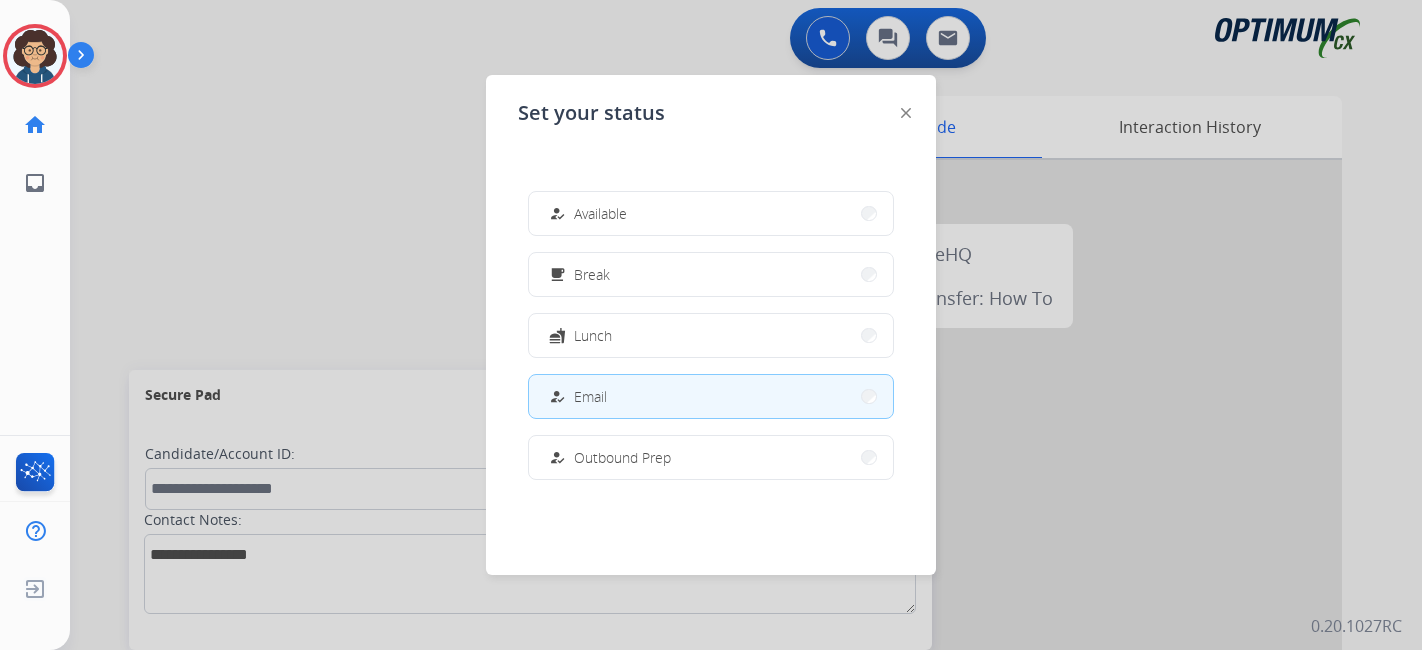 scroll, scrollTop: 0, scrollLeft: 0, axis: both 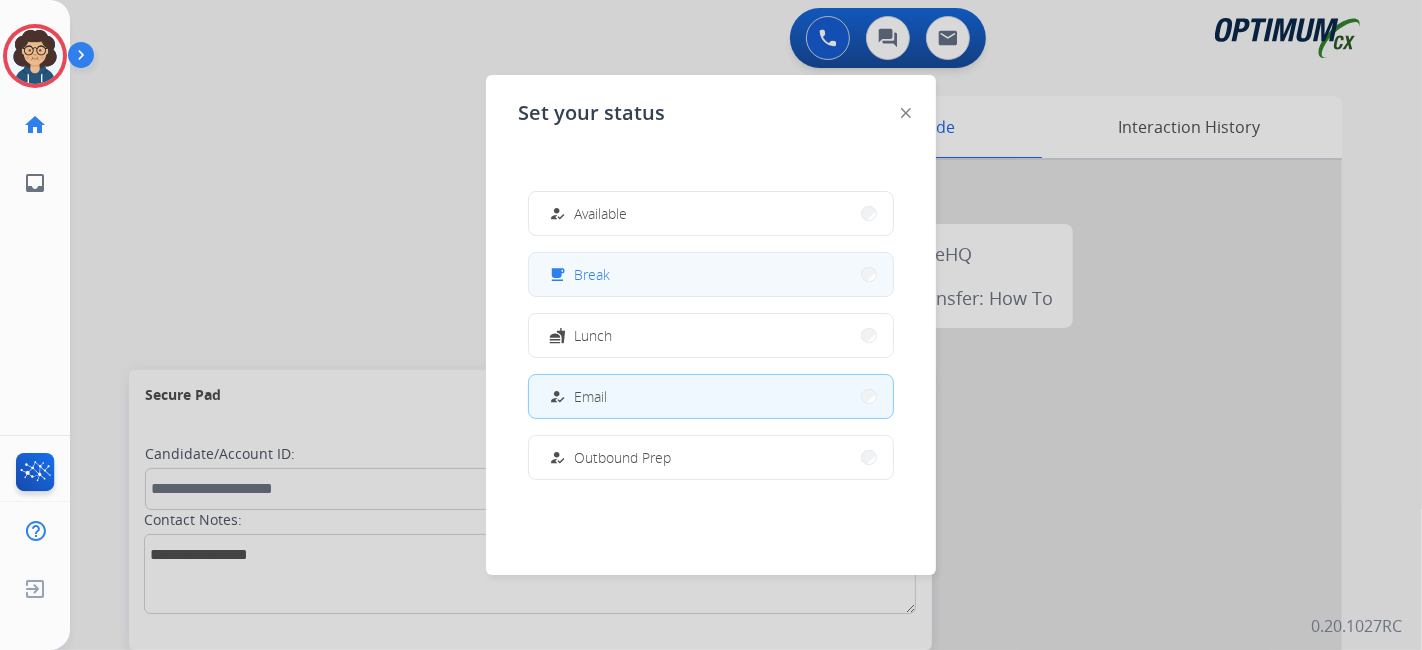click on "free_breakfast Break" at bounding box center [711, 274] 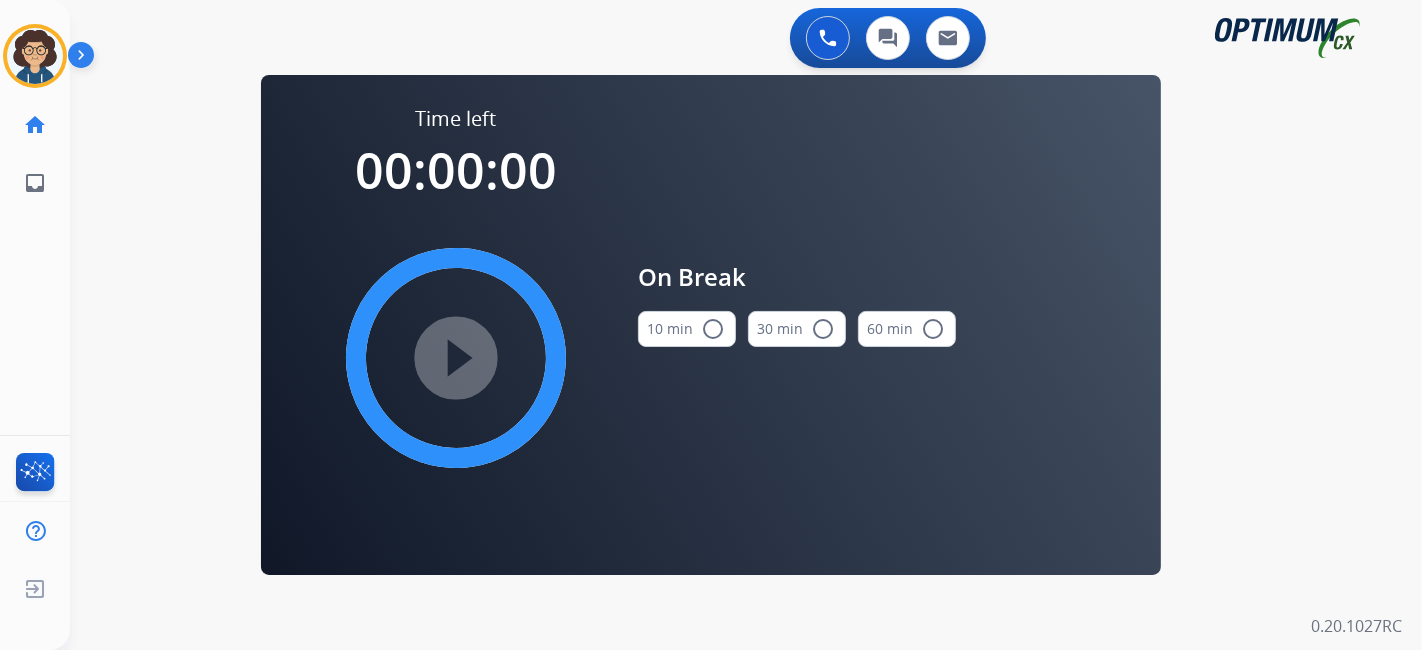 click on "radio_button_unchecked" at bounding box center [713, 329] 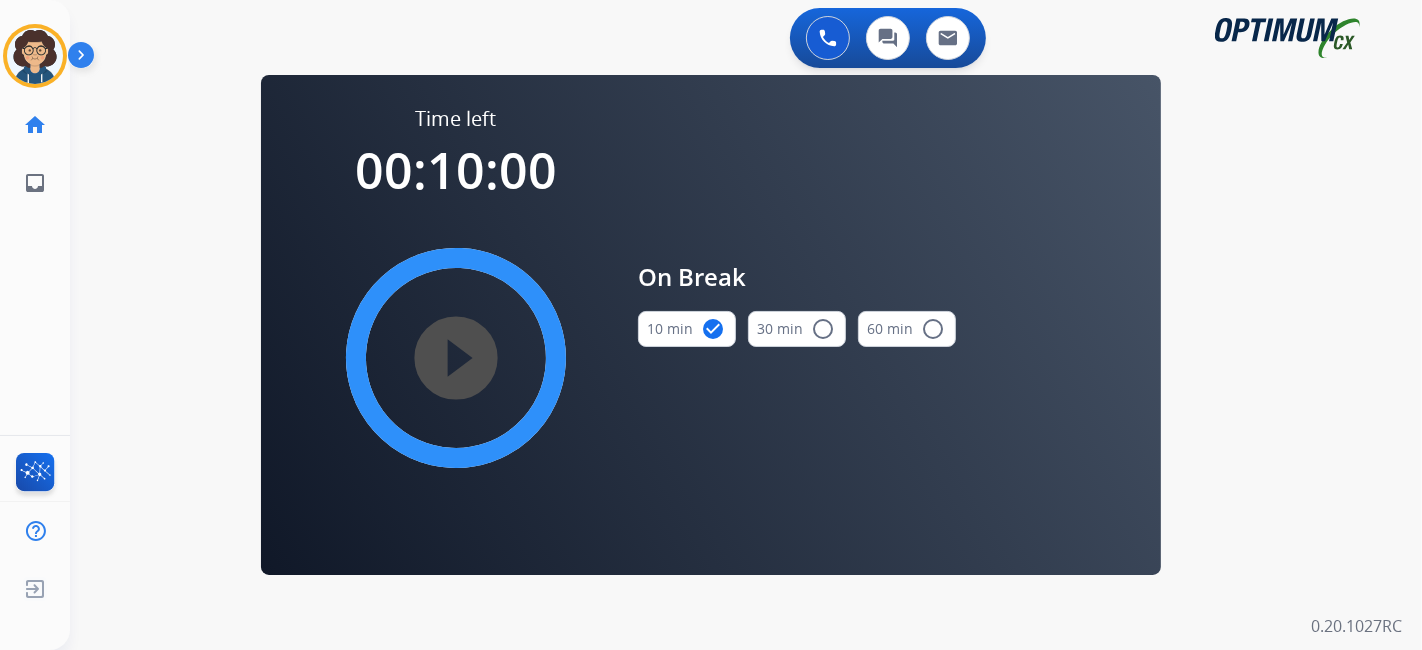 drag, startPoint x: 482, startPoint y: 346, endPoint x: 614, endPoint y: 66, distance: 309.5545 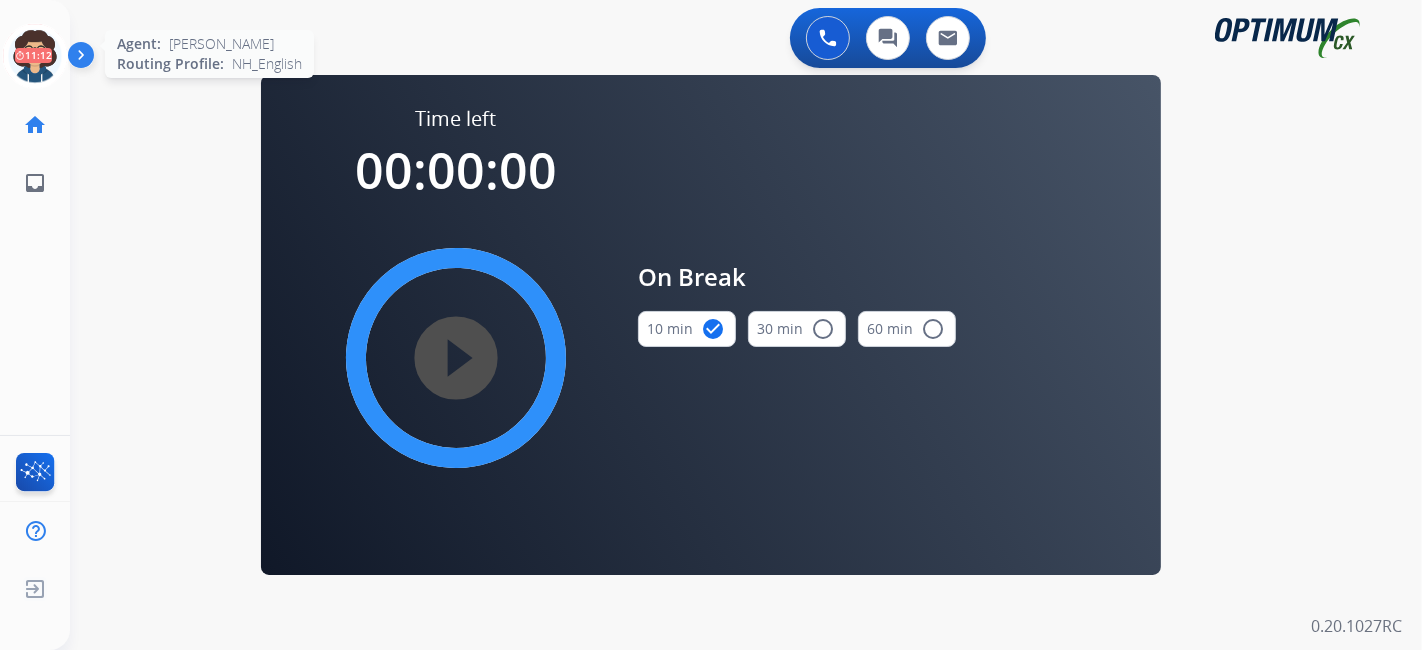 click 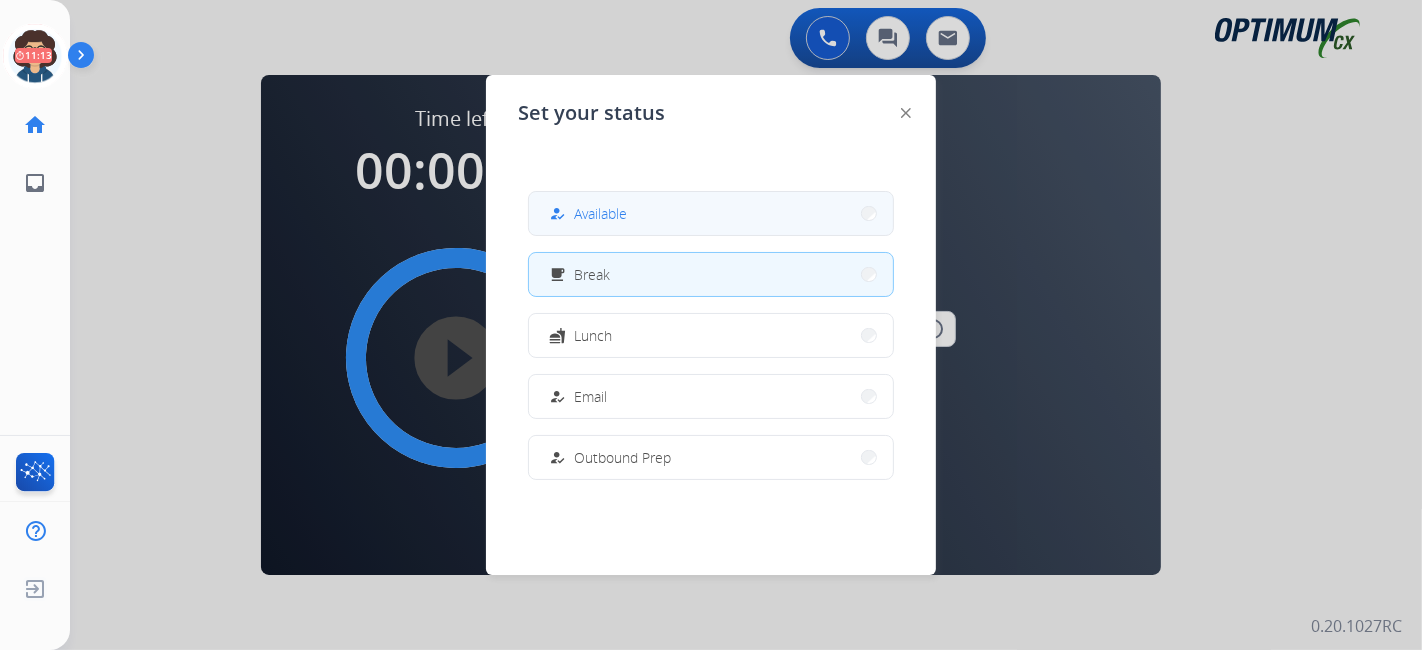 click on "how_to_reg Available" at bounding box center (711, 213) 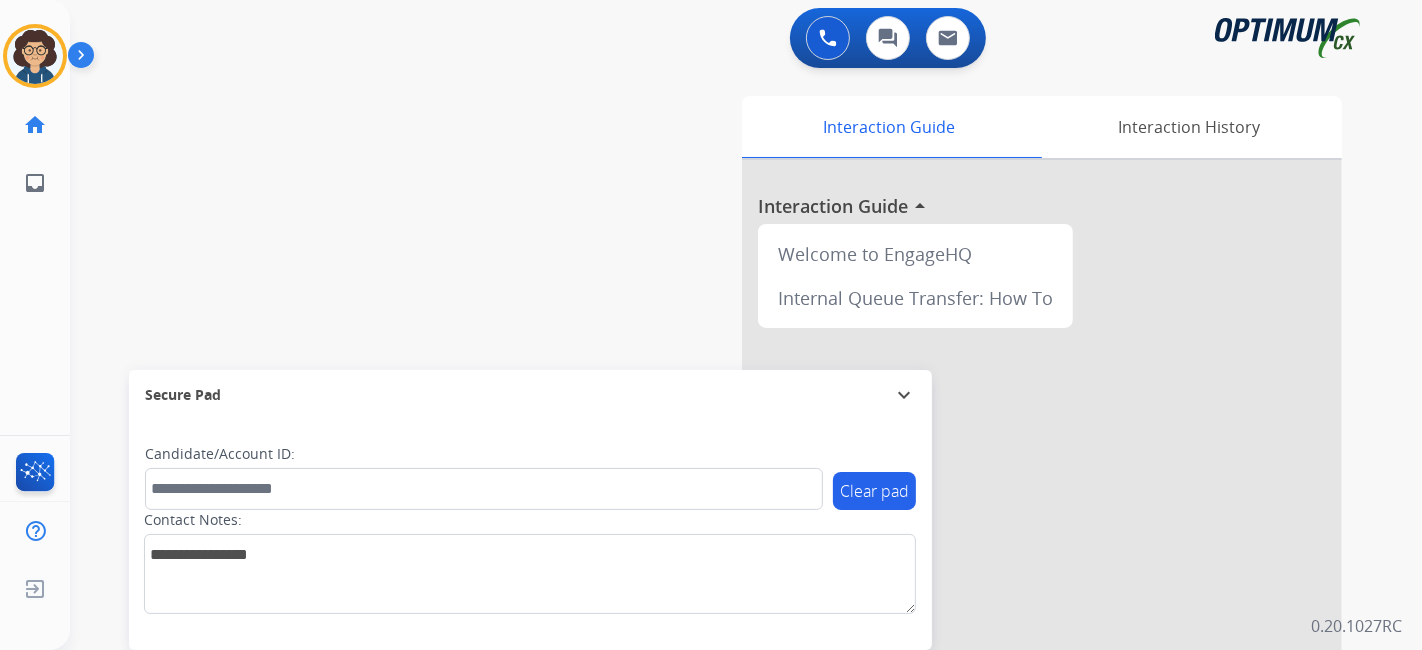 click on "Interaction Guide   Interaction History  Interaction Guide arrow_drop_up  Welcome to EngageHQ   Internal Queue Transfer: How To" at bounding box center [969, 501] 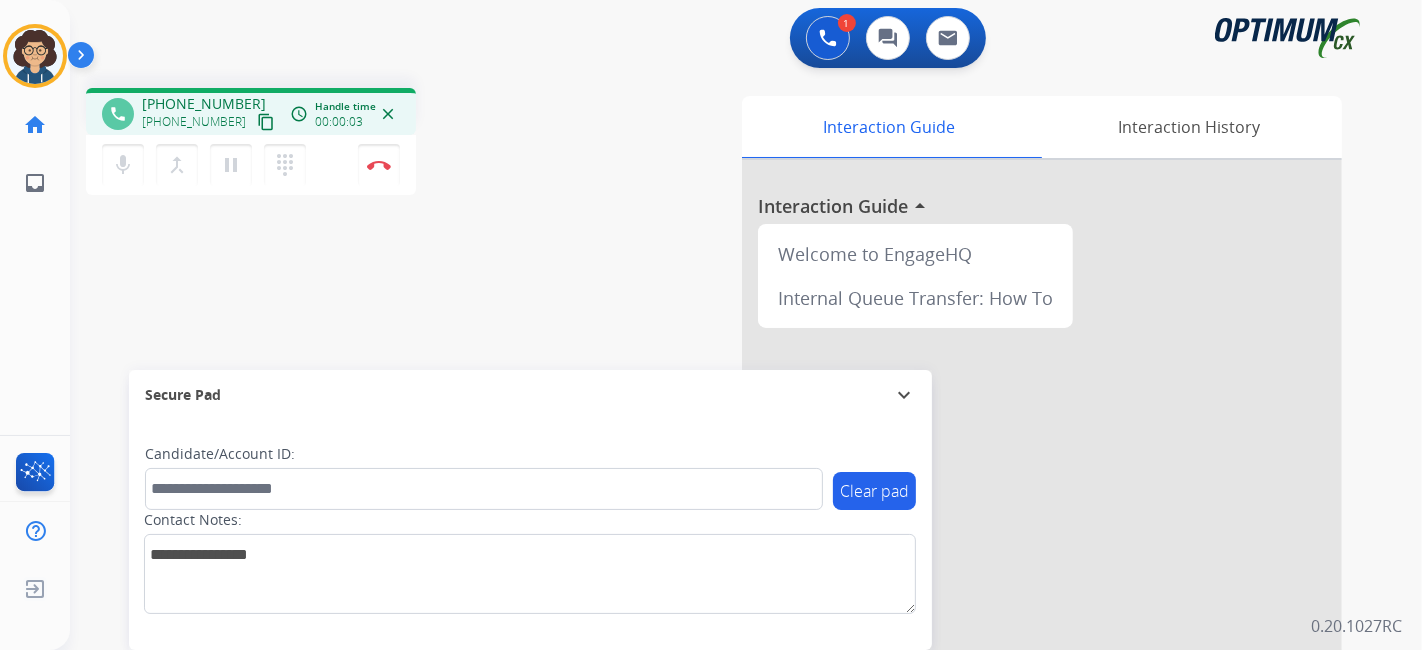 click on "content_copy" at bounding box center (266, 122) 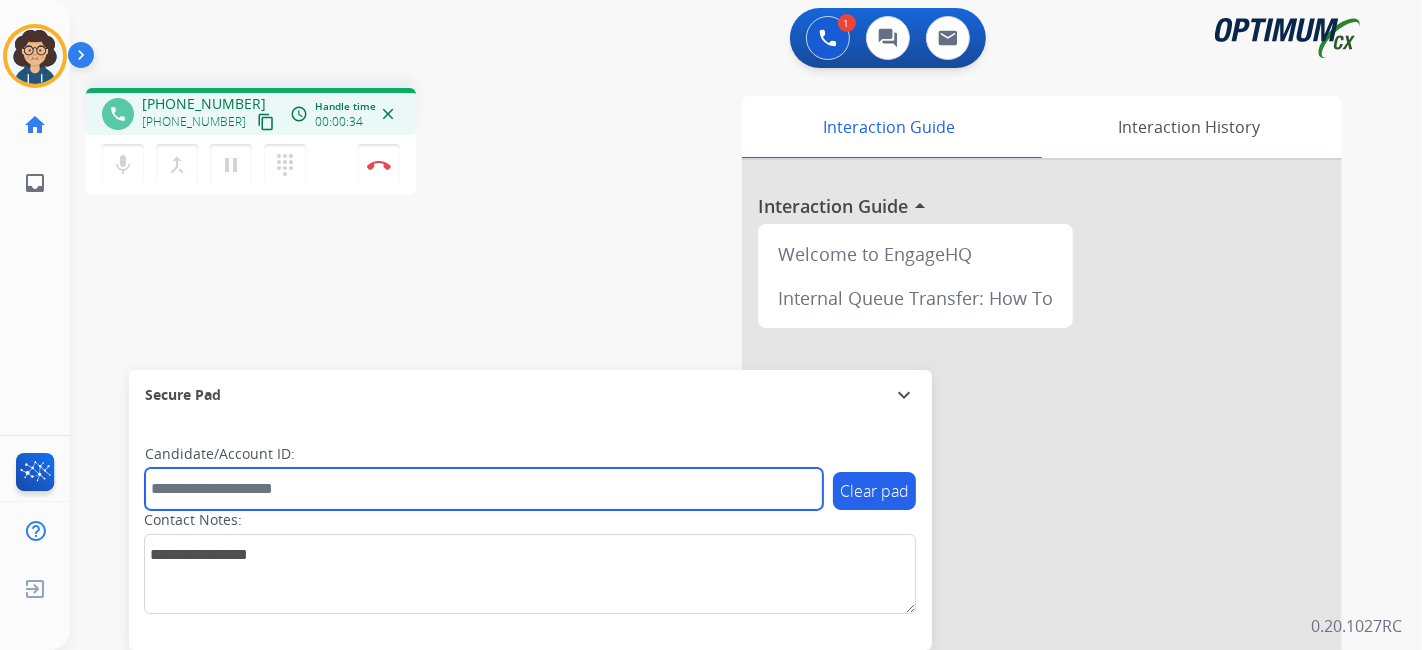 click at bounding box center (484, 489) 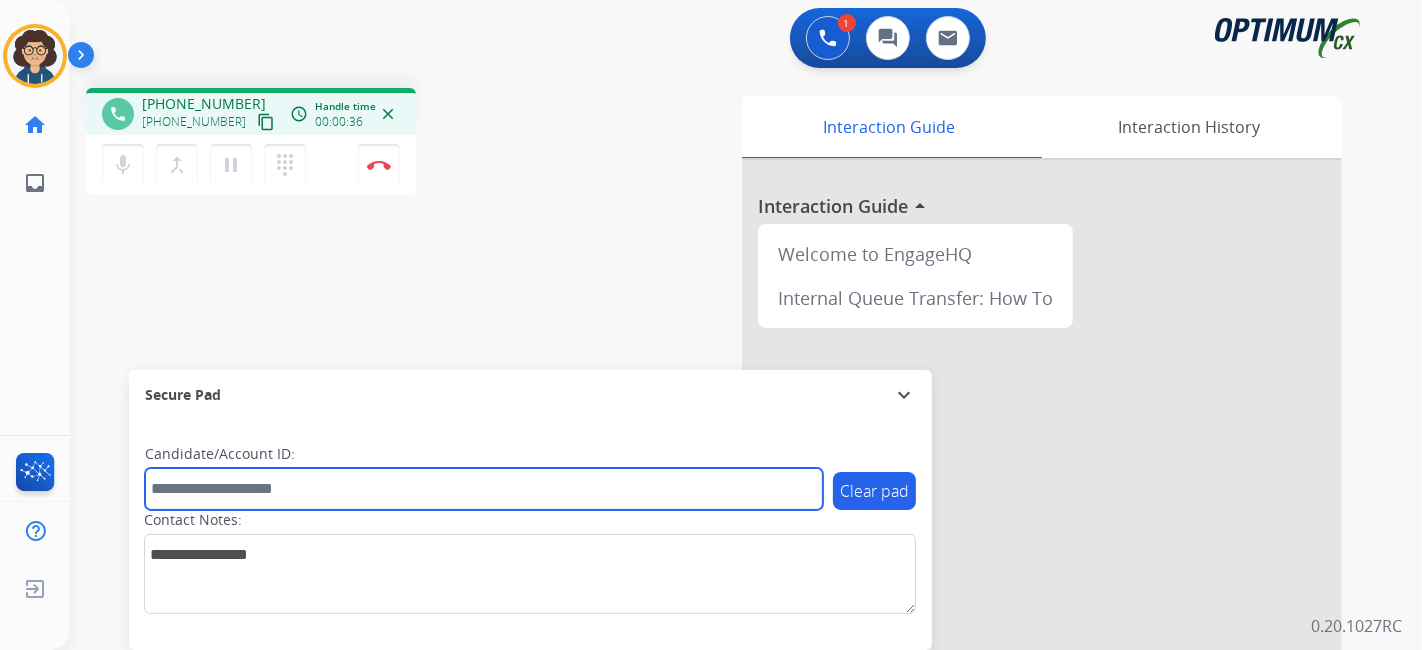 paste on "*******" 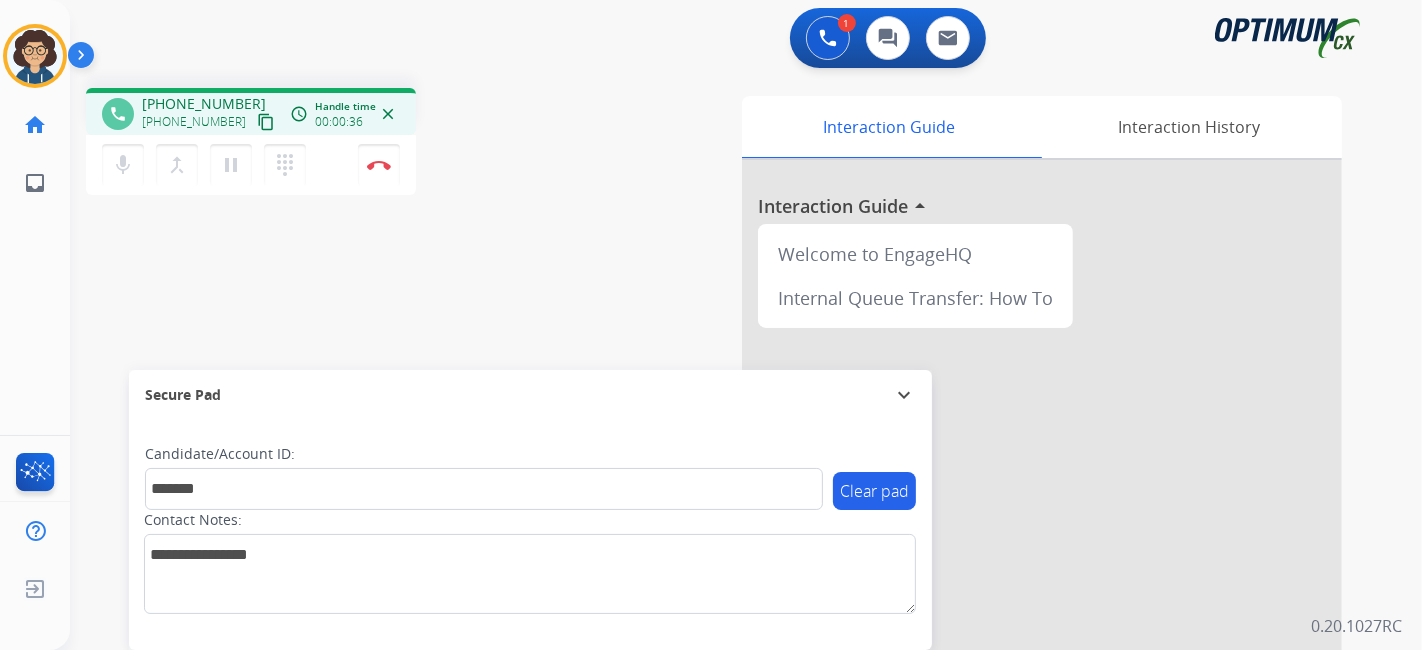 drag, startPoint x: 485, startPoint y: 318, endPoint x: 425, endPoint y: 11, distance: 312.80826 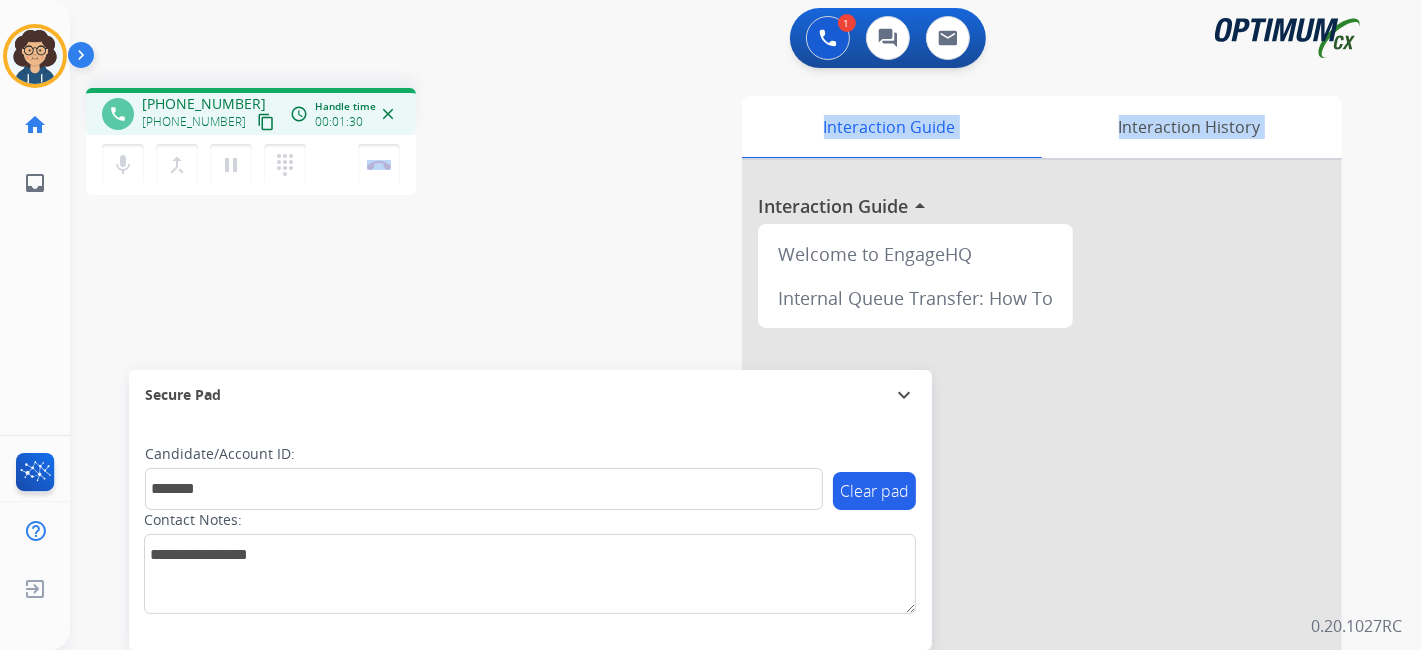 click on "phone [PHONE_NUMBER] [PHONE_NUMBER] content_copy access_time Call metrics Queue   00:10 Hold   00:00 Talk   01:31 Total   01:40 Handle time 00:01:30 close mic Mute merge_type Bridge pause Hold dialpad Dialpad Disconnect swap_horiz Break voice bridge close_fullscreen Connect 3-Way Call merge_type Separate 3-Way Call" at bounding box center (337, 144) 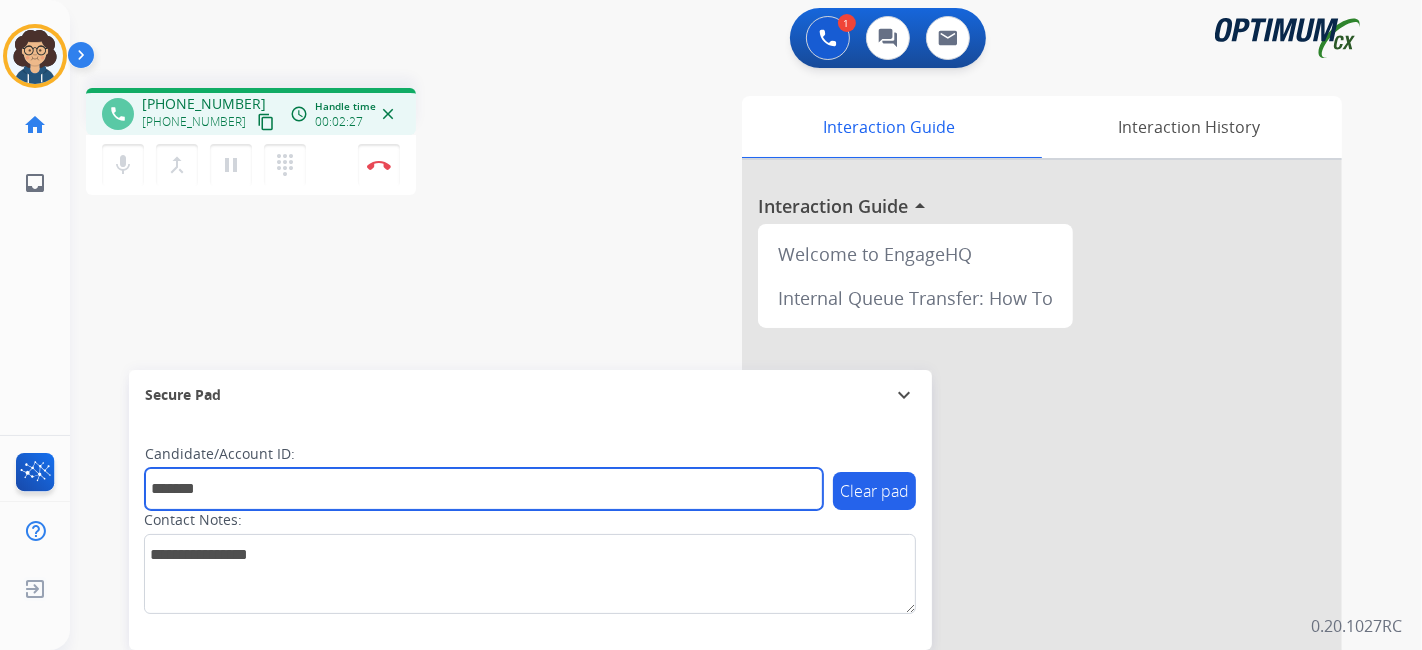 click on "*******" at bounding box center (484, 489) 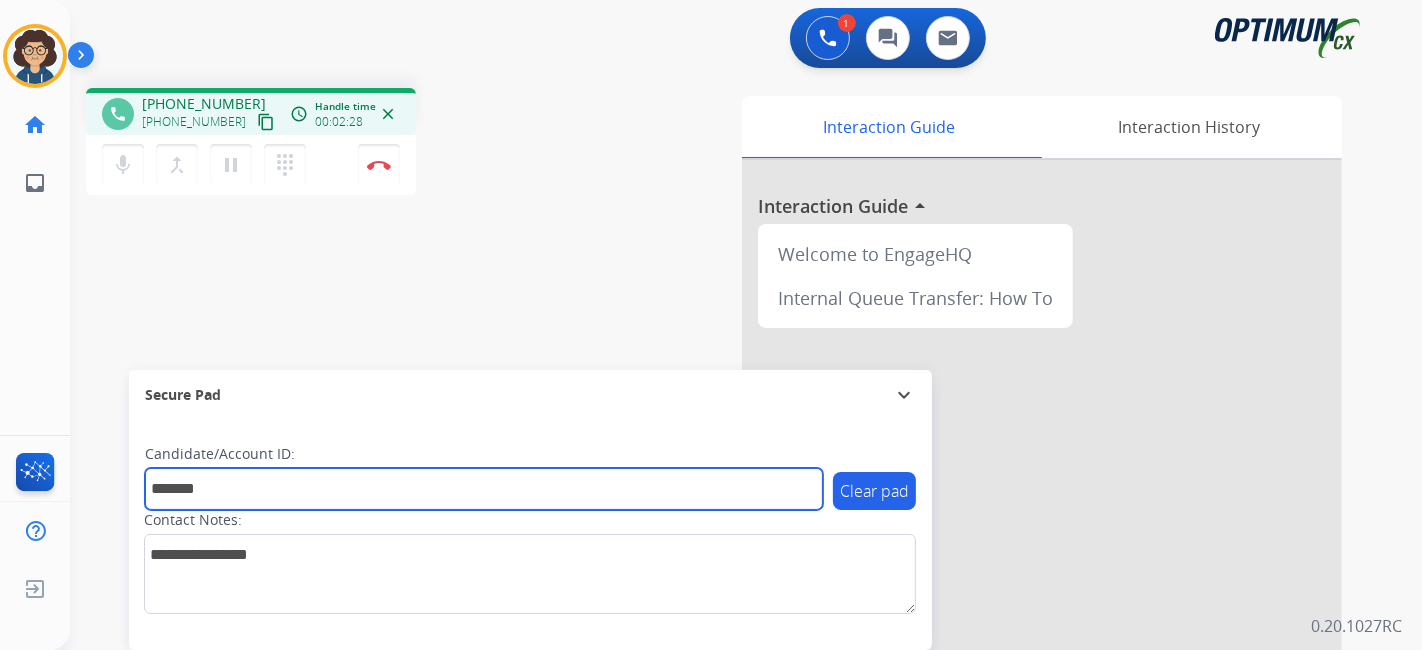 click on "*******" at bounding box center (484, 489) 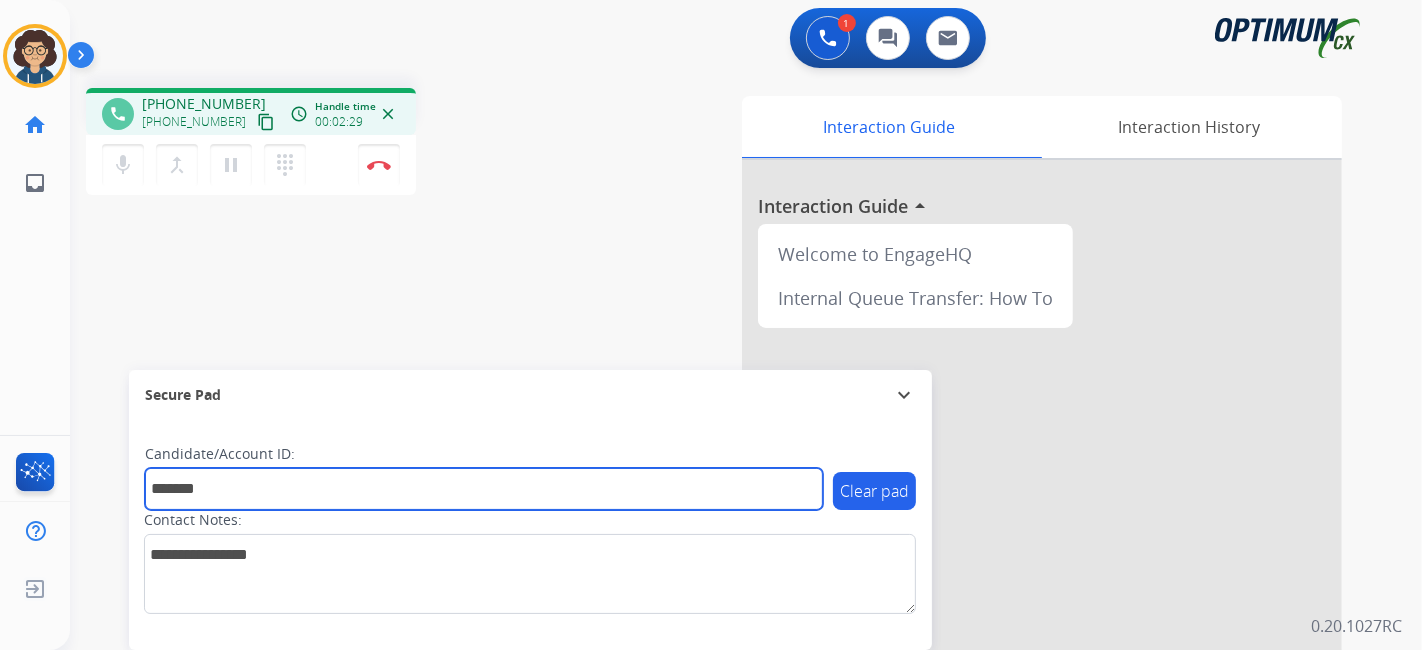 drag, startPoint x: 234, startPoint y: 489, endPoint x: 141, endPoint y: 489, distance: 93 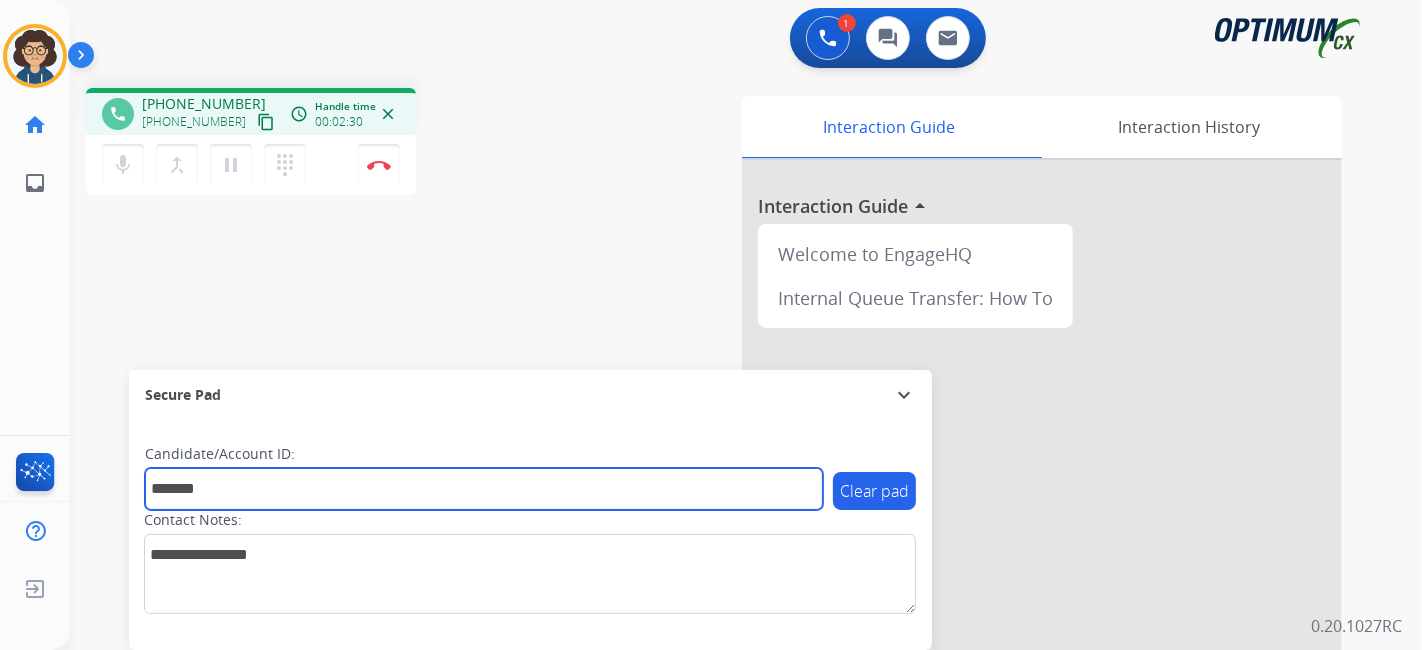 paste on "***" 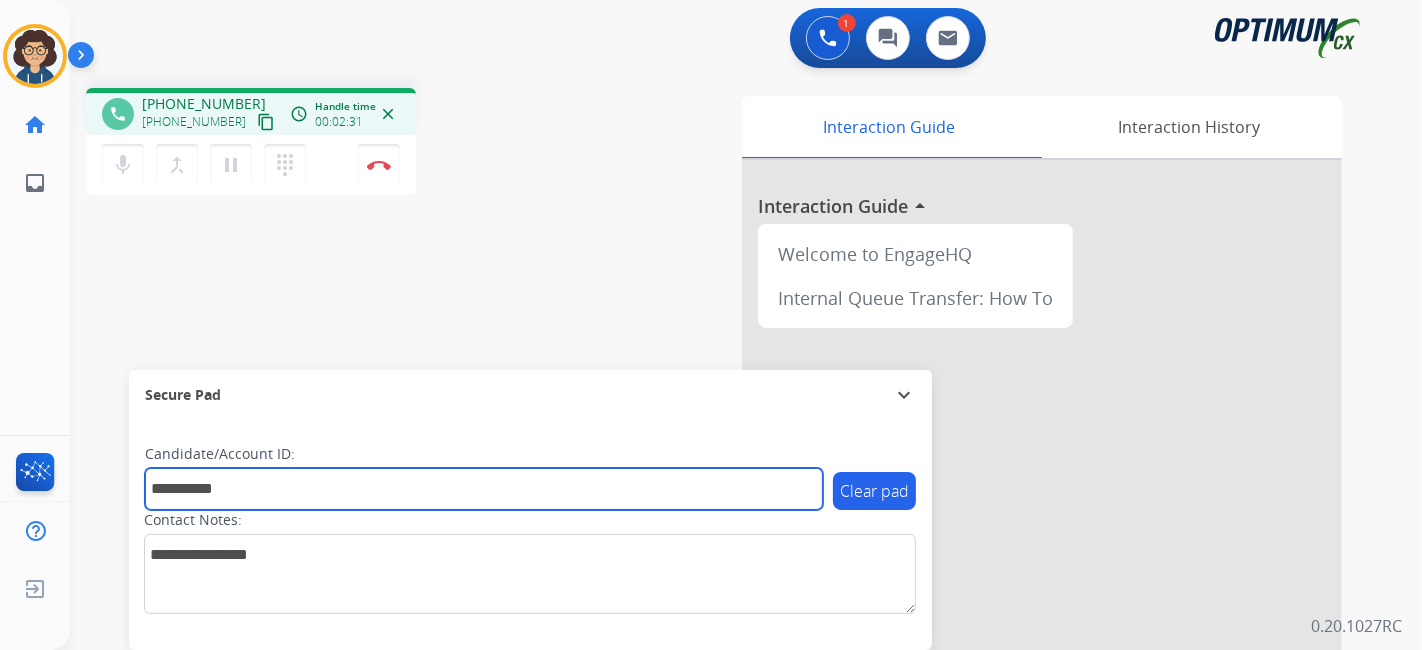 drag, startPoint x: 246, startPoint y: 483, endPoint x: 106, endPoint y: 485, distance: 140.01428 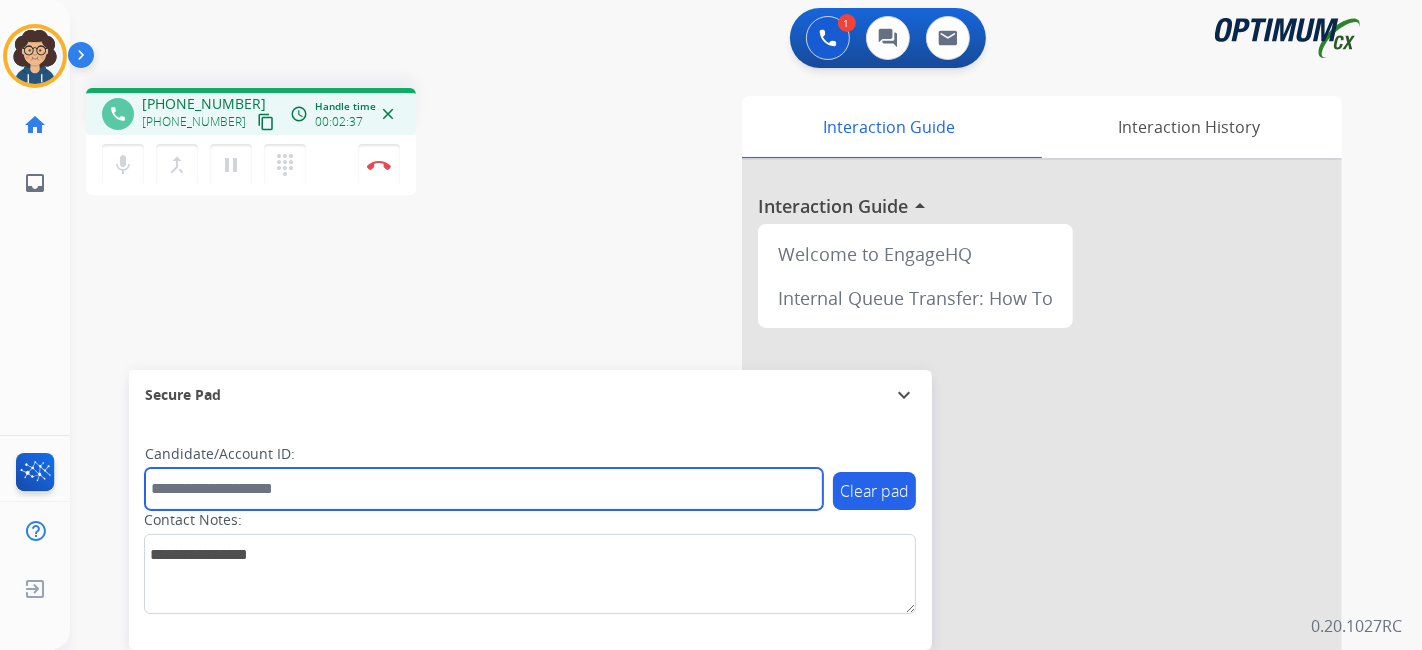 click at bounding box center [484, 489] 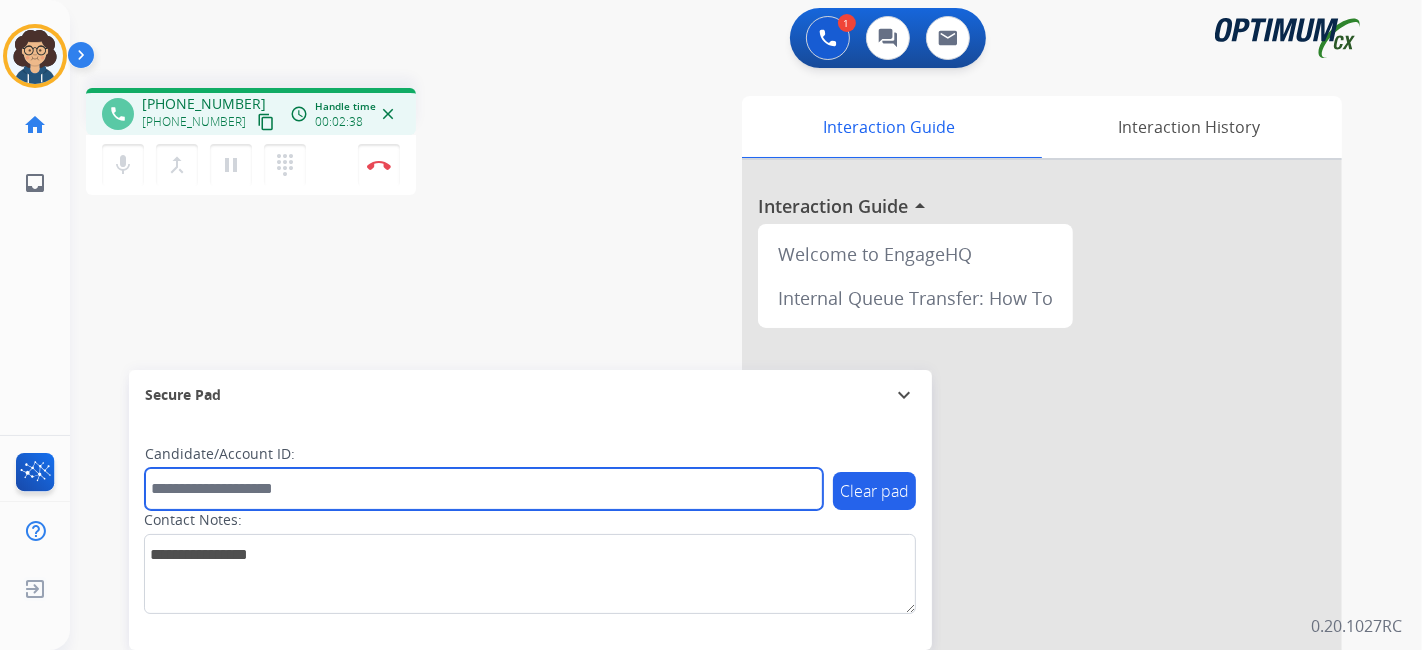 paste on "*******" 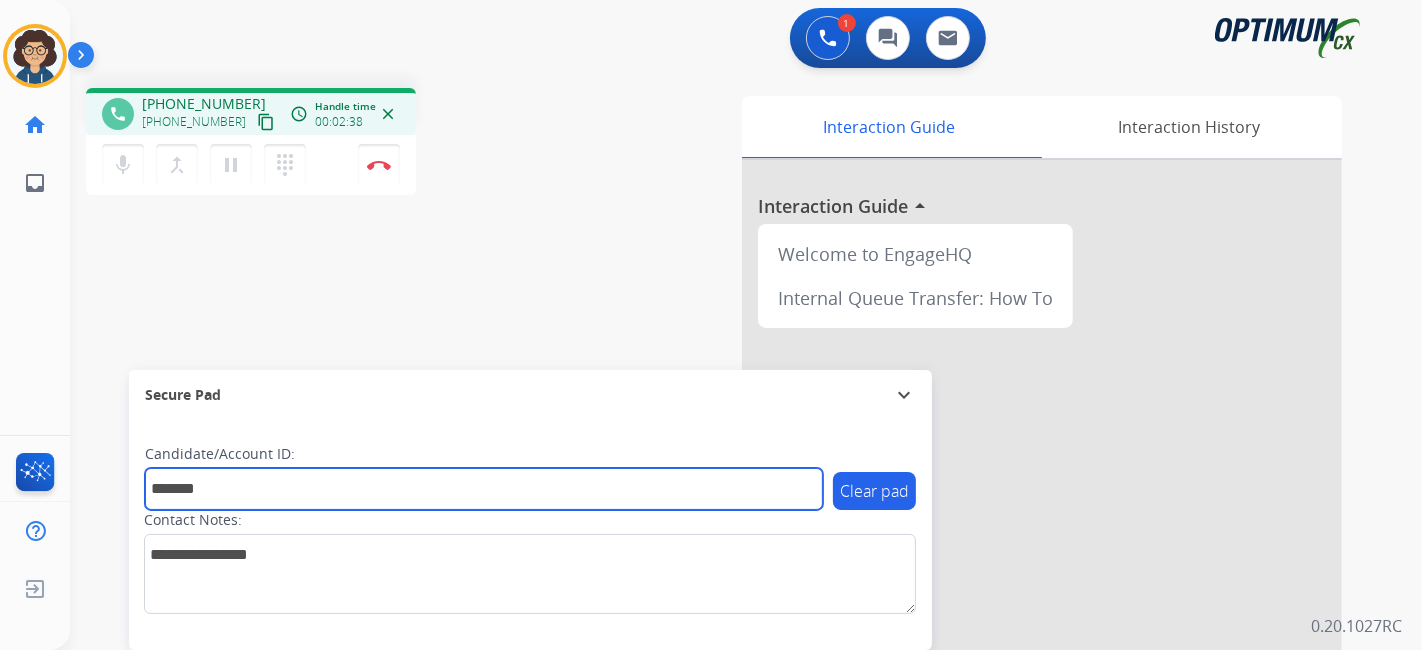 type on "*******" 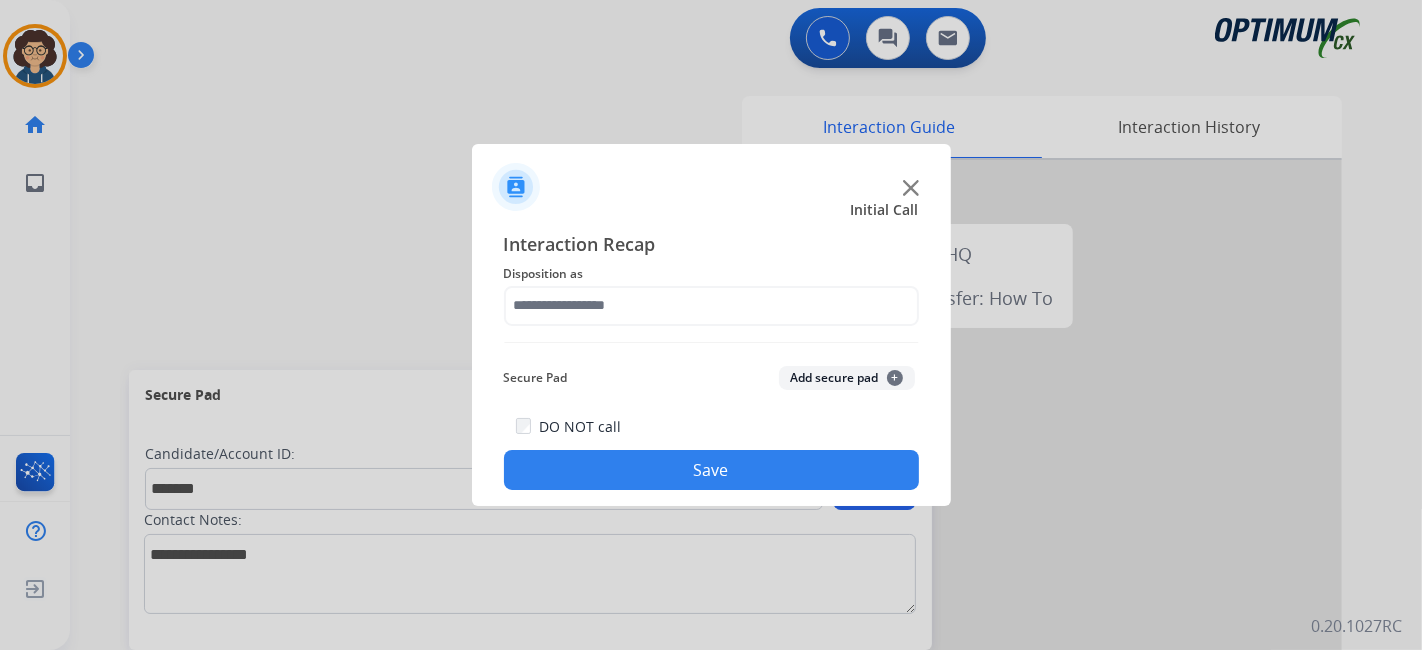 click on "Disposition as" 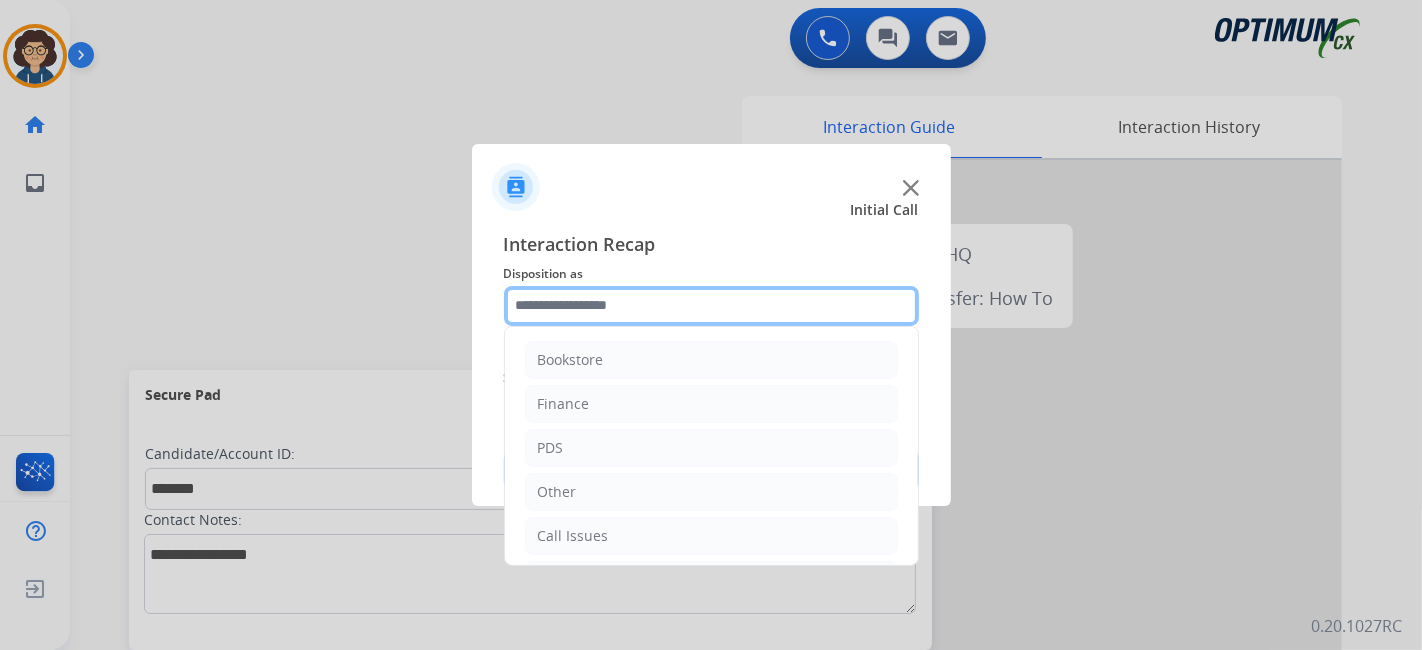 click 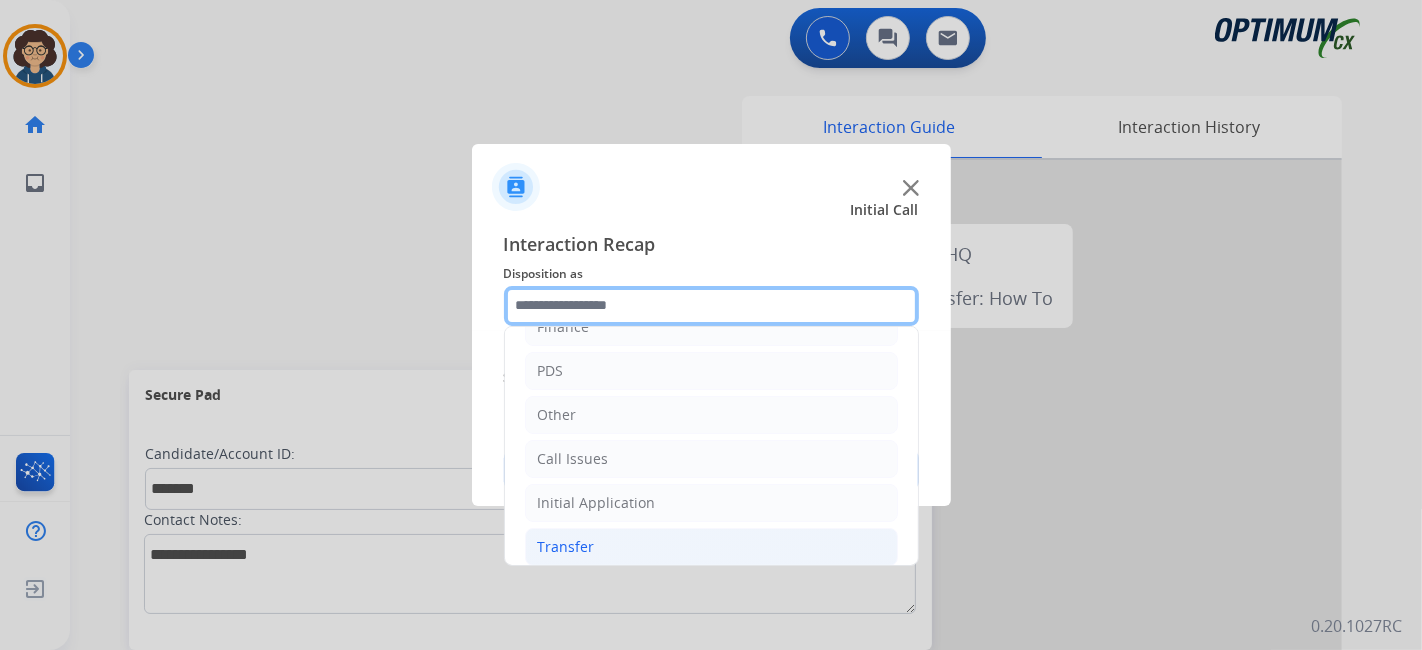 scroll, scrollTop: 131, scrollLeft: 0, axis: vertical 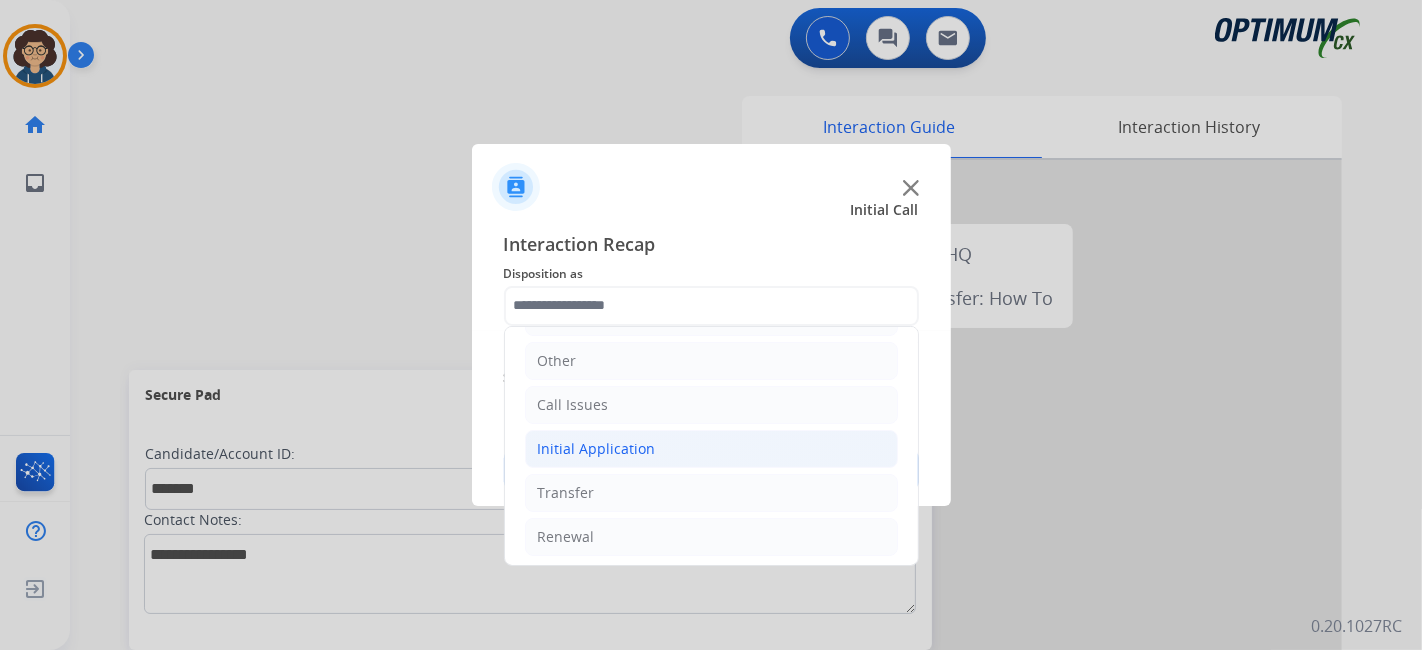 click on "Initial Application" 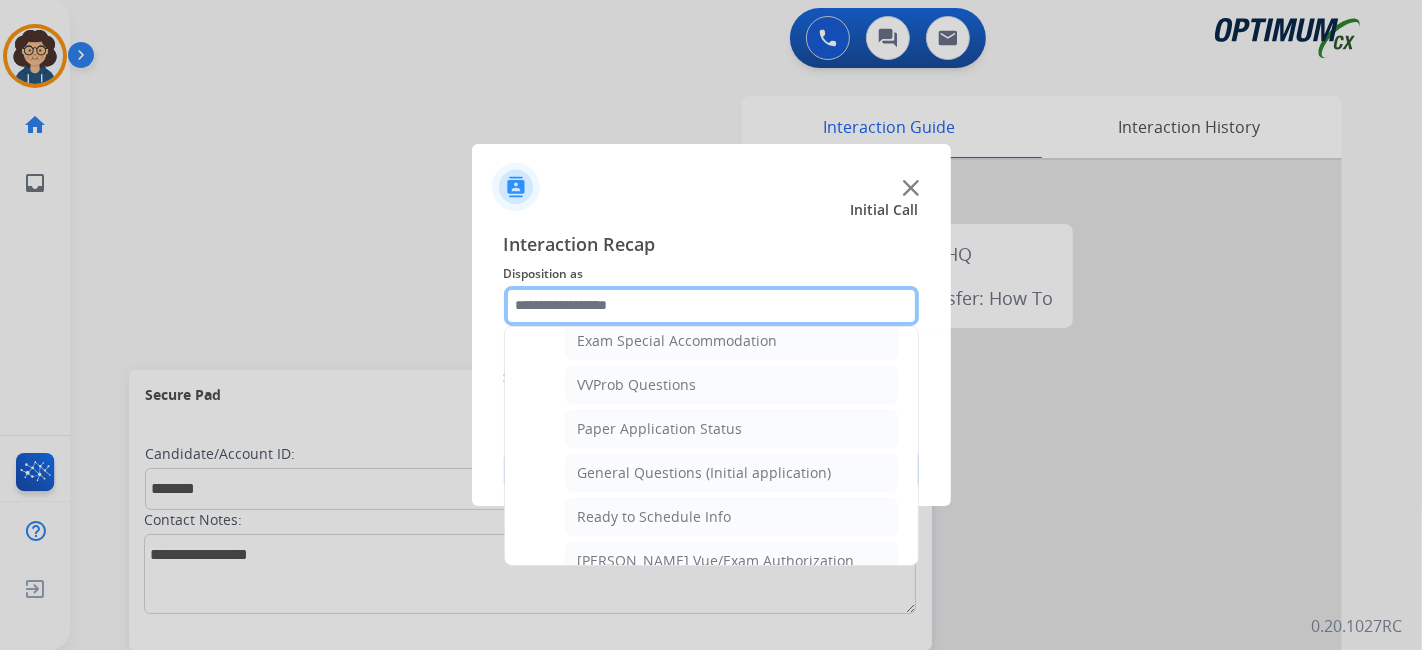scroll, scrollTop: 1060, scrollLeft: 0, axis: vertical 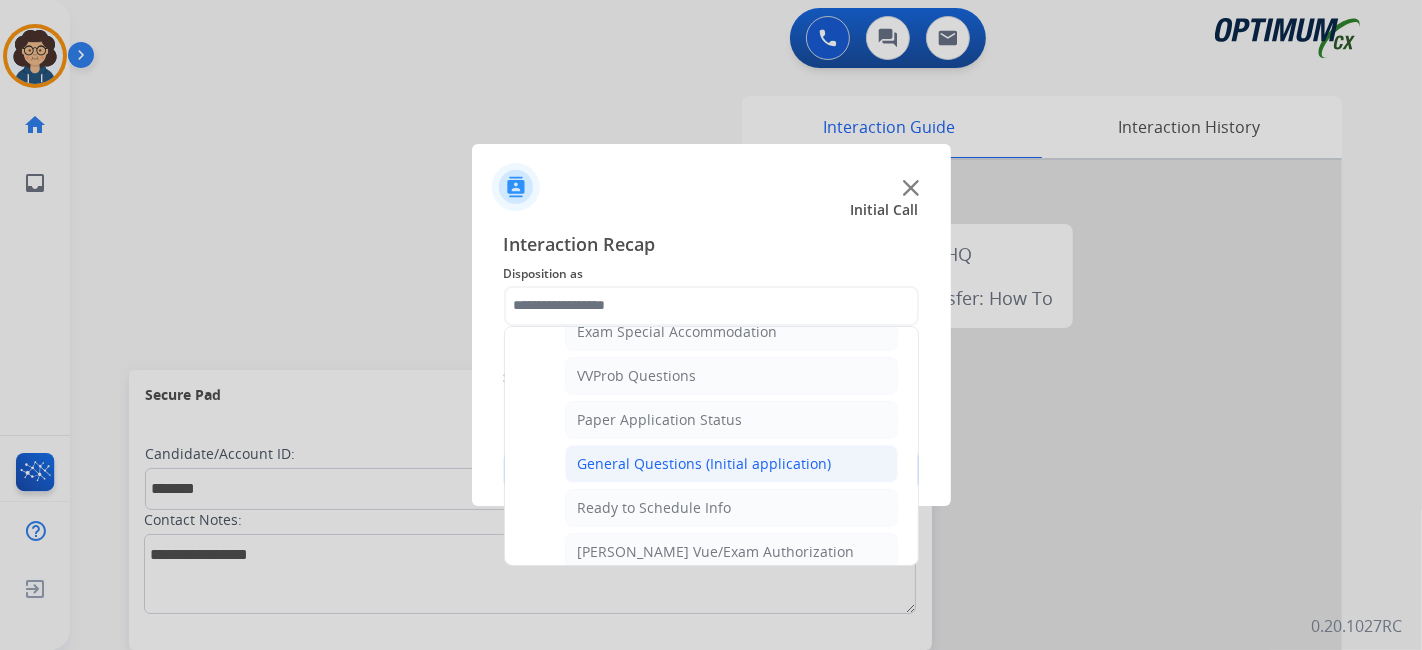 click on "General Questions (Initial application)" 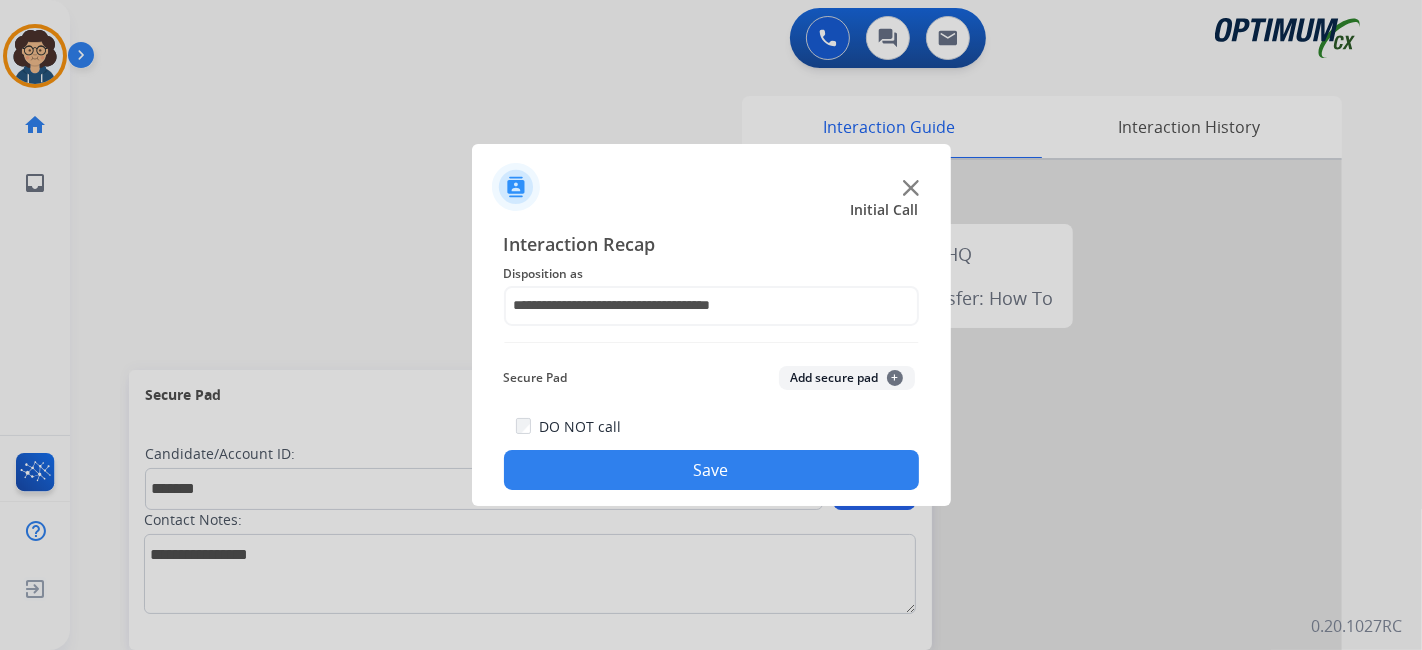 click on "Add secure pad  +" 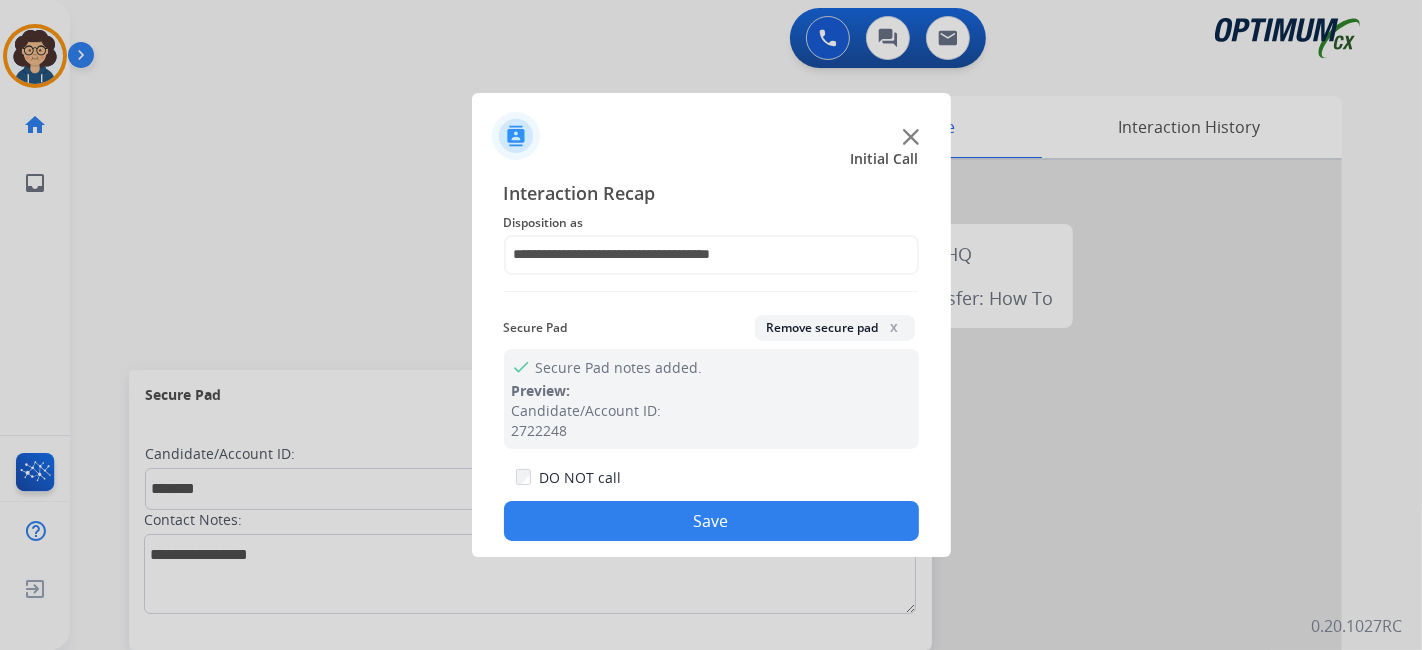 drag, startPoint x: 762, startPoint y: 524, endPoint x: 559, endPoint y: 133, distance: 440.55646 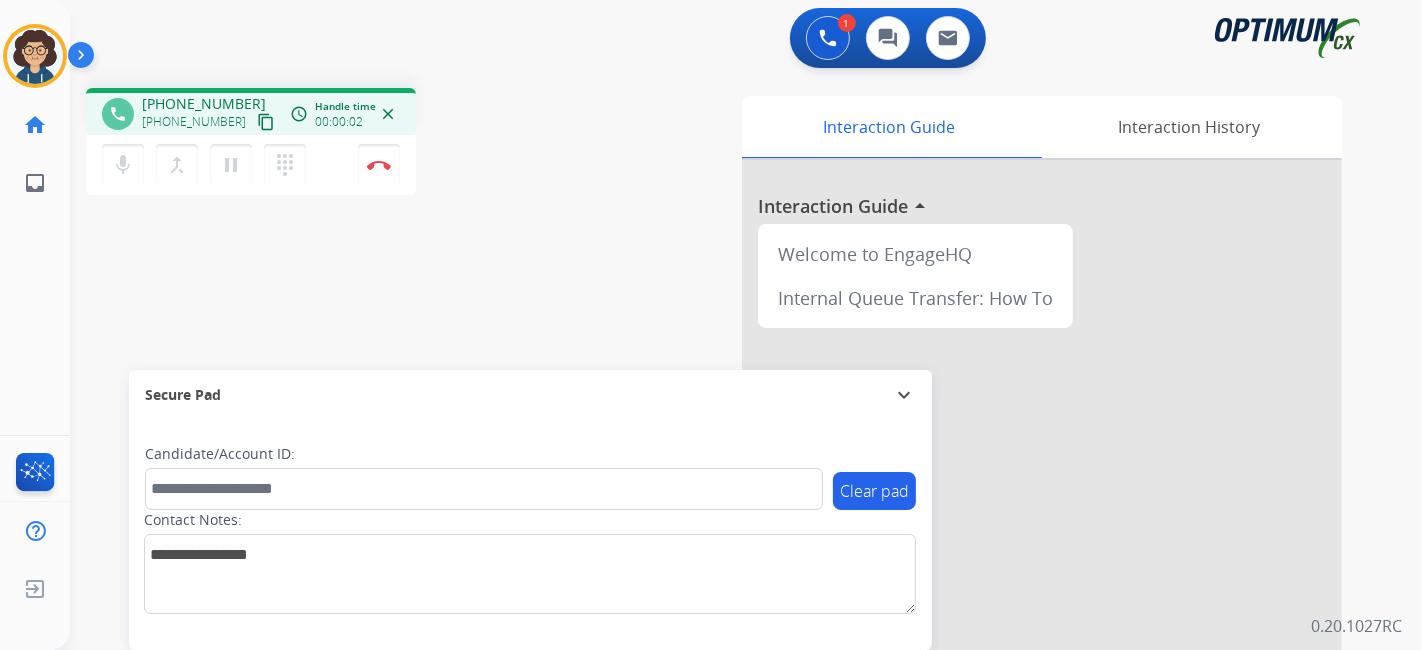 click on "content_copy" at bounding box center (266, 122) 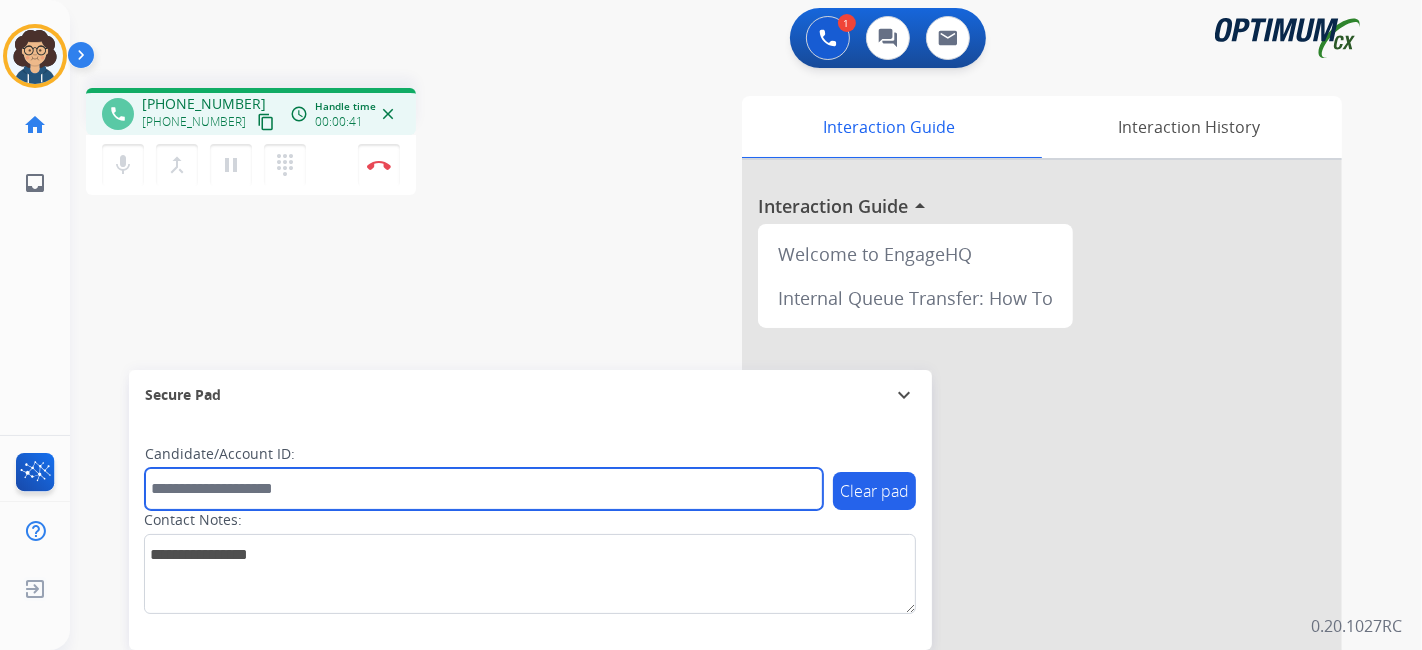 click at bounding box center (484, 489) 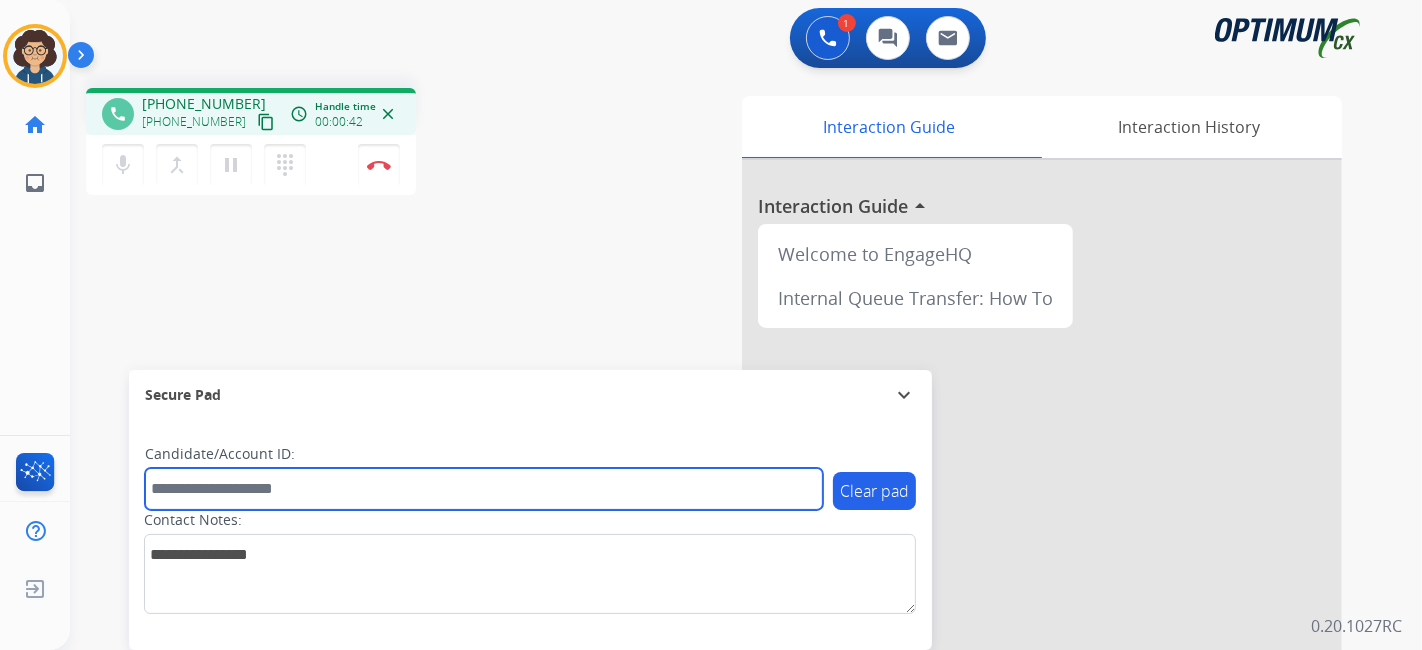 paste on "**********" 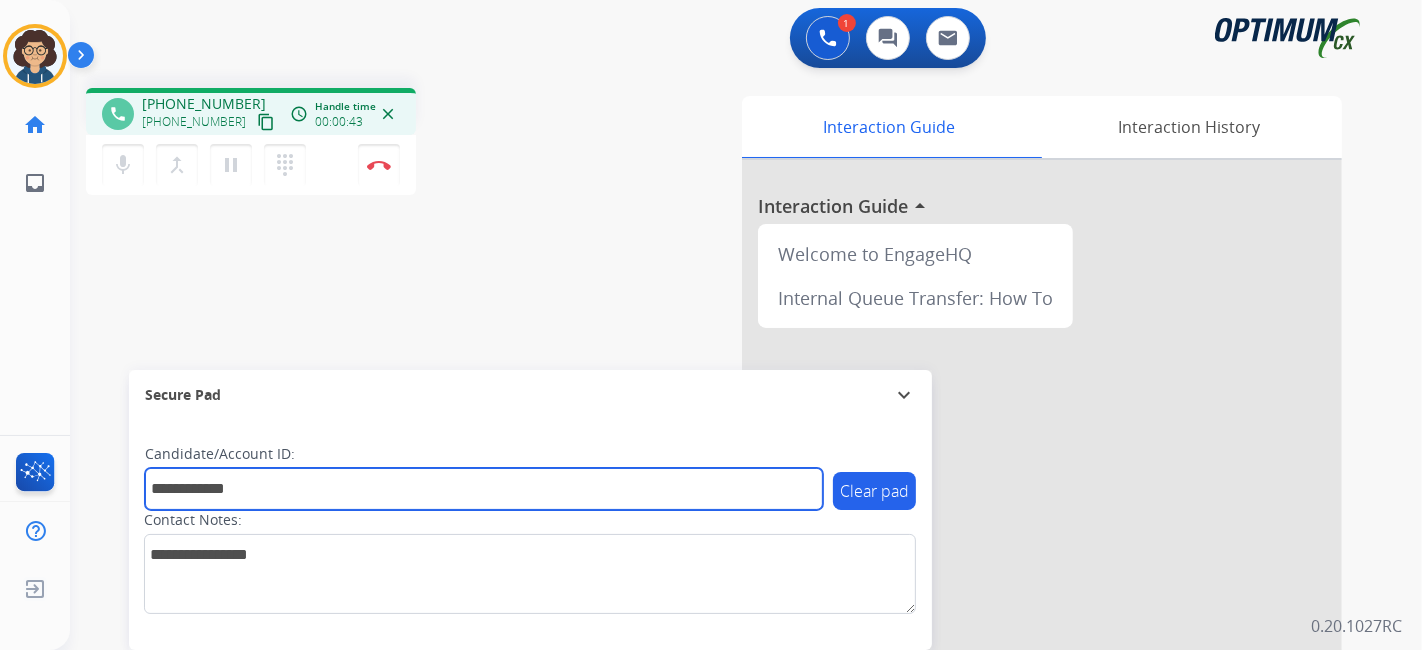 drag, startPoint x: 266, startPoint y: 489, endPoint x: 100, endPoint y: 496, distance: 166.14752 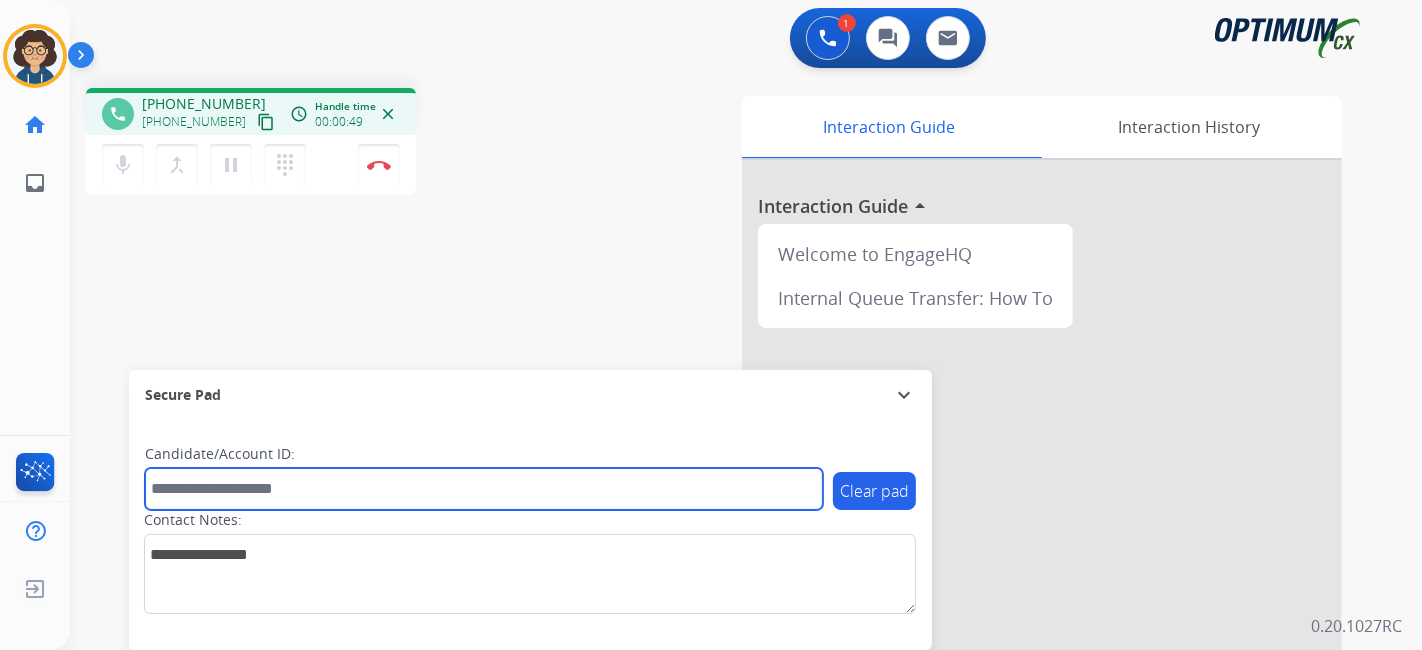 paste on "*******" 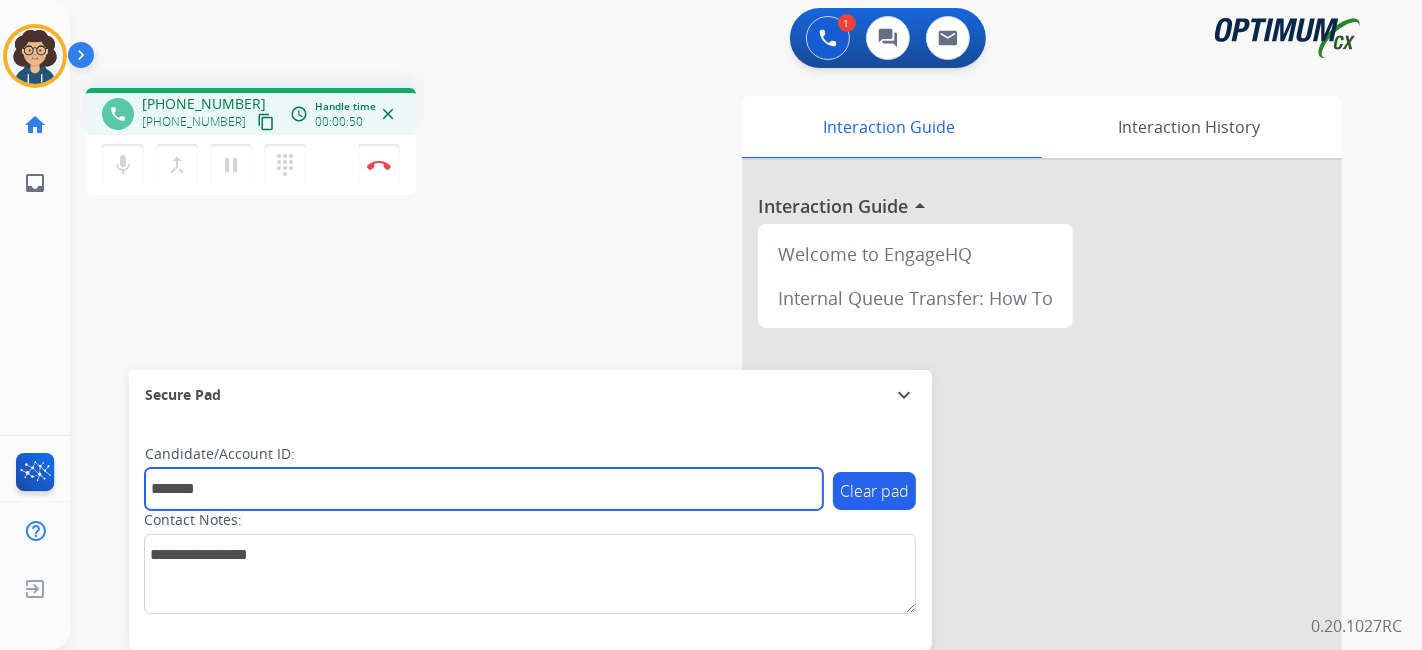 type on "*******" 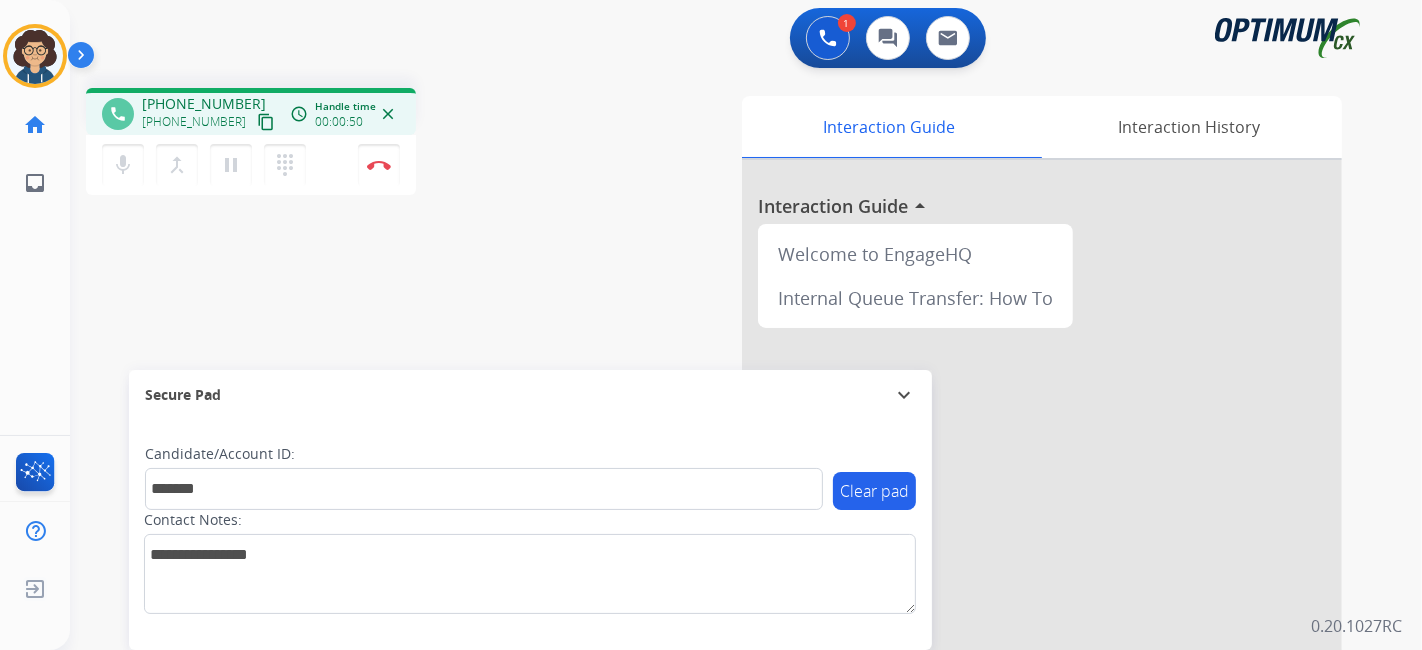 drag, startPoint x: 475, startPoint y: 317, endPoint x: 467, endPoint y: 11, distance: 306.10455 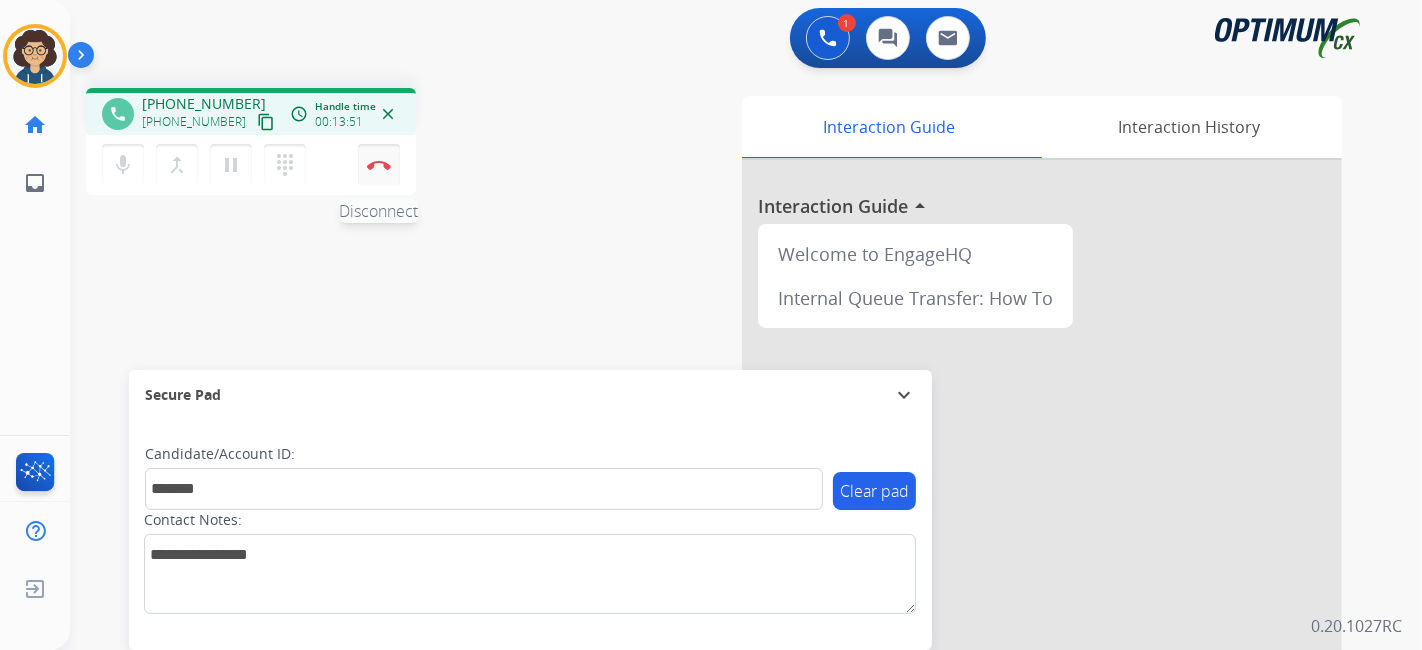 click at bounding box center [379, 165] 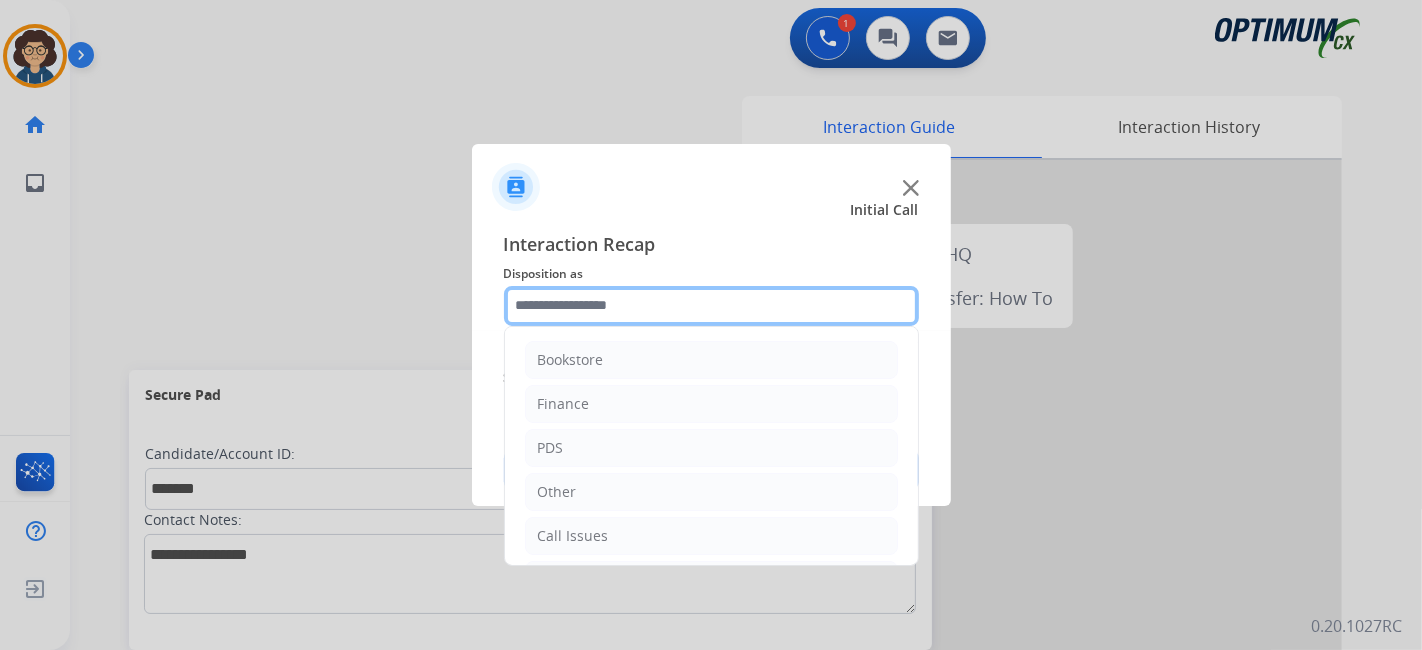 click 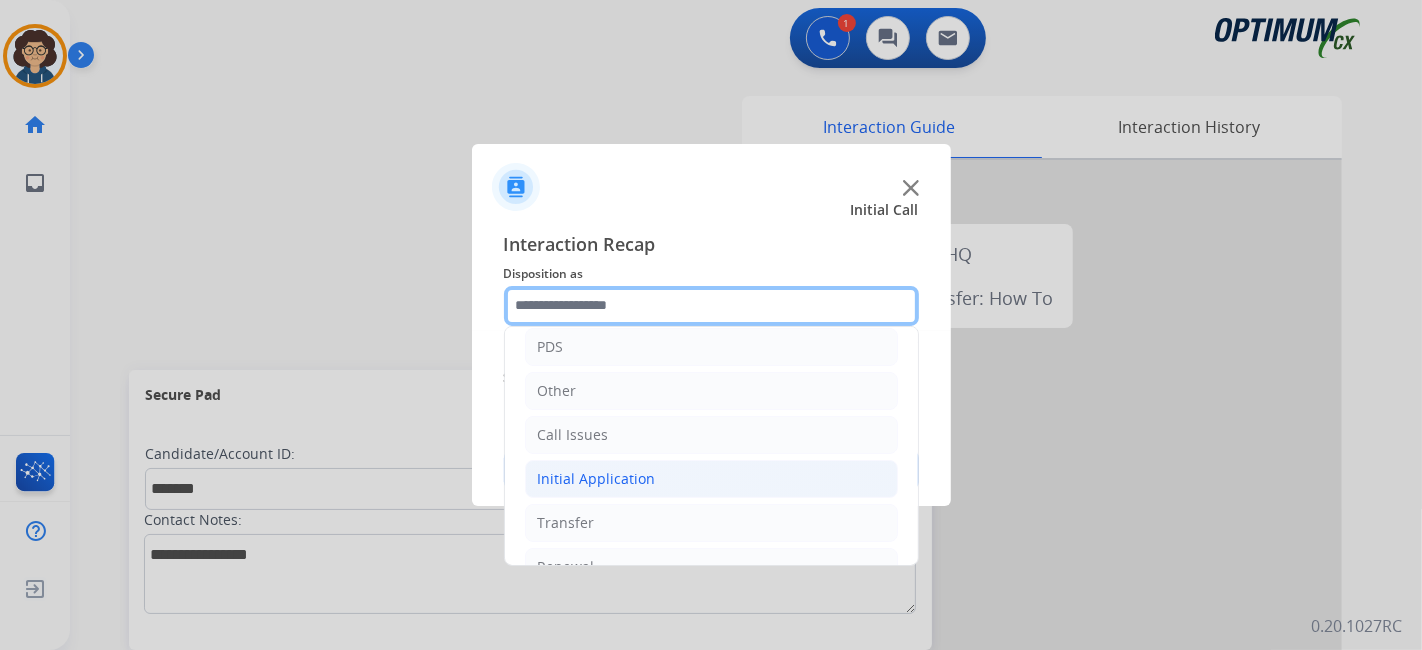 scroll, scrollTop: 131, scrollLeft: 0, axis: vertical 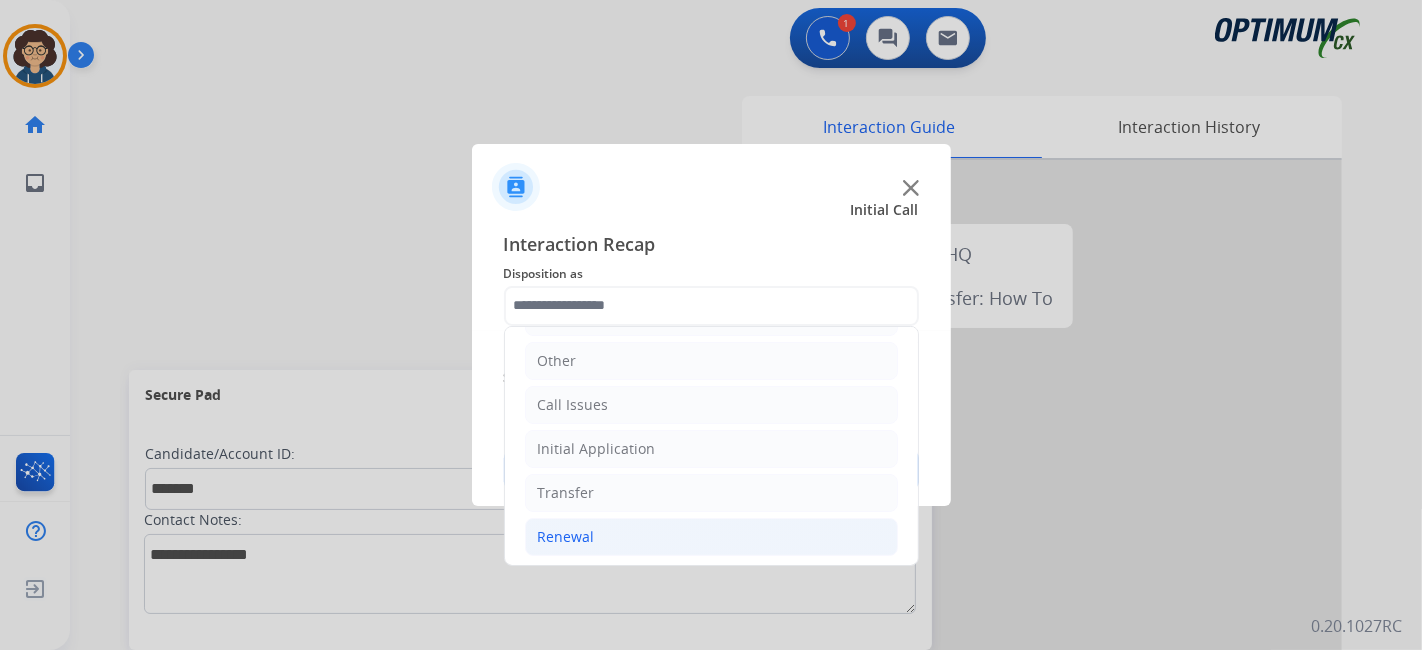 drag, startPoint x: 705, startPoint y: 536, endPoint x: 825, endPoint y: 481, distance: 132.00378 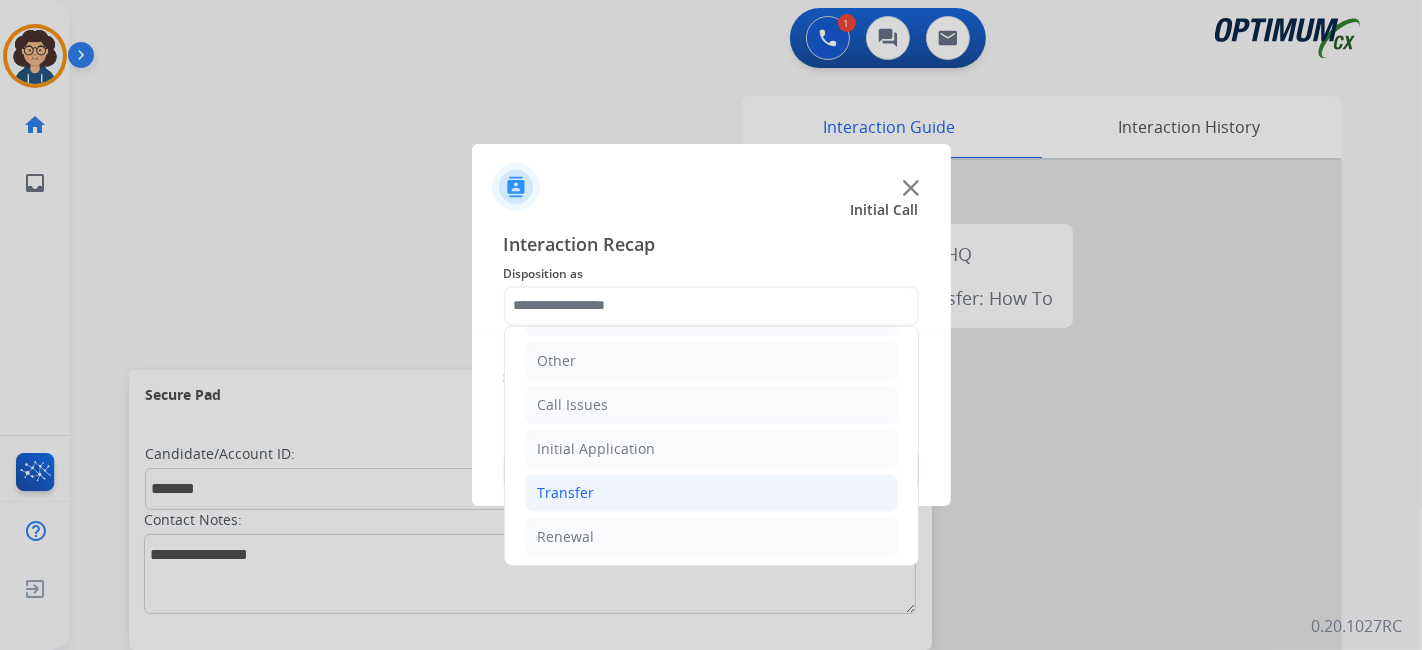 click on "Renewal" 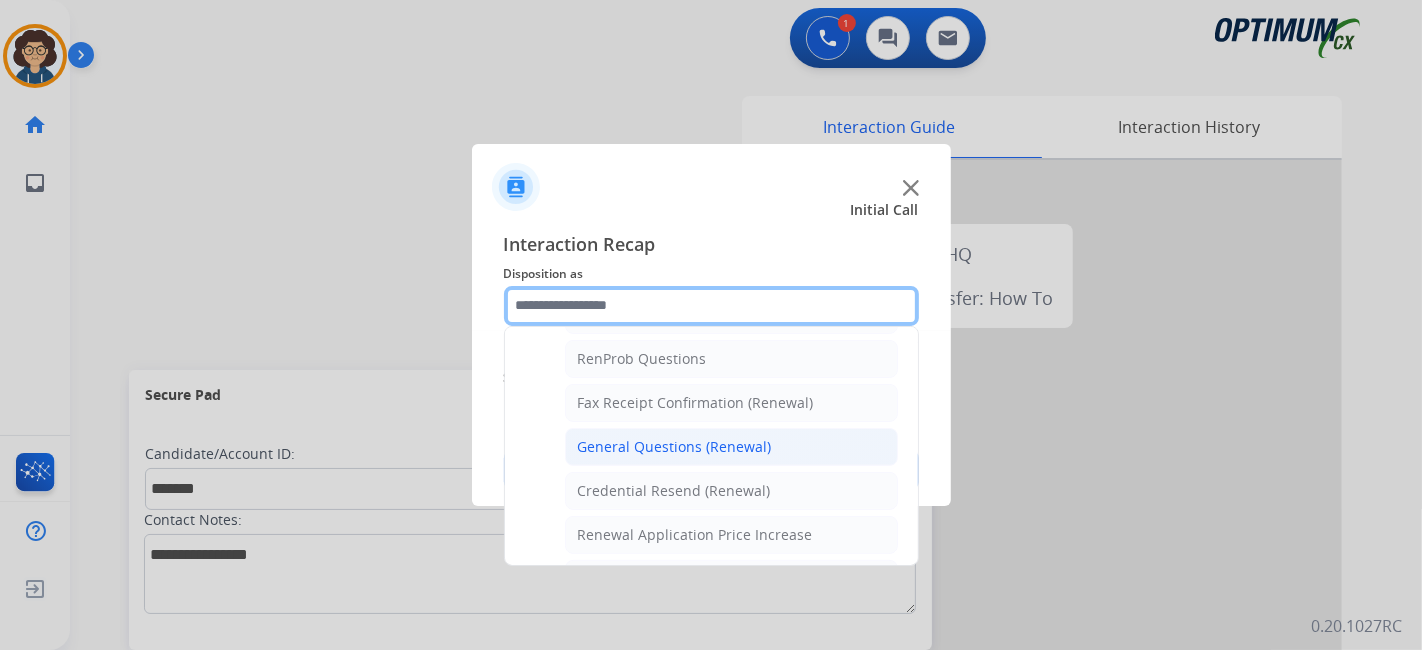 scroll, scrollTop: 502, scrollLeft: 0, axis: vertical 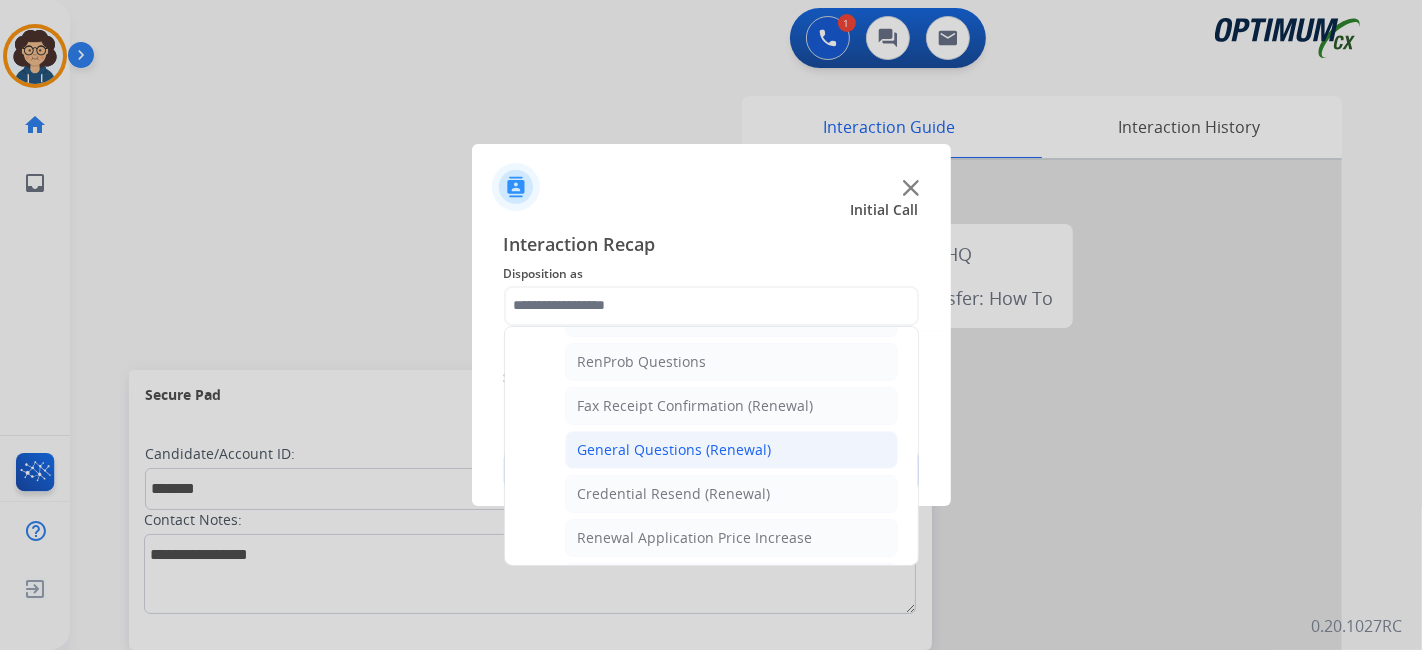 click on "General Questions (Renewal)" 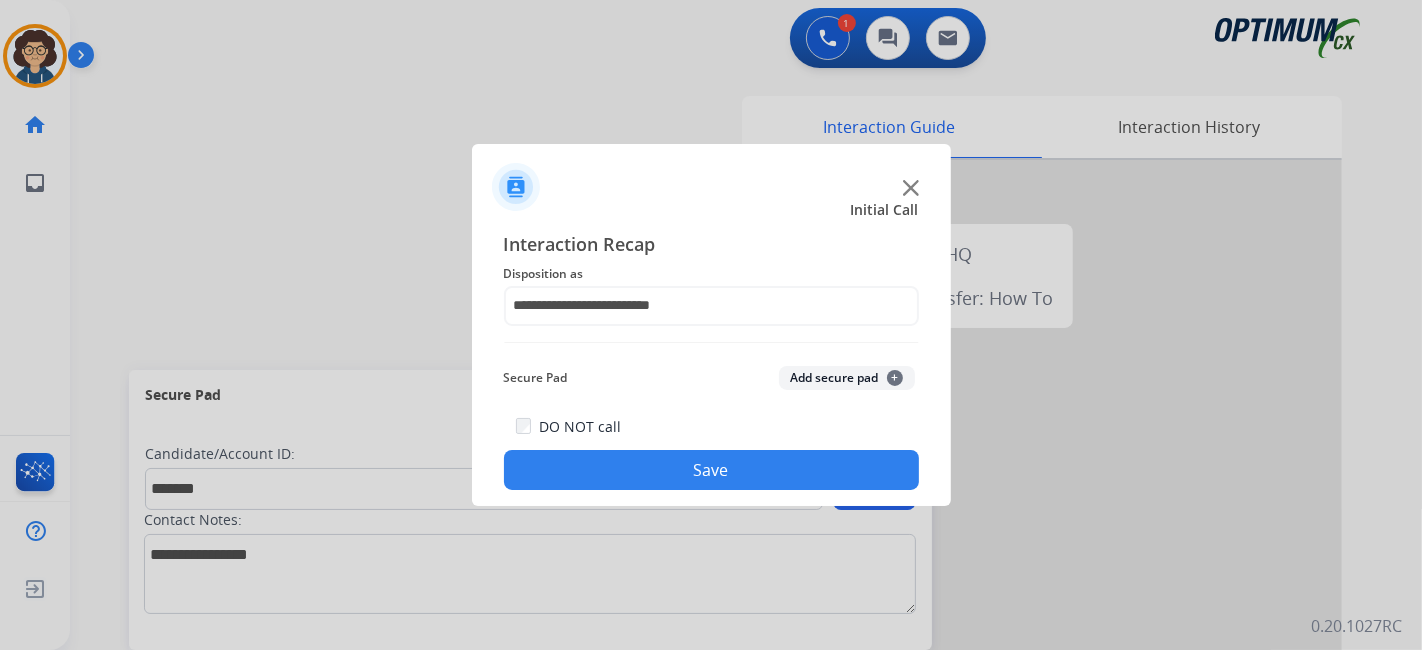 click on "Secure Pad  Add secure pad  +" 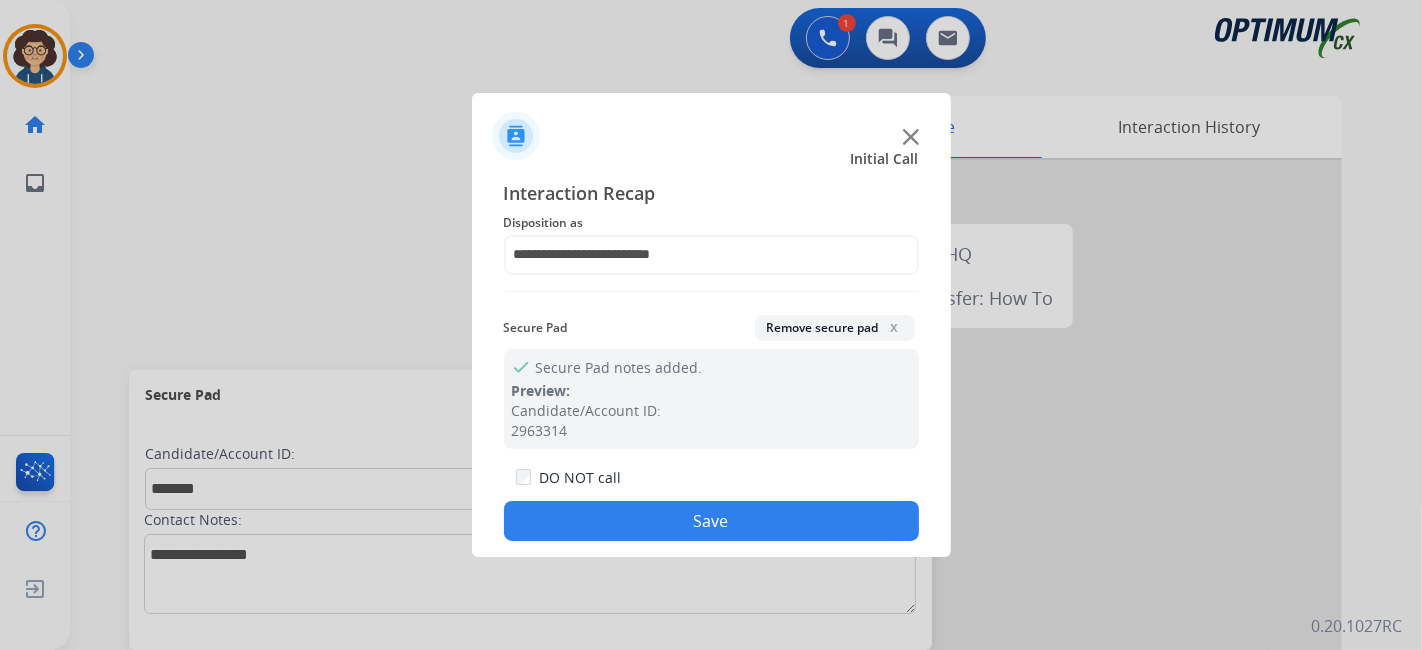 drag, startPoint x: 733, startPoint y: 527, endPoint x: 702, endPoint y: 470, distance: 64.884514 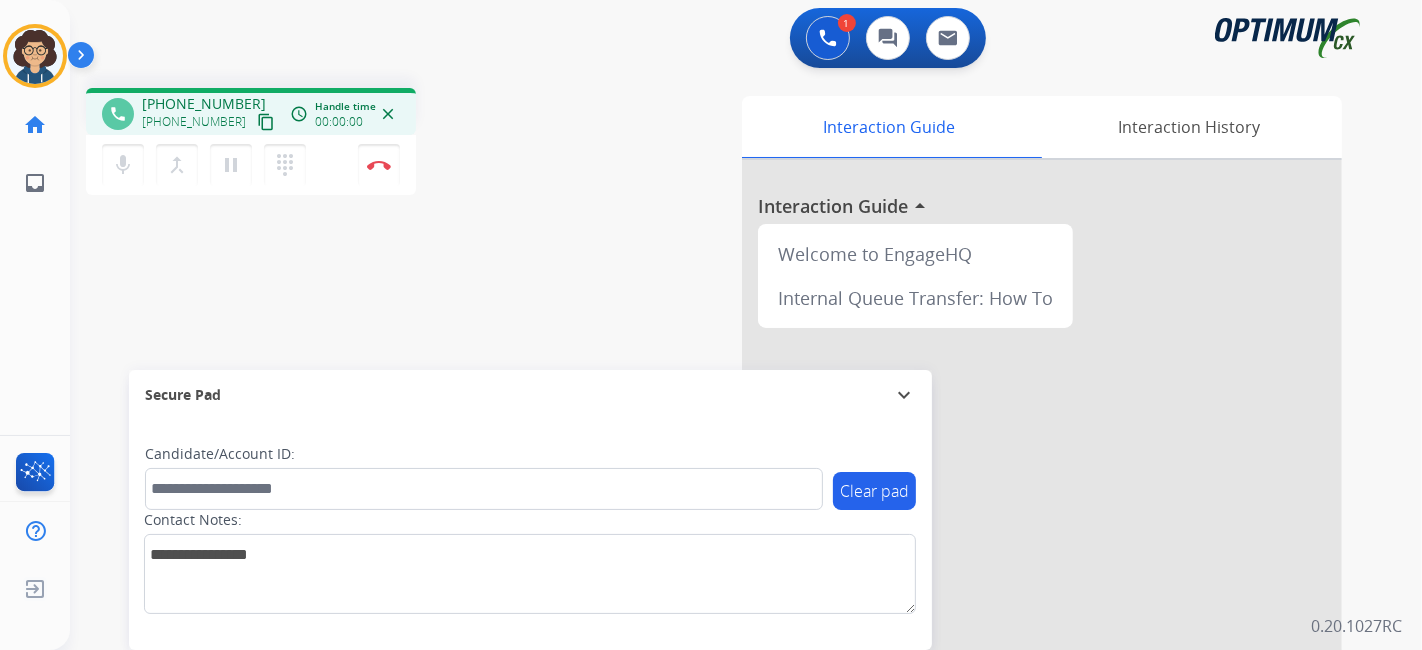 click on "content_copy" at bounding box center [266, 122] 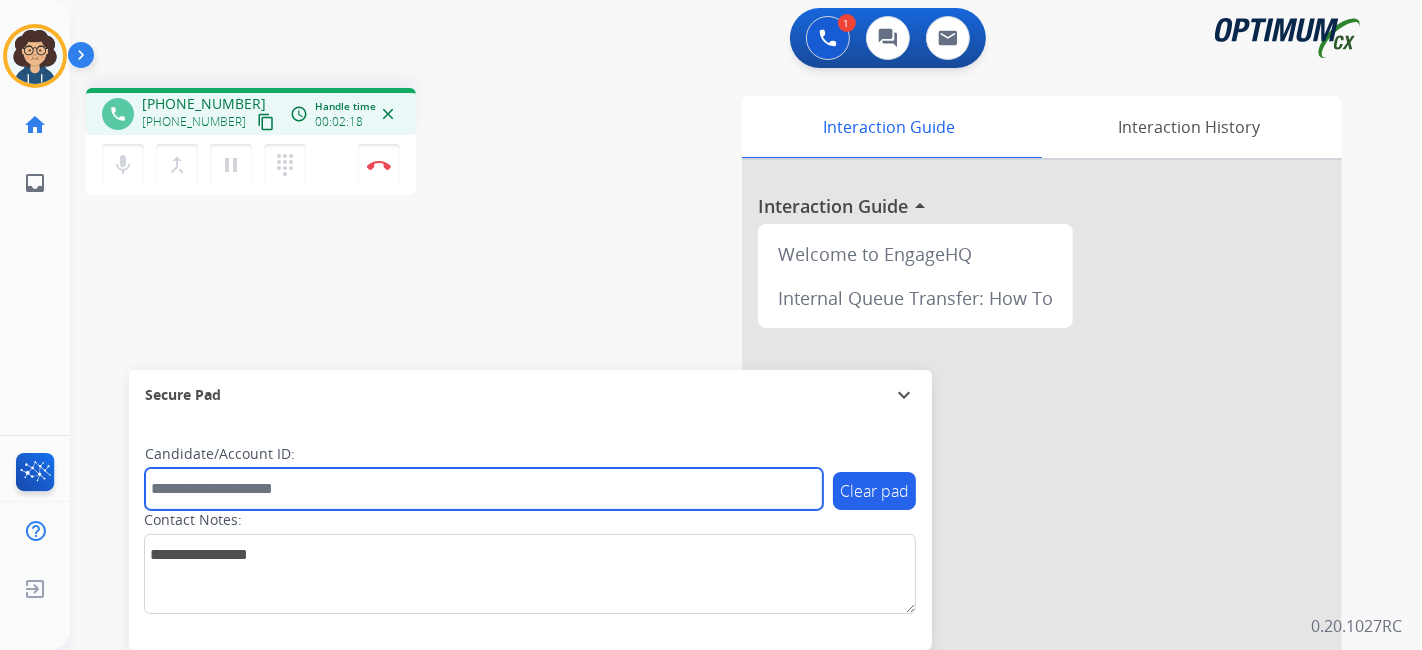 click at bounding box center [484, 489] 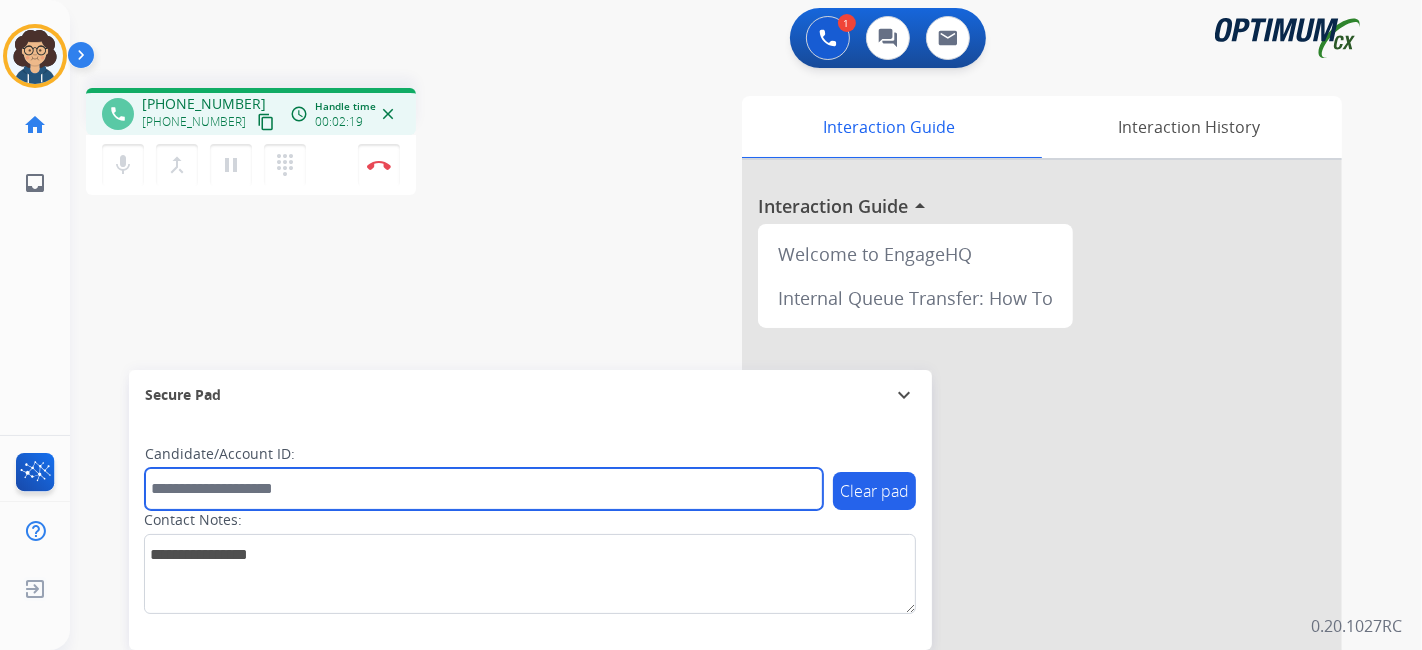 paste on "*******" 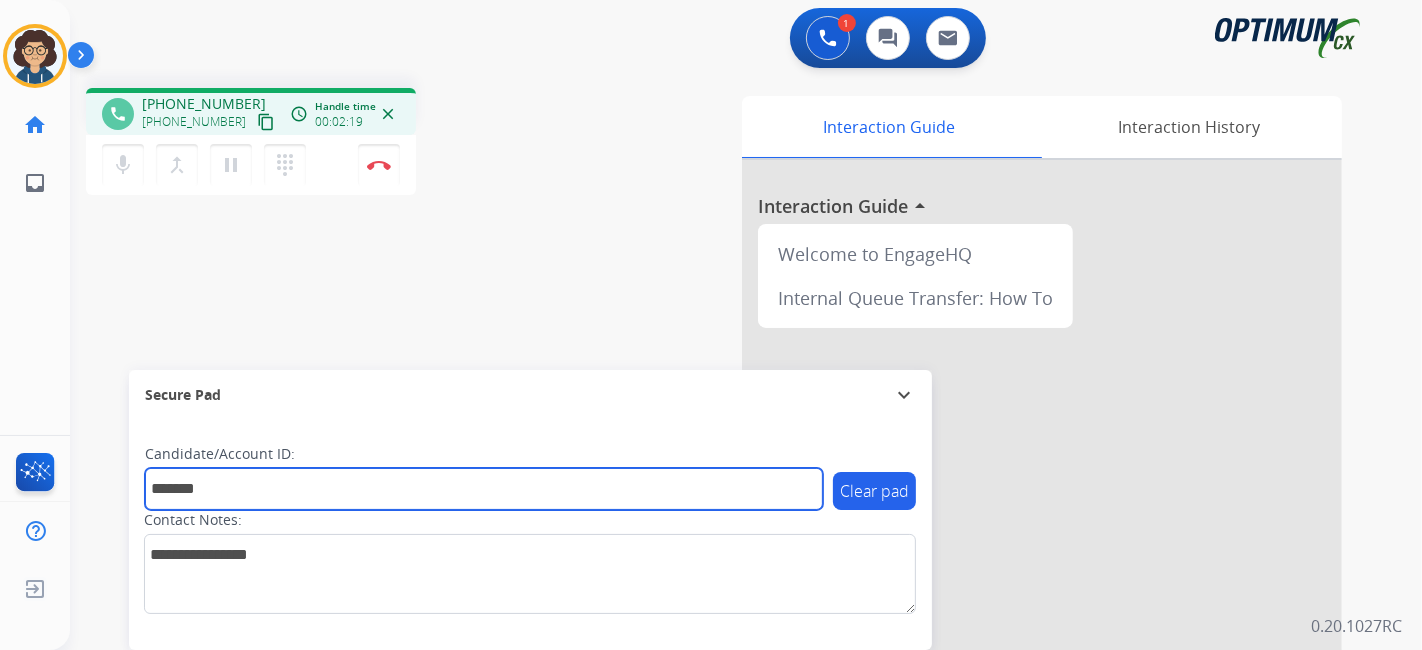type on "*******" 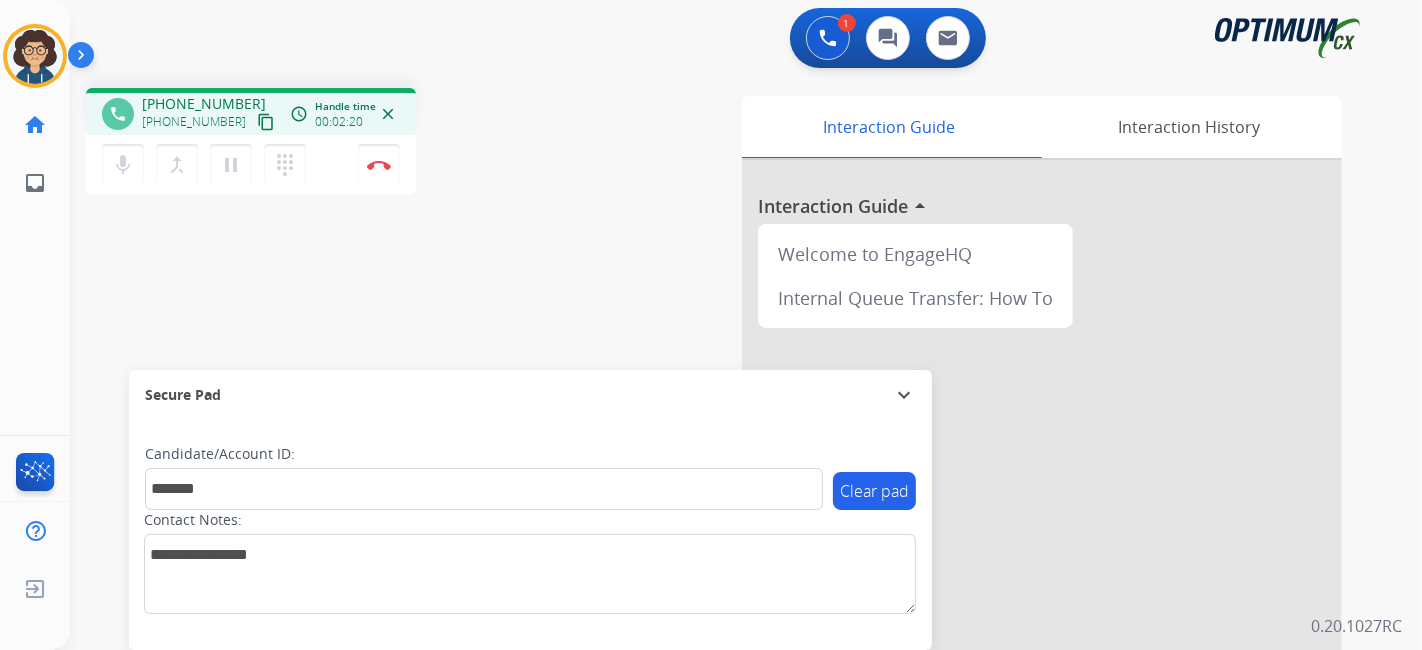 click on "phone [PHONE_NUMBER] [PHONE_NUMBER] content_copy access_time Call metrics Queue   00:10 Hold   00:00 Talk   02:21 Total   02:30 Handle time 00:02:20 close mic Mute merge_type Bridge pause Hold dialpad Dialpad Disconnect swap_horiz Break voice bridge close_fullscreen Connect 3-Way Call merge_type Separate 3-Way Call  Interaction Guide   Interaction History  Interaction Guide arrow_drop_up  Welcome to EngageHQ   Internal Queue Transfer: How To  Secure Pad expand_more Clear pad Candidate/Account ID: ******* Contact Notes:" at bounding box center [722, 489] 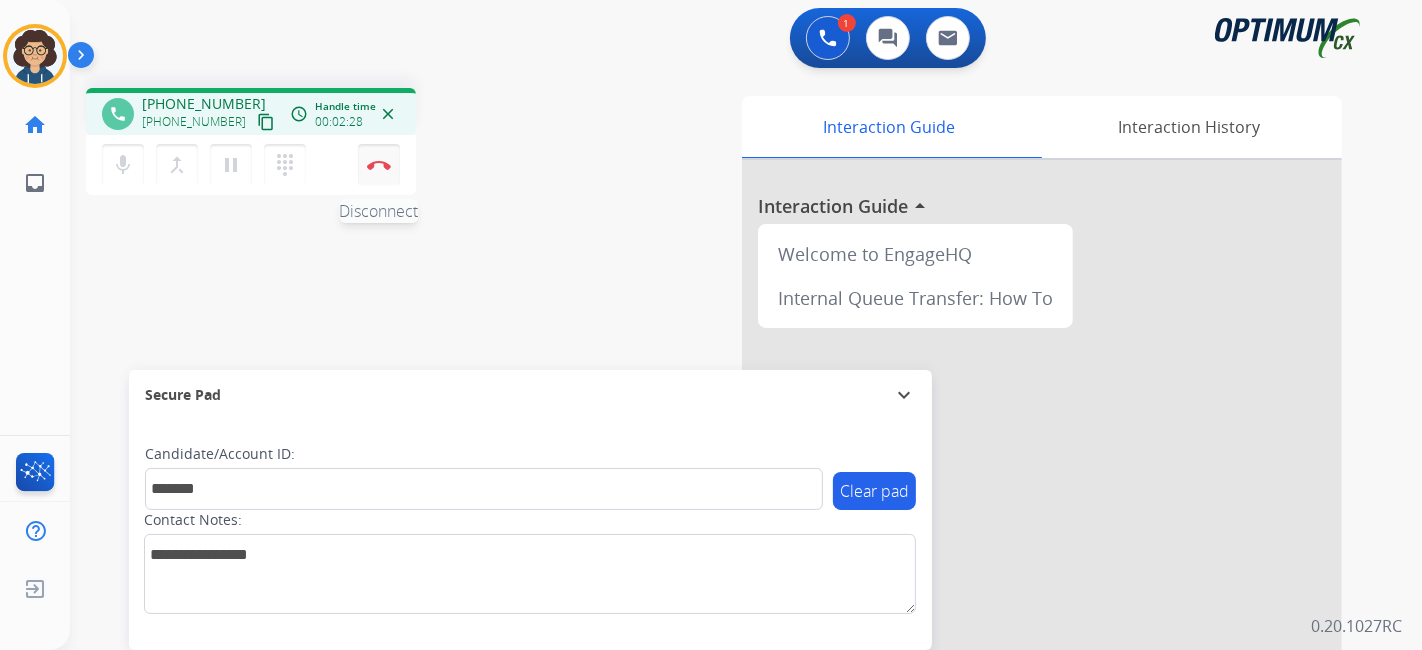 click on "Disconnect" at bounding box center [379, 165] 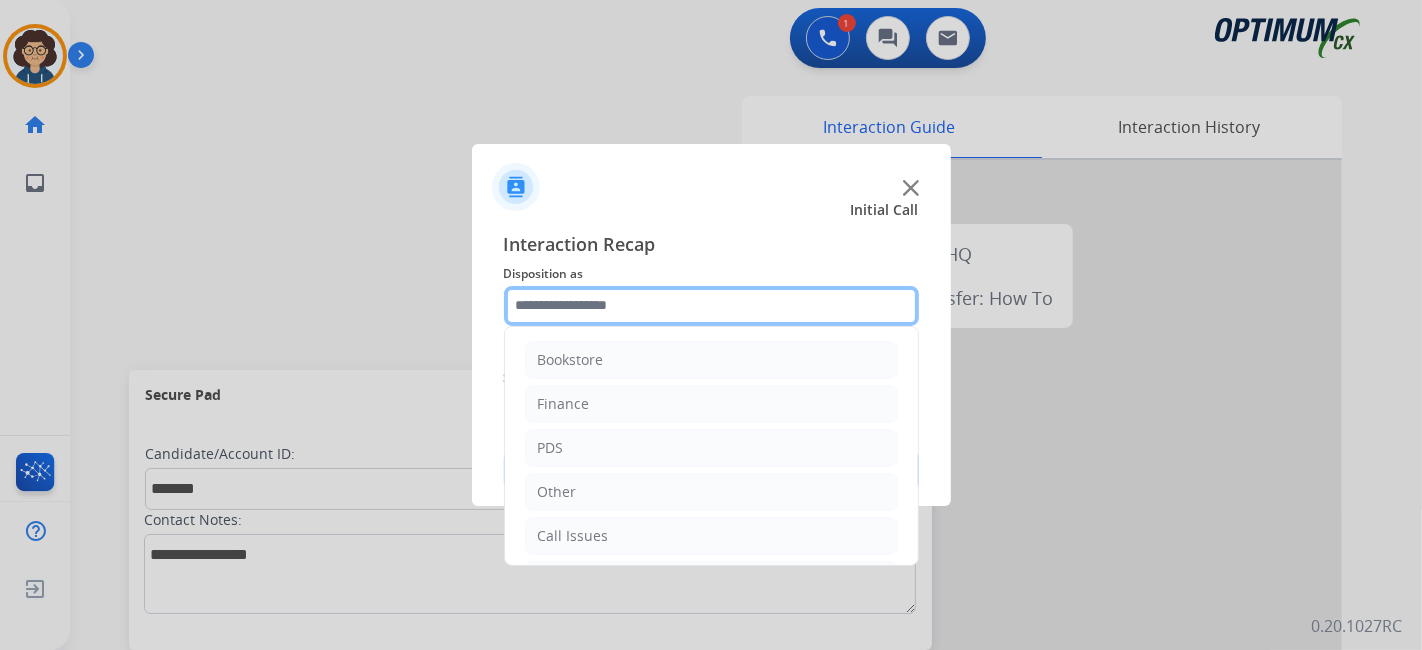 click 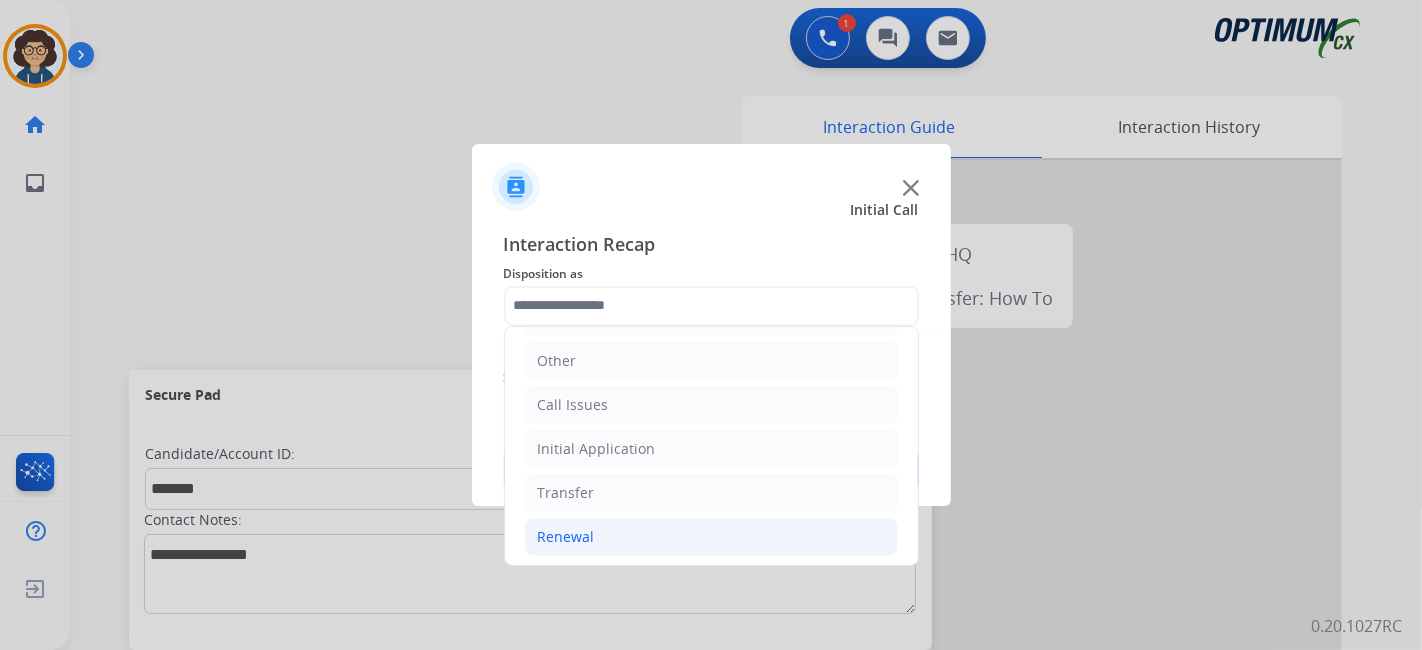click on "Renewal" 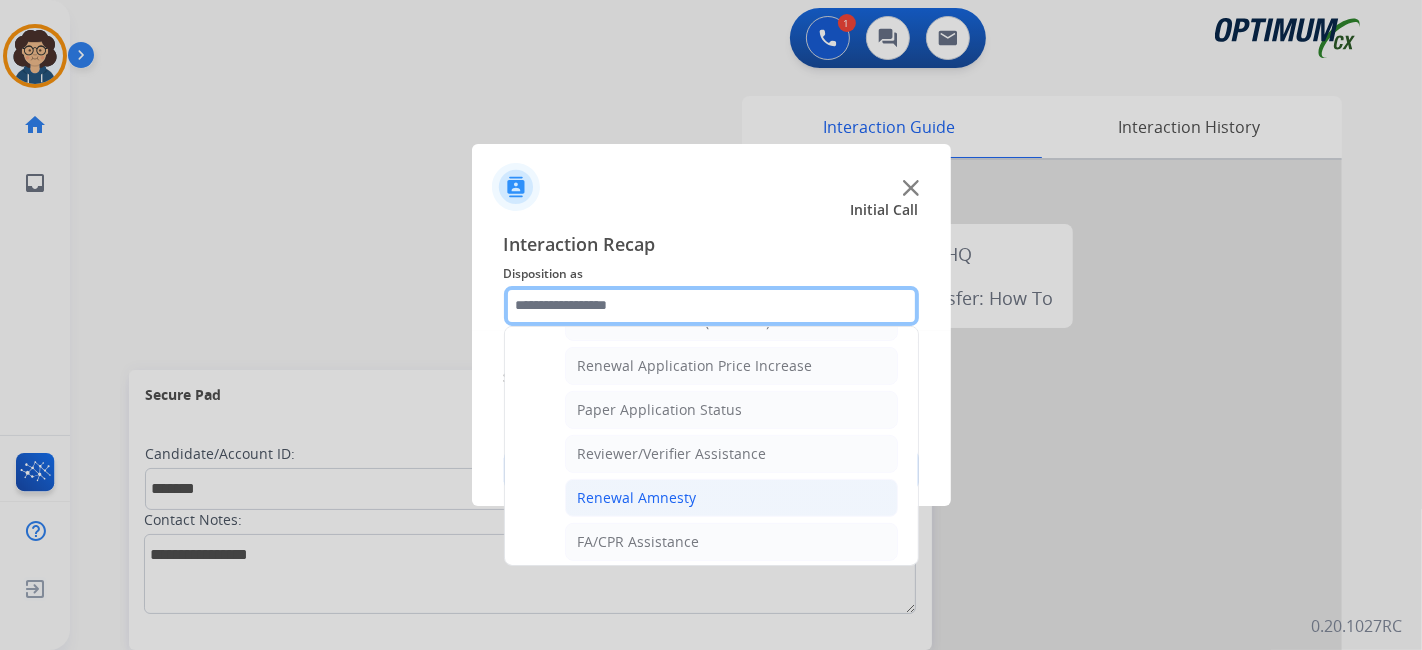 scroll, scrollTop: 686, scrollLeft: 0, axis: vertical 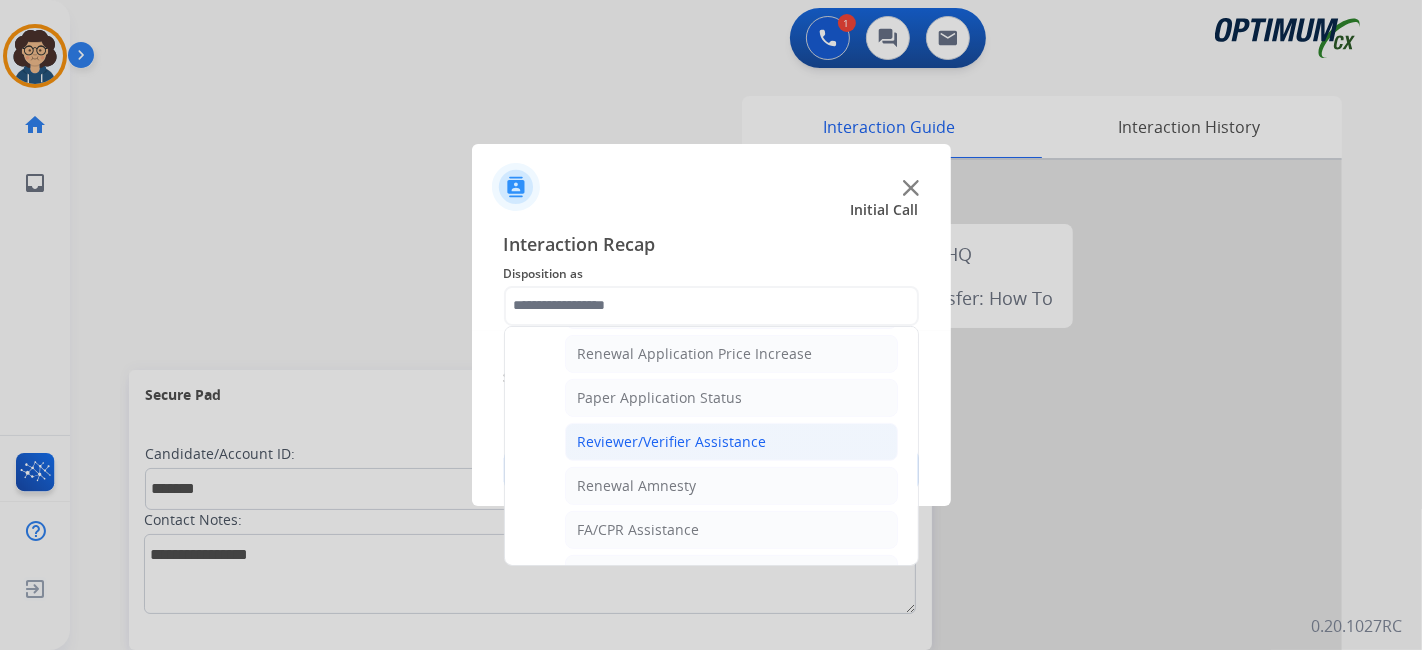 click on "Reviewer/Verifier Assistance" 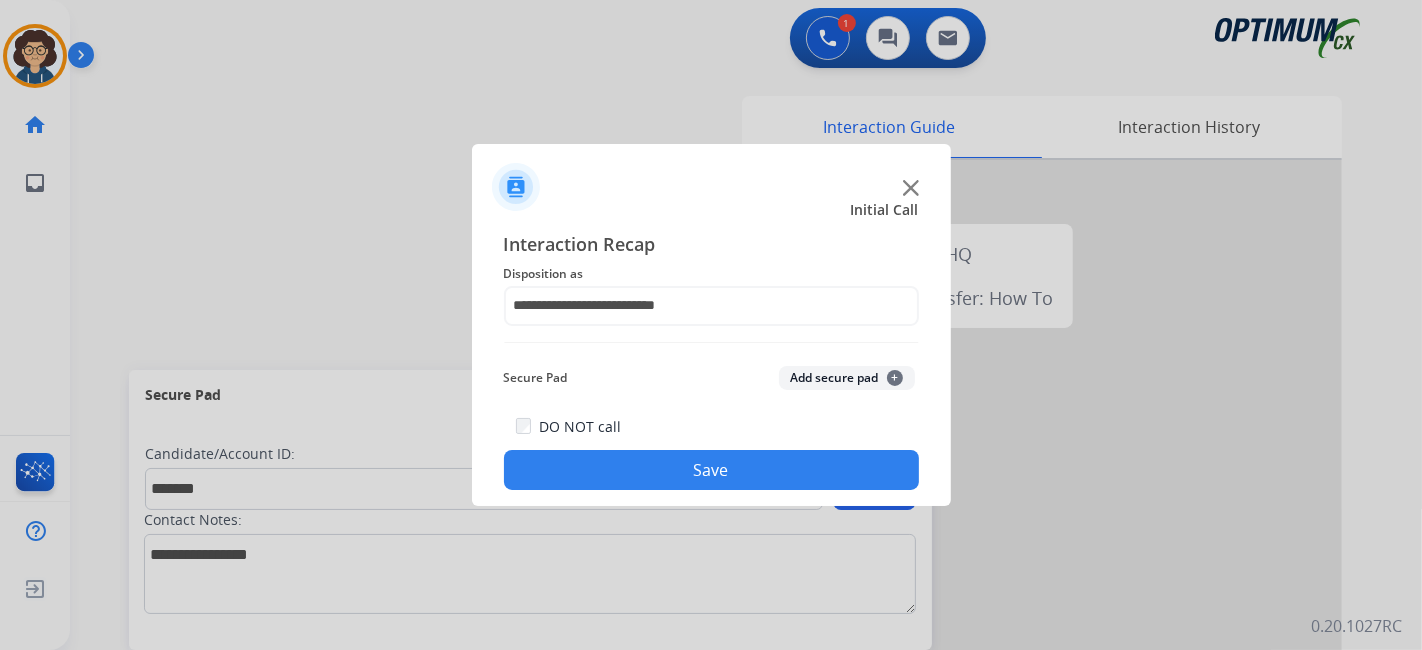drag, startPoint x: 819, startPoint y: 382, endPoint x: 768, endPoint y: 481, distance: 111.364265 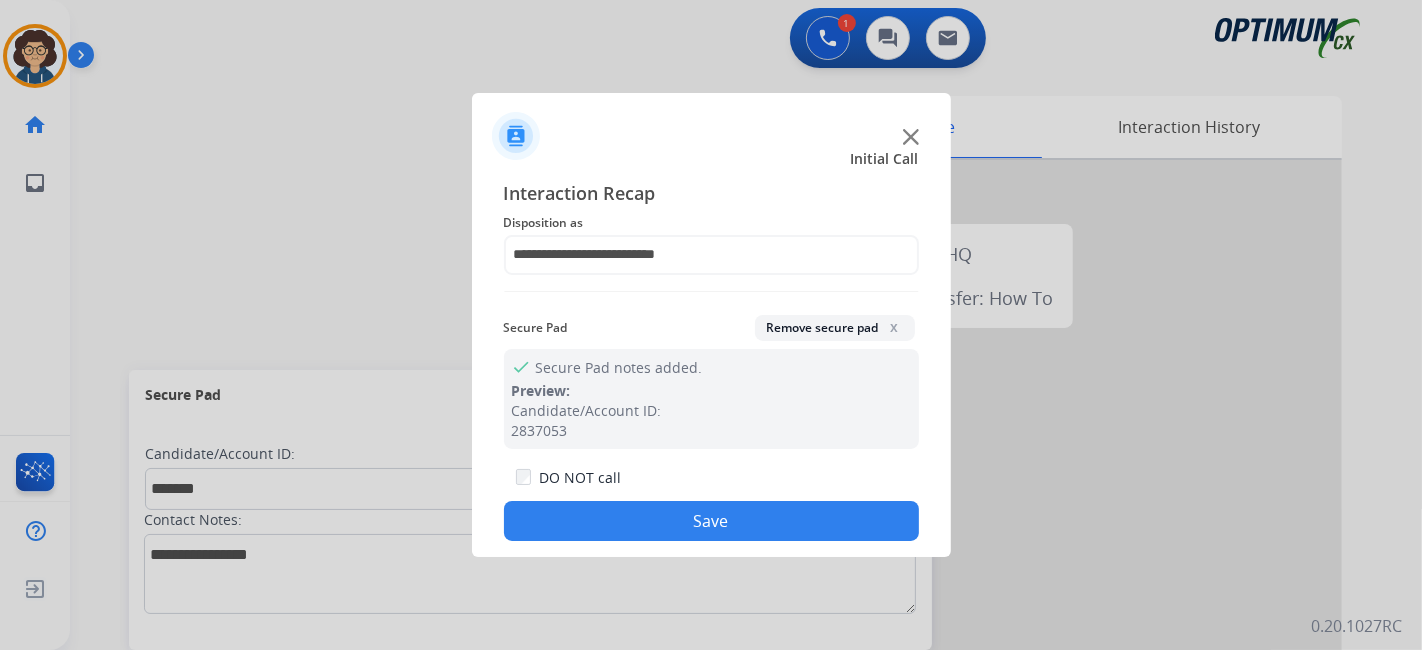 drag, startPoint x: 745, startPoint y: 507, endPoint x: 726, endPoint y: 482, distance: 31.400637 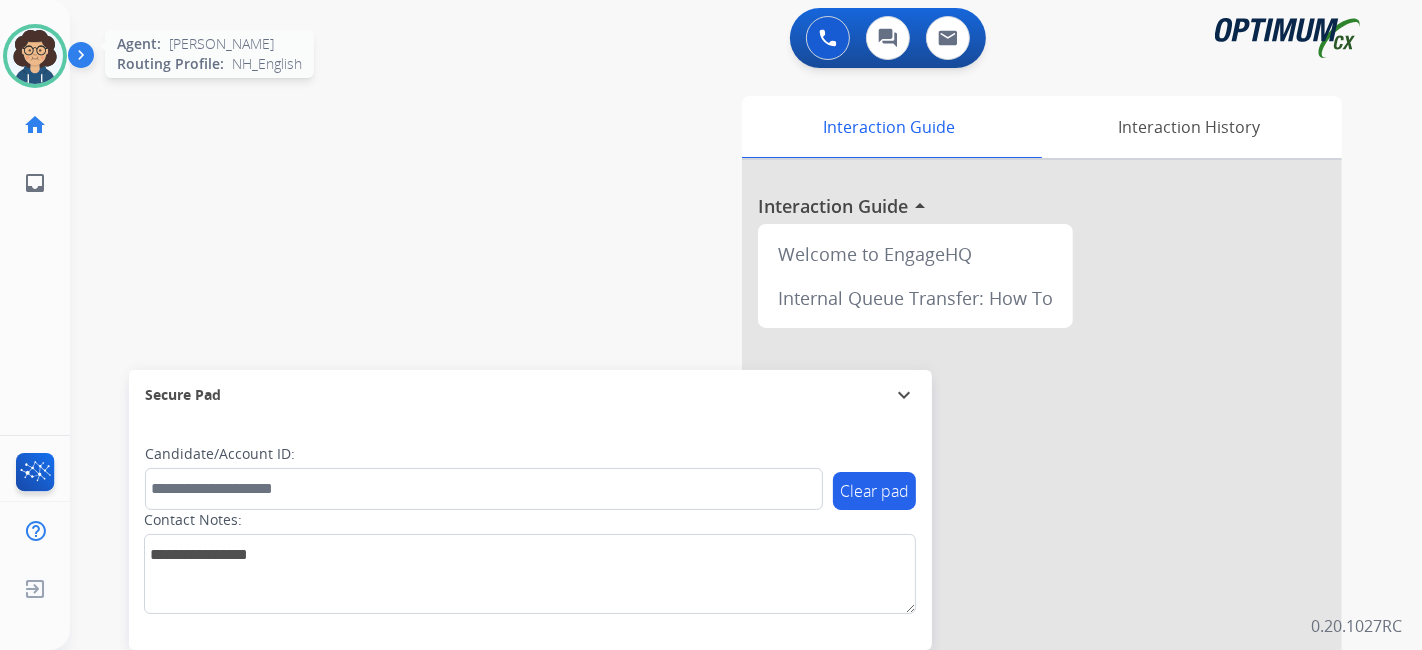 click at bounding box center [35, 56] 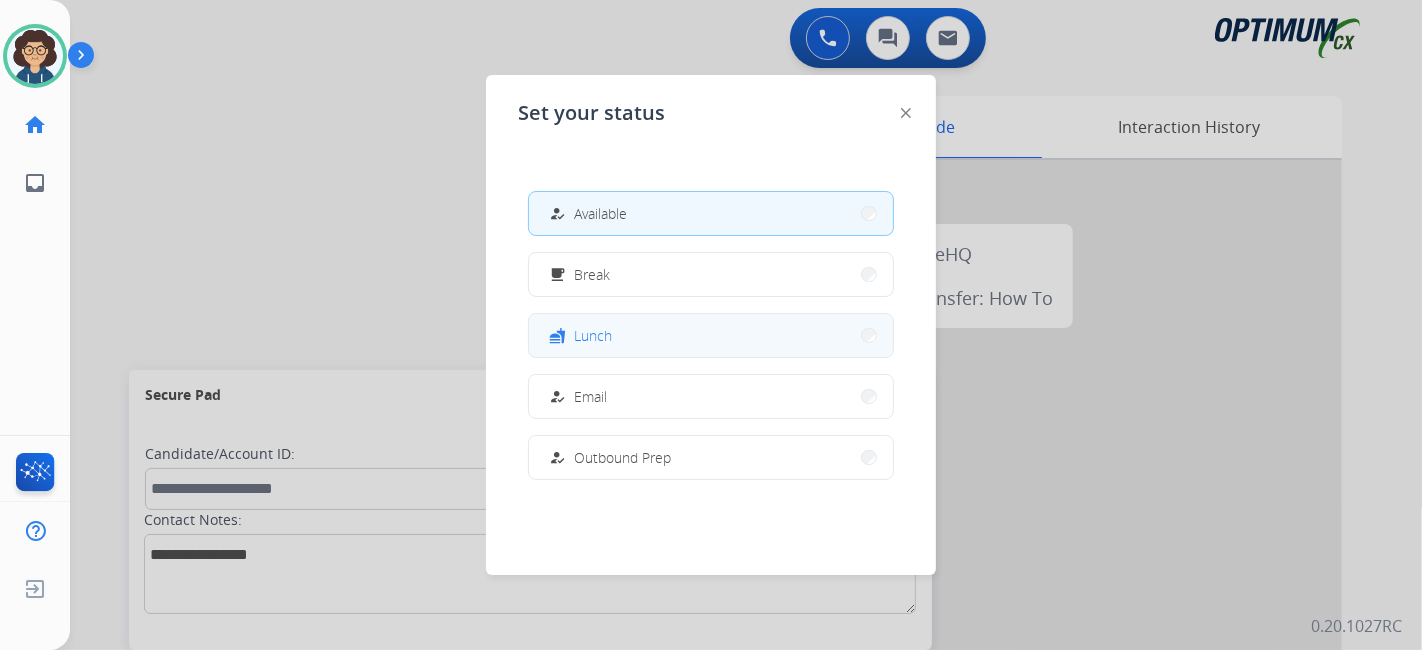 click on "Lunch" at bounding box center (593, 335) 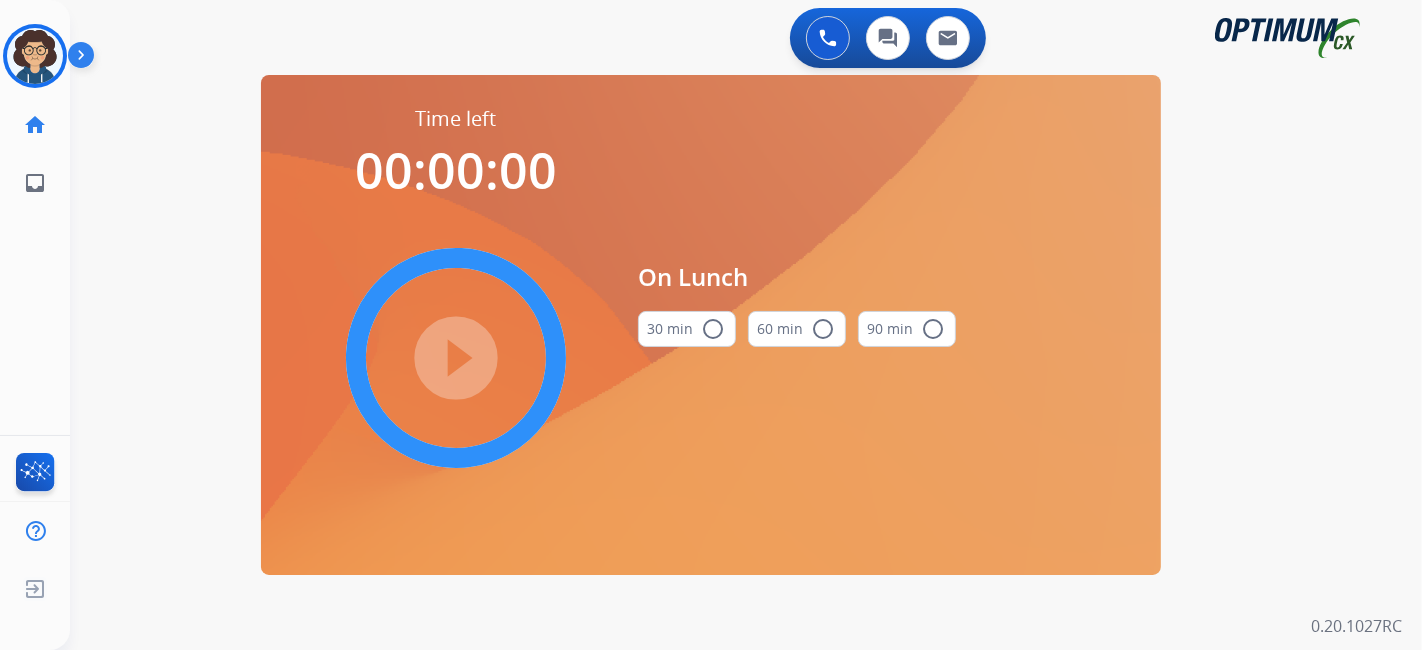 click on "30 min  radio_button_unchecked" at bounding box center [687, 329] 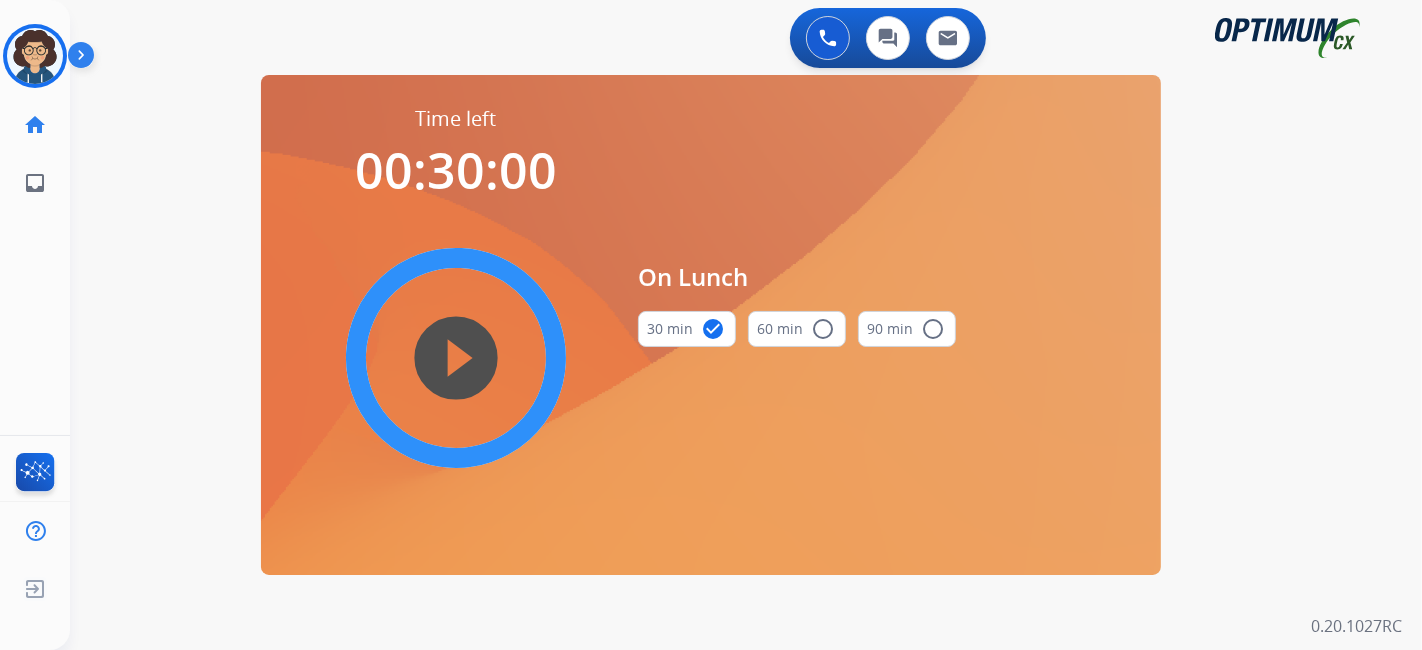 click on "play_circle_filled" at bounding box center (456, 358) 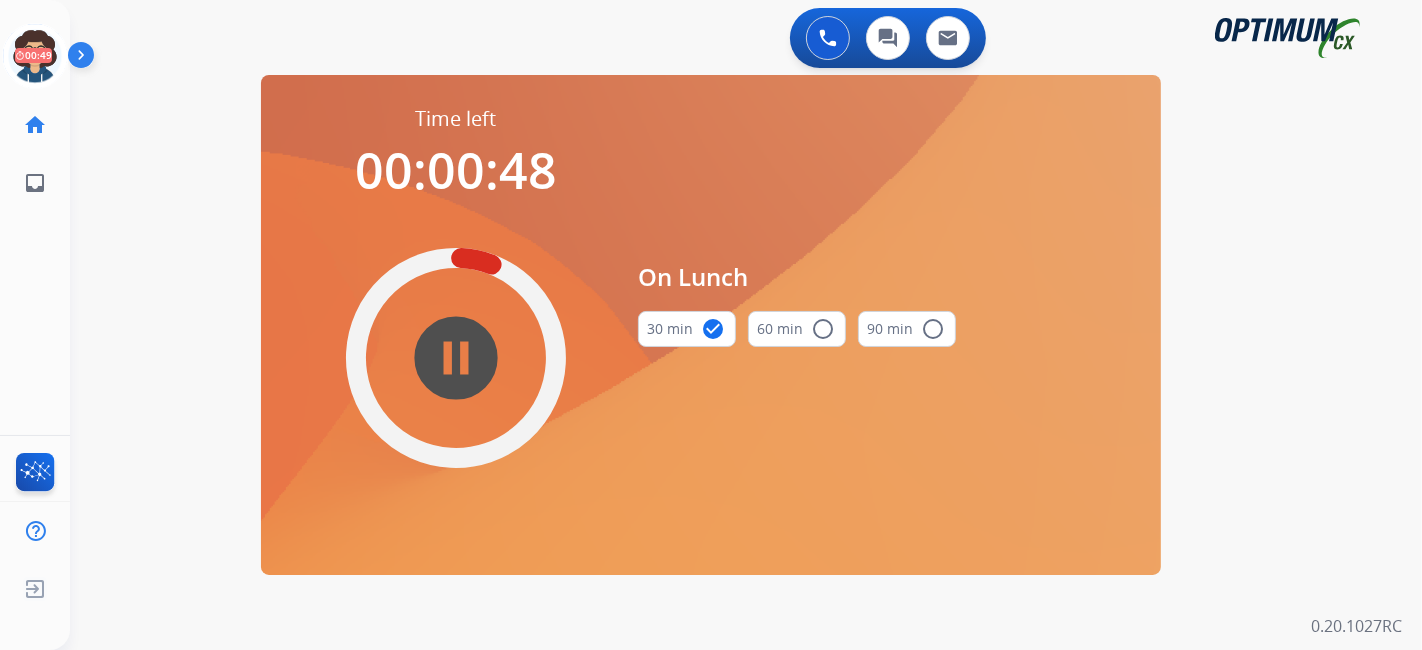 drag, startPoint x: 482, startPoint y: 358, endPoint x: 525, endPoint y: 343, distance: 45.54119 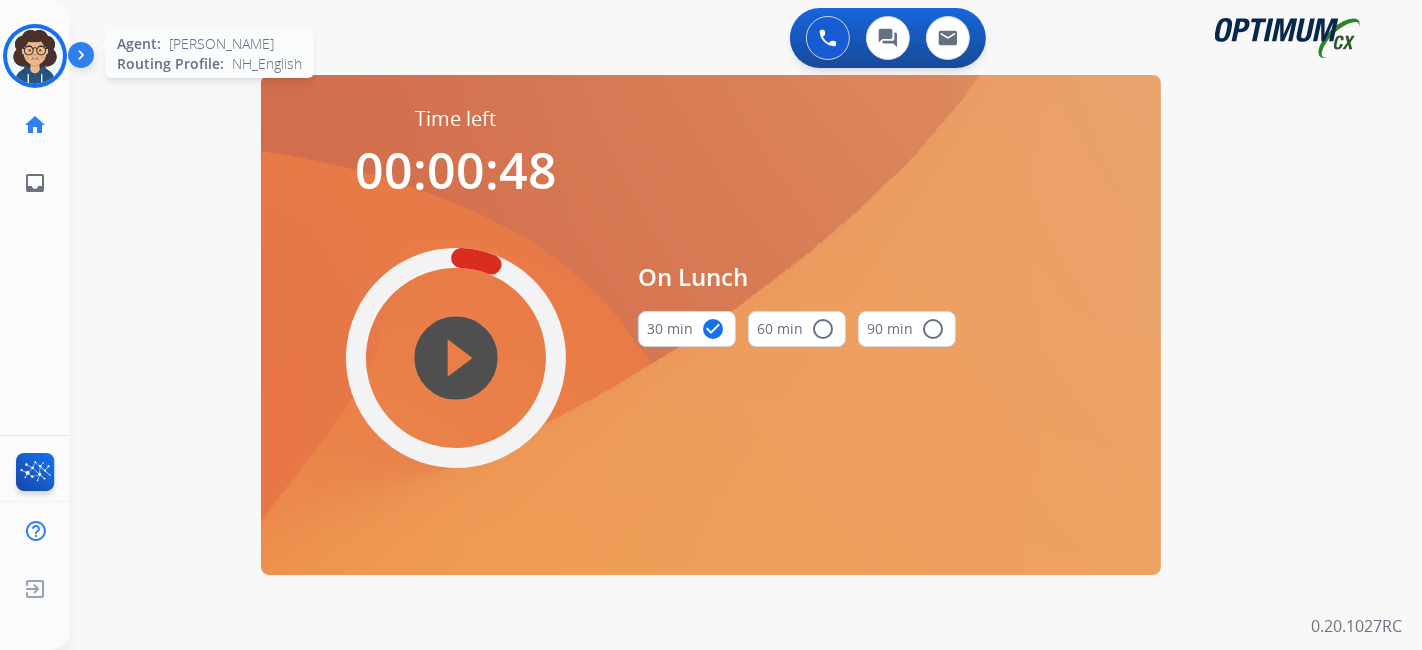 click at bounding box center (35, 56) 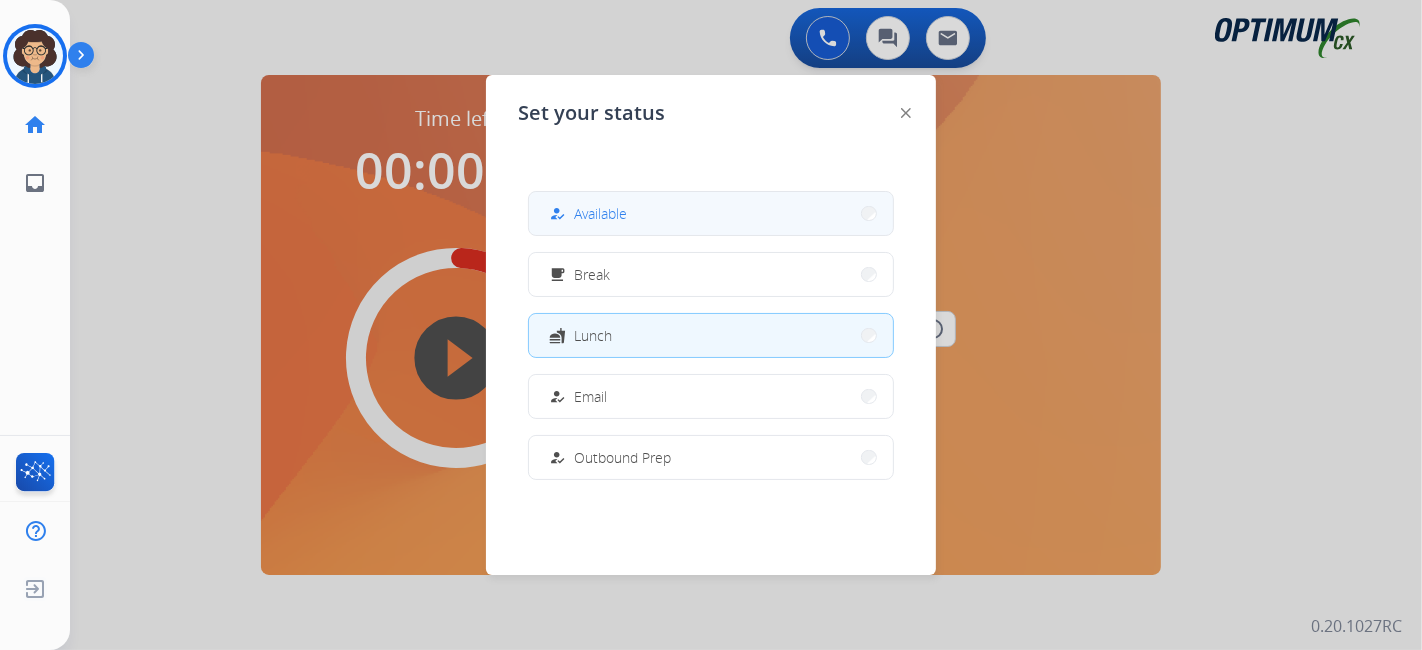 click on "Available" at bounding box center (600, 213) 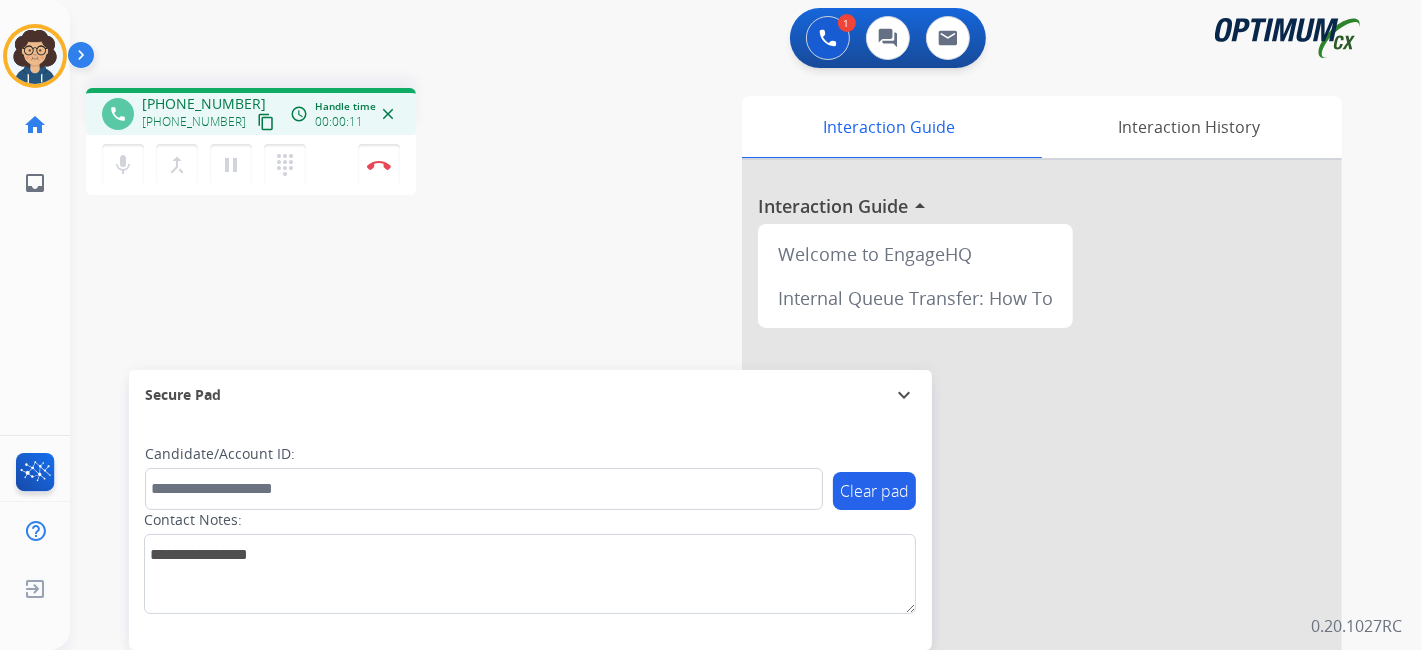 click on "content_copy" at bounding box center [266, 122] 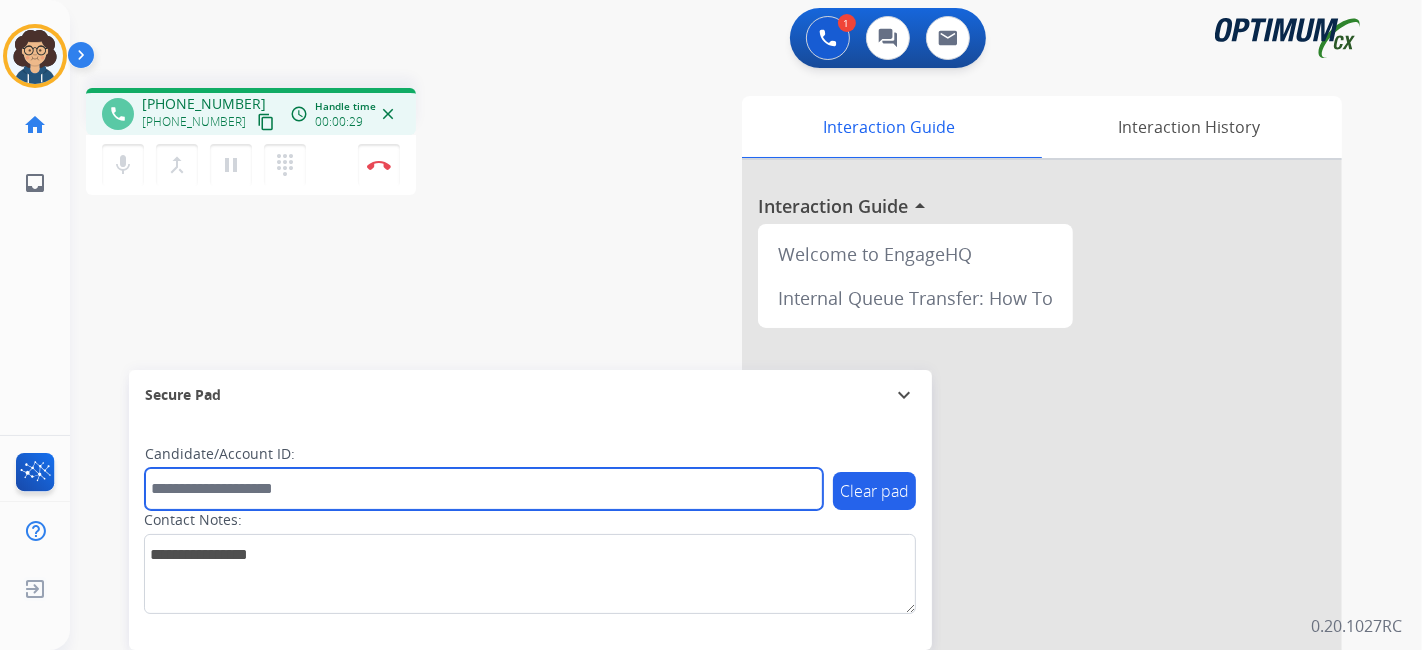 click at bounding box center [484, 489] 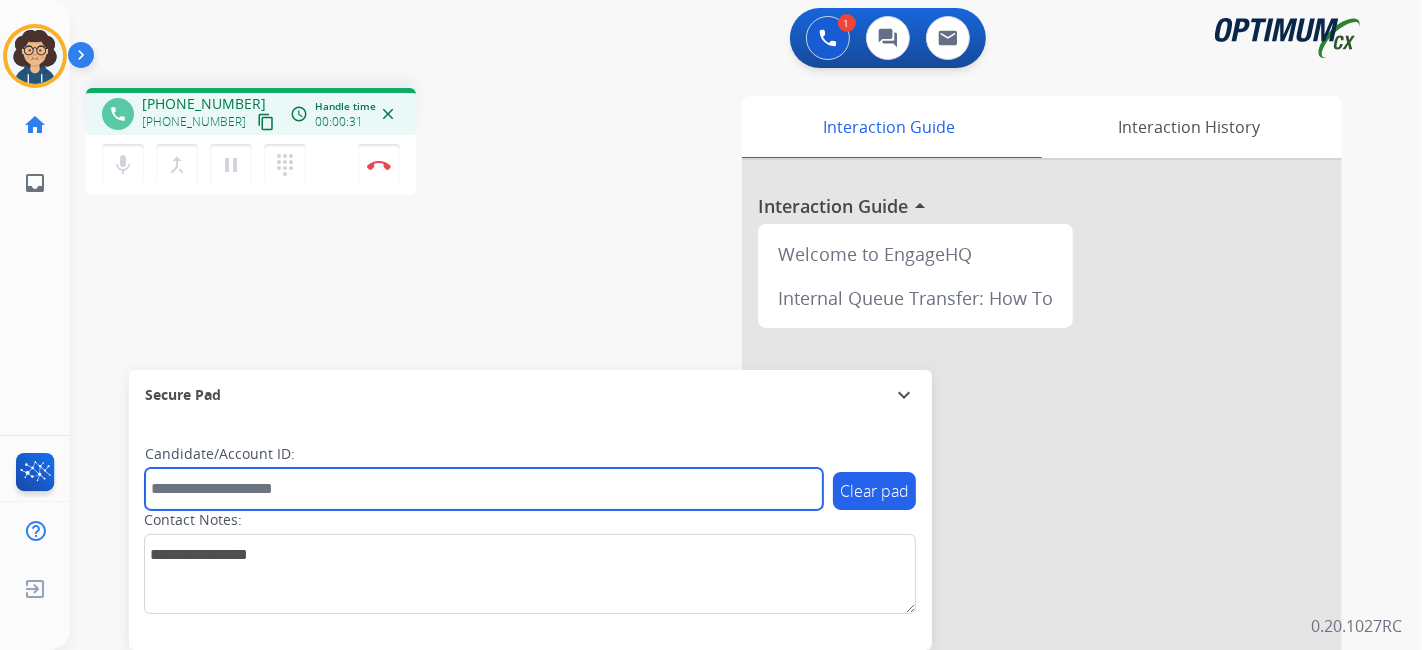 paste on "*******" 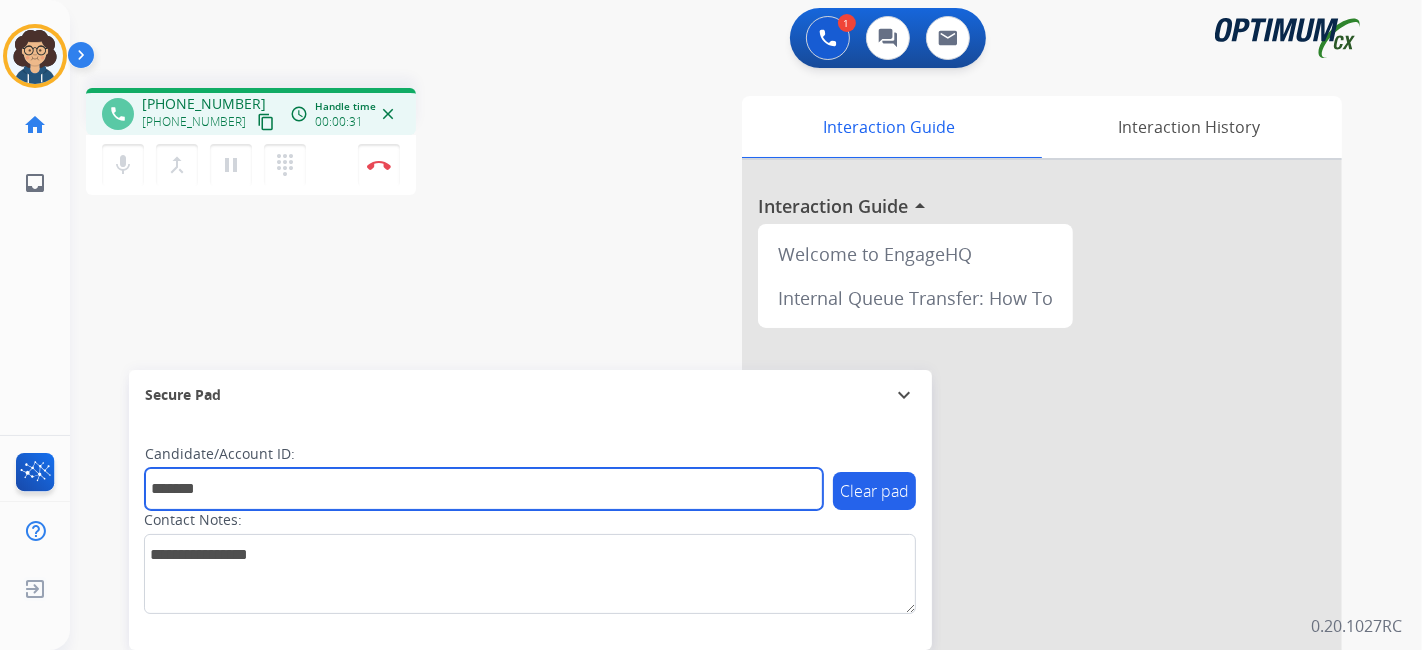type on "*******" 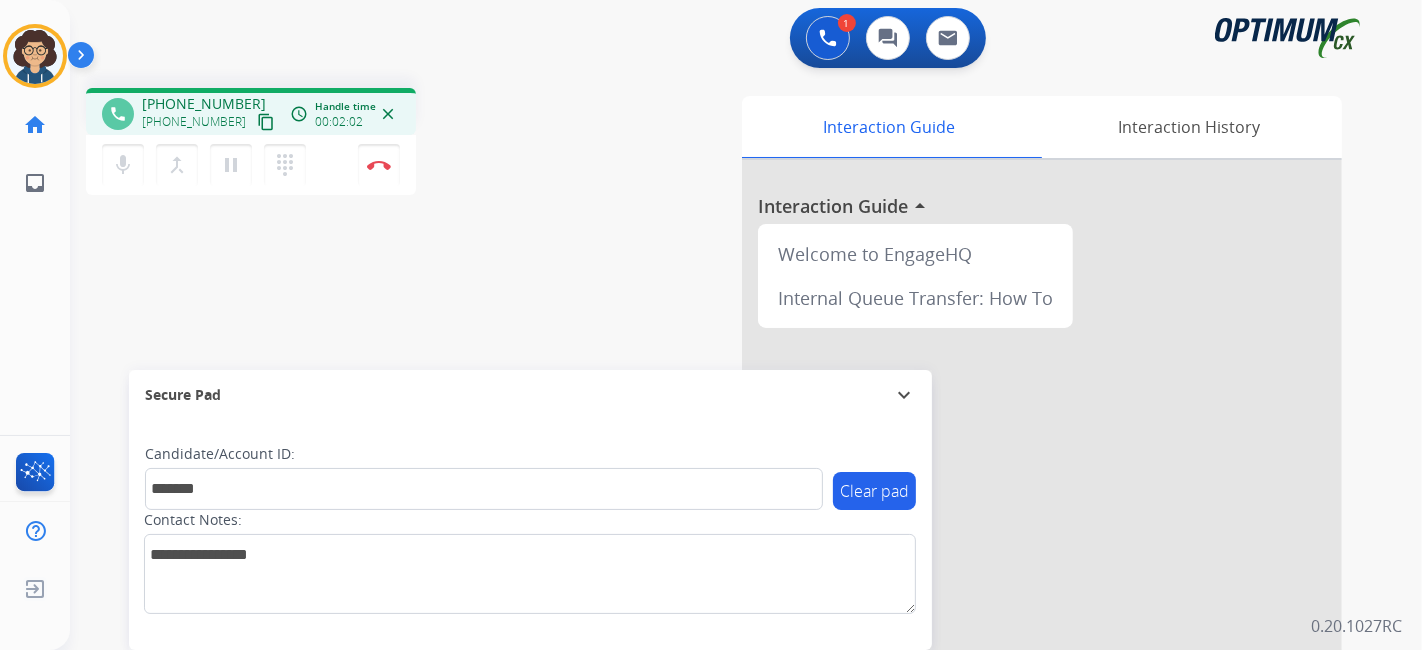 click on "phone [PHONE_NUMBER] [PHONE_NUMBER] content_copy access_time Call metrics Queue   00:09 Hold   00:00 Talk   02:03 Total   02:11 Handle time 00:02:02 close mic Mute merge_type Bridge pause Hold dialpad Dialpad Disconnect swap_horiz Break voice bridge close_fullscreen Connect 3-Way Call merge_type Separate 3-Way Call" at bounding box center [337, 144] 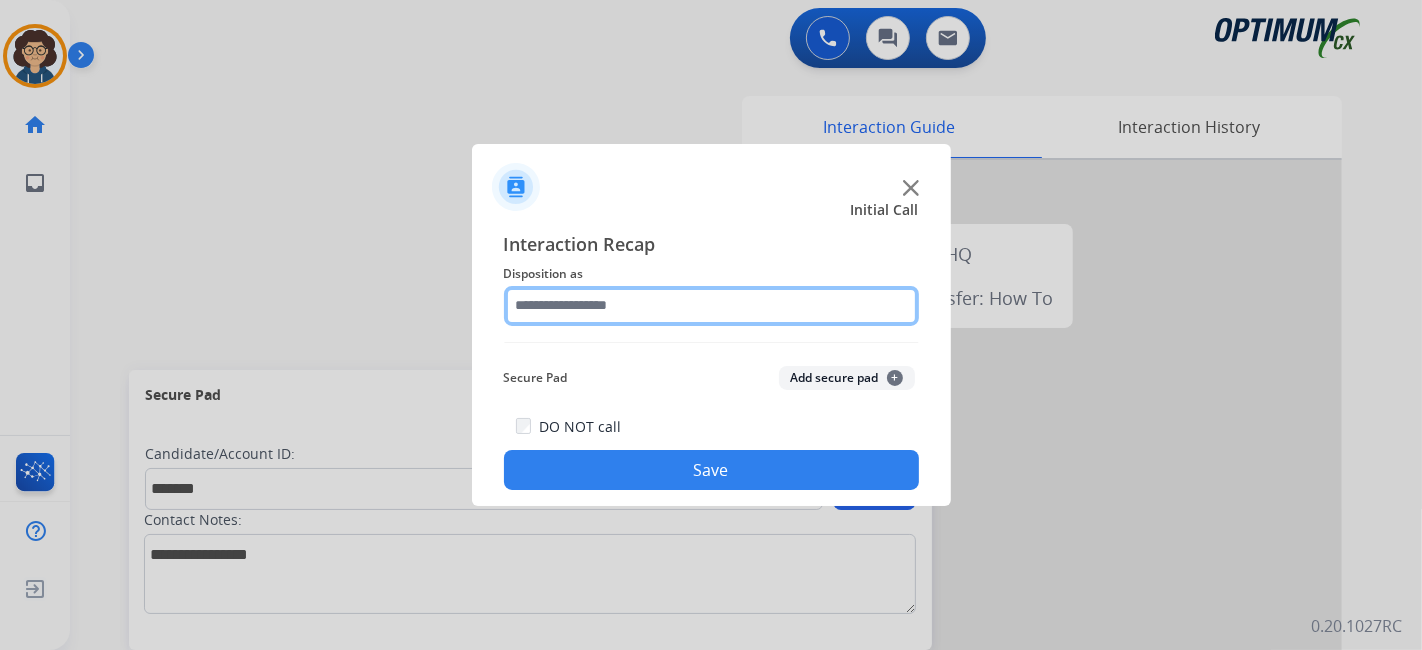 click 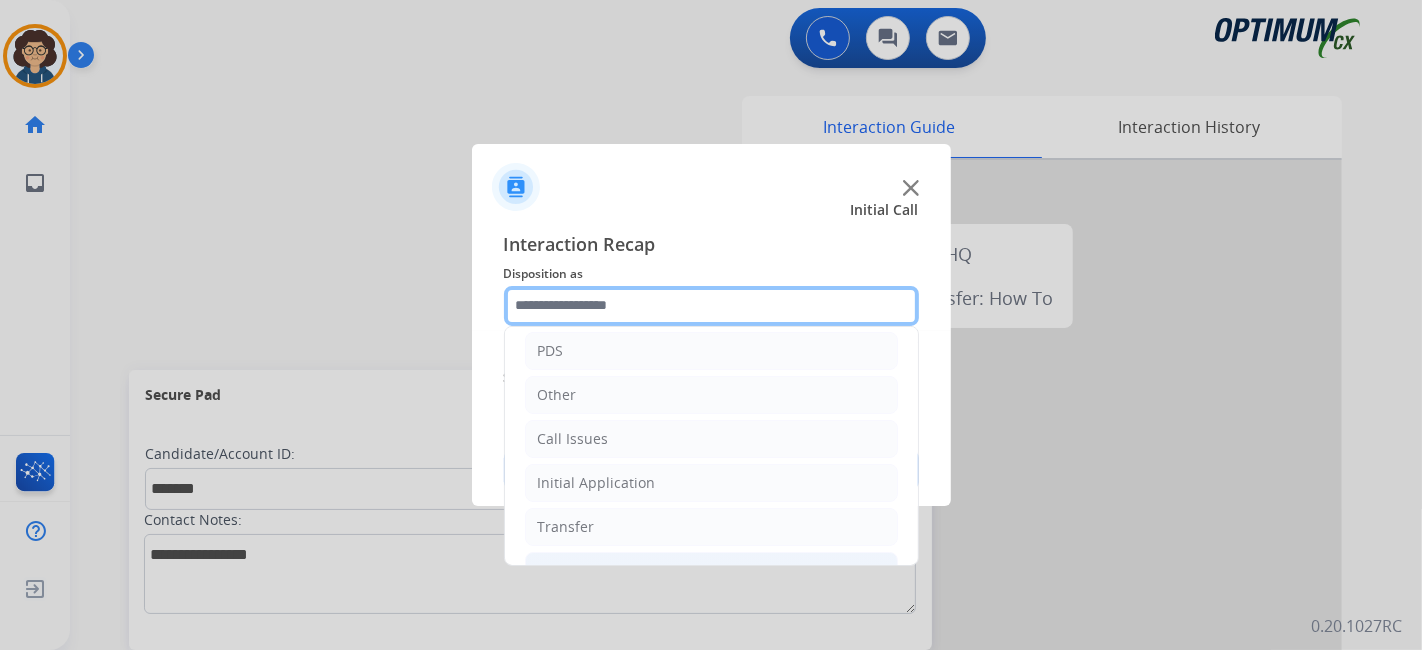 scroll, scrollTop: 131, scrollLeft: 0, axis: vertical 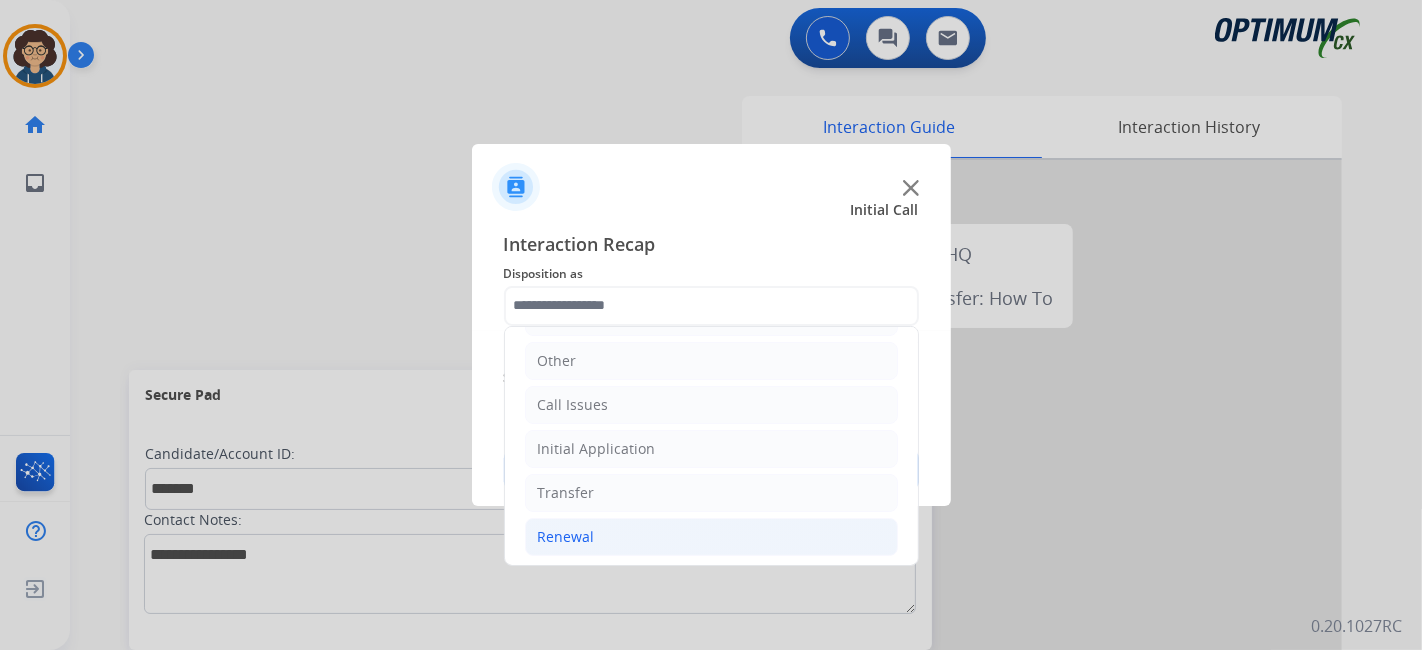 click on "Renewal" 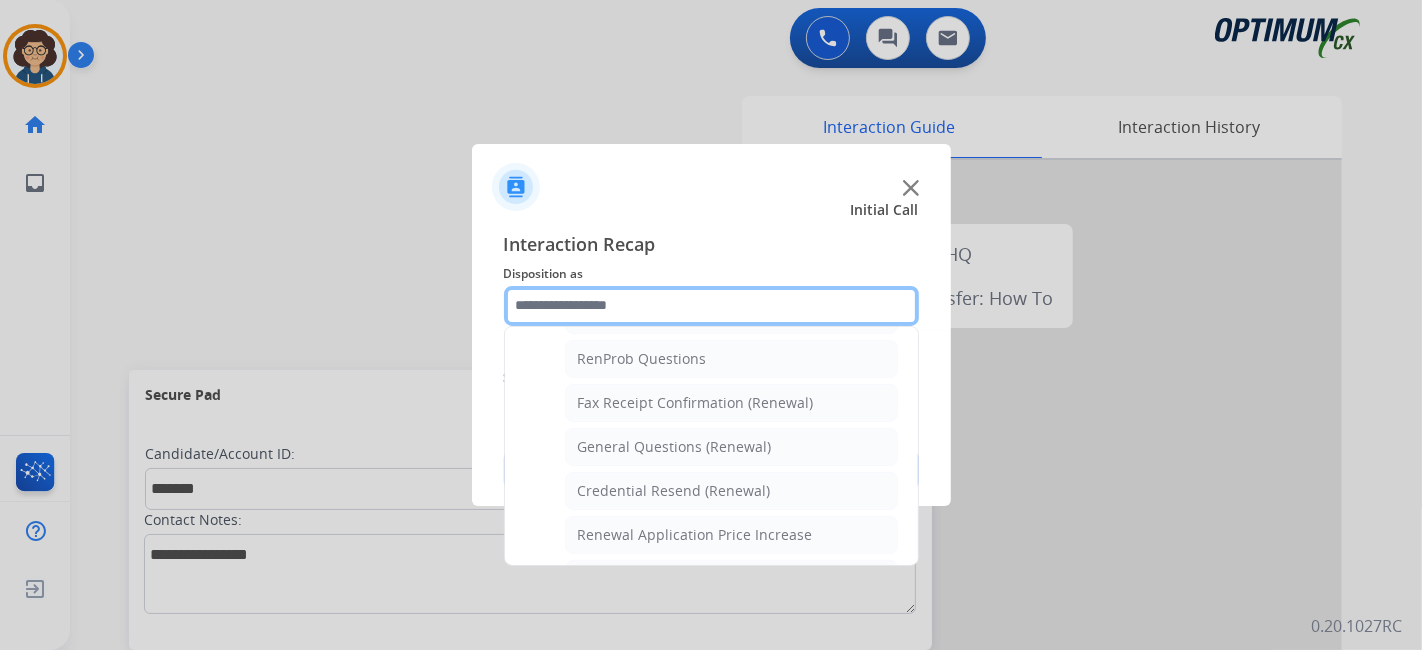 scroll, scrollTop: 521, scrollLeft: 0, axis: vertical 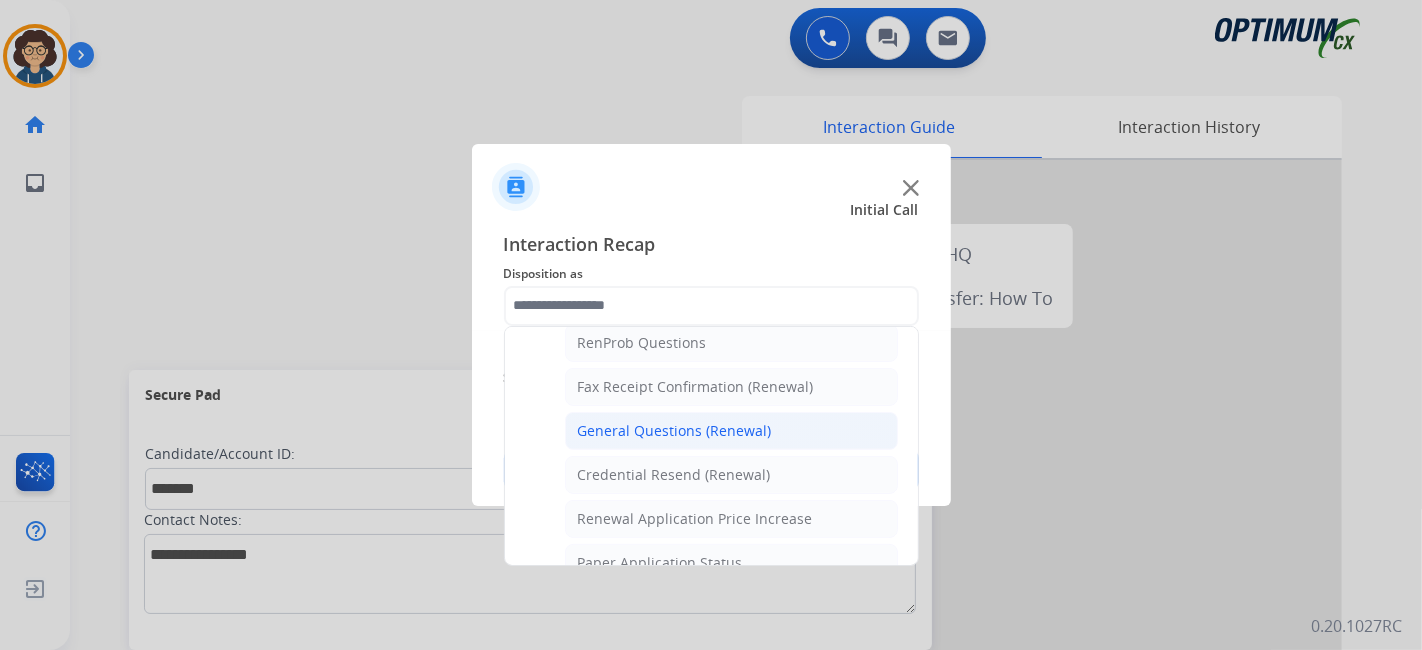click on "General Questions (Renewal)" 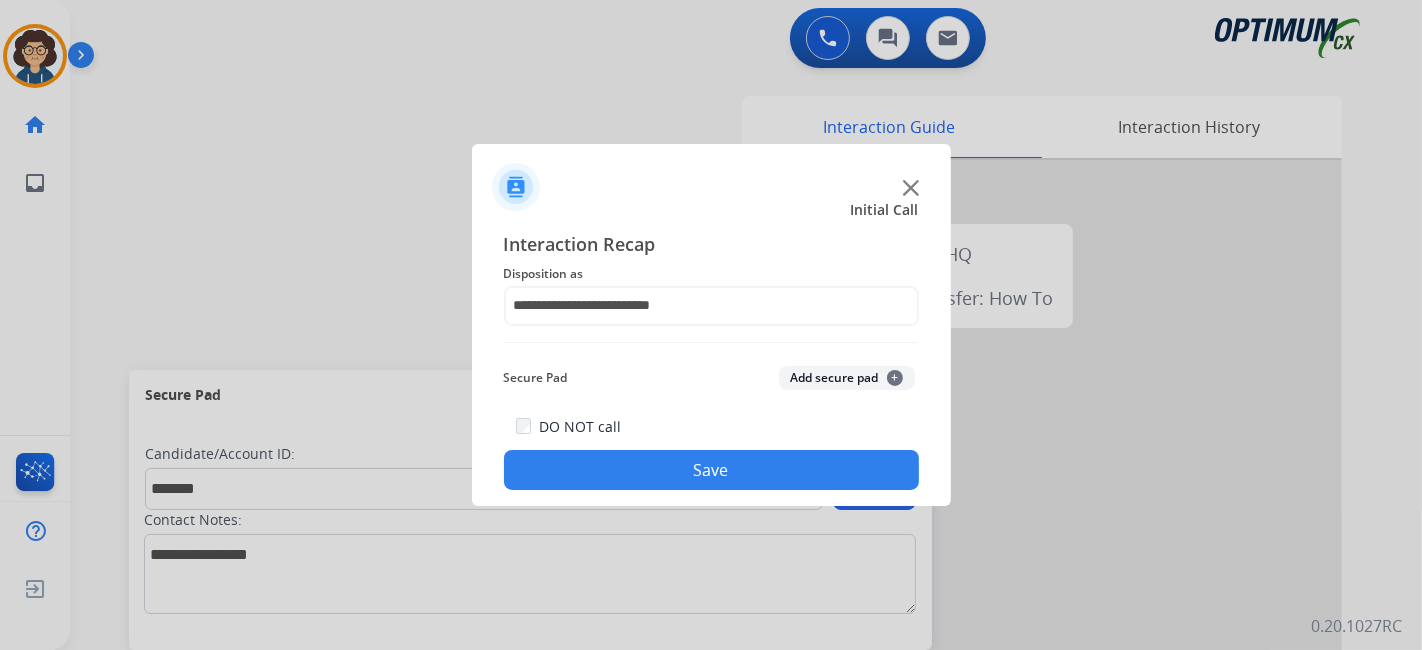 click on "Add secure pad  +" 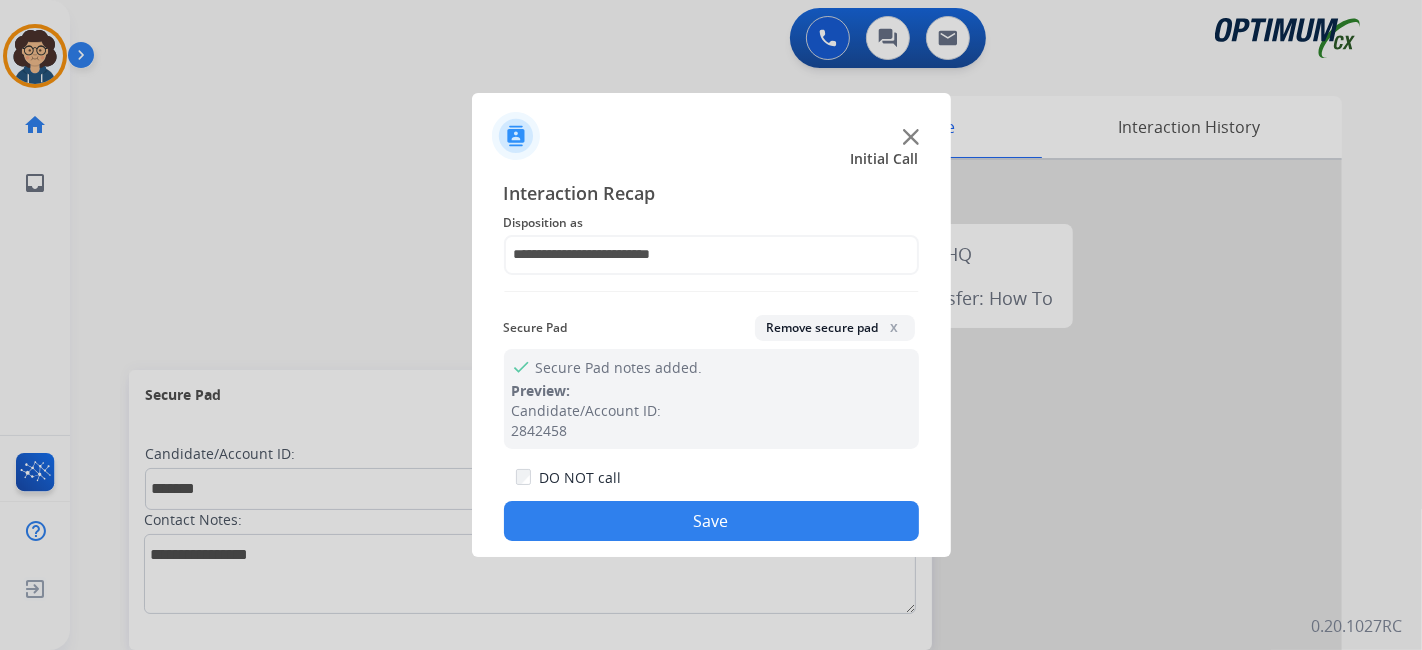 drag, startPoint x: 711, startPoint y: 518, endPoint x: 471, endPoint y: 10, distance: 561.83984 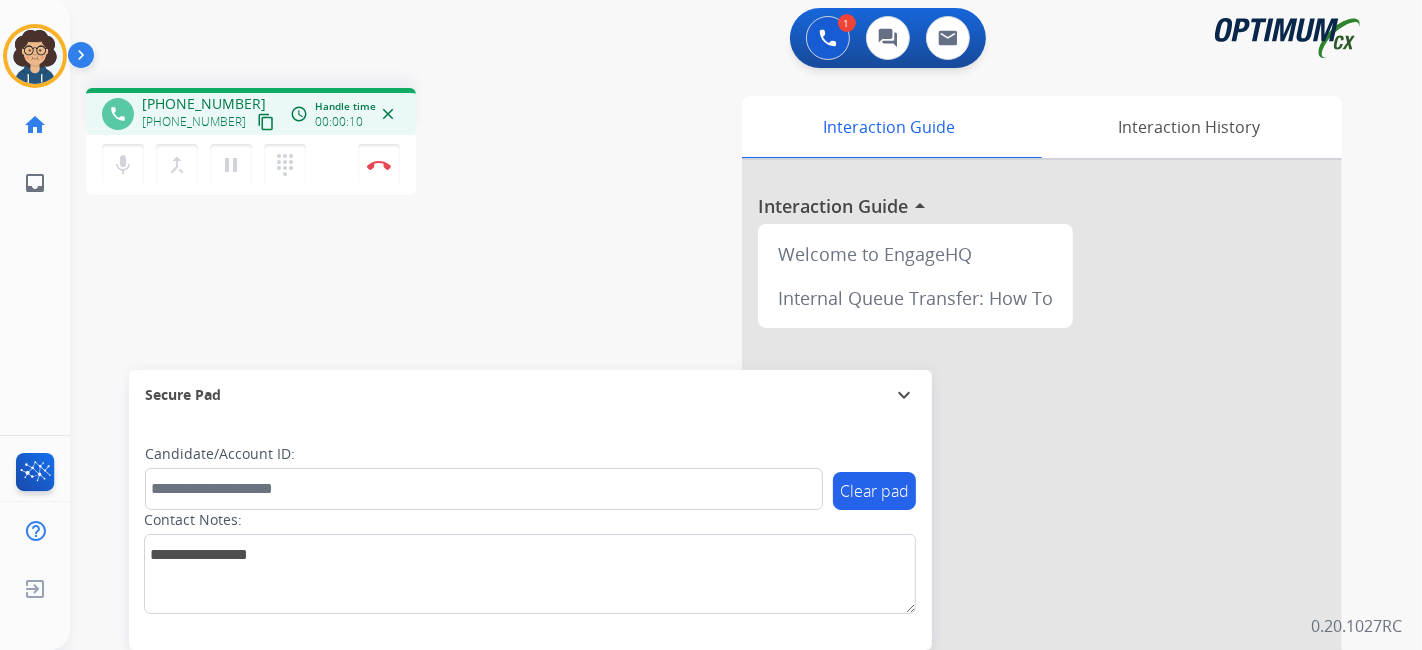 drag, startPoint x: 237, startPoint y: 113, endPoint x: 331, endPoint y: 7, distance: 141.67569 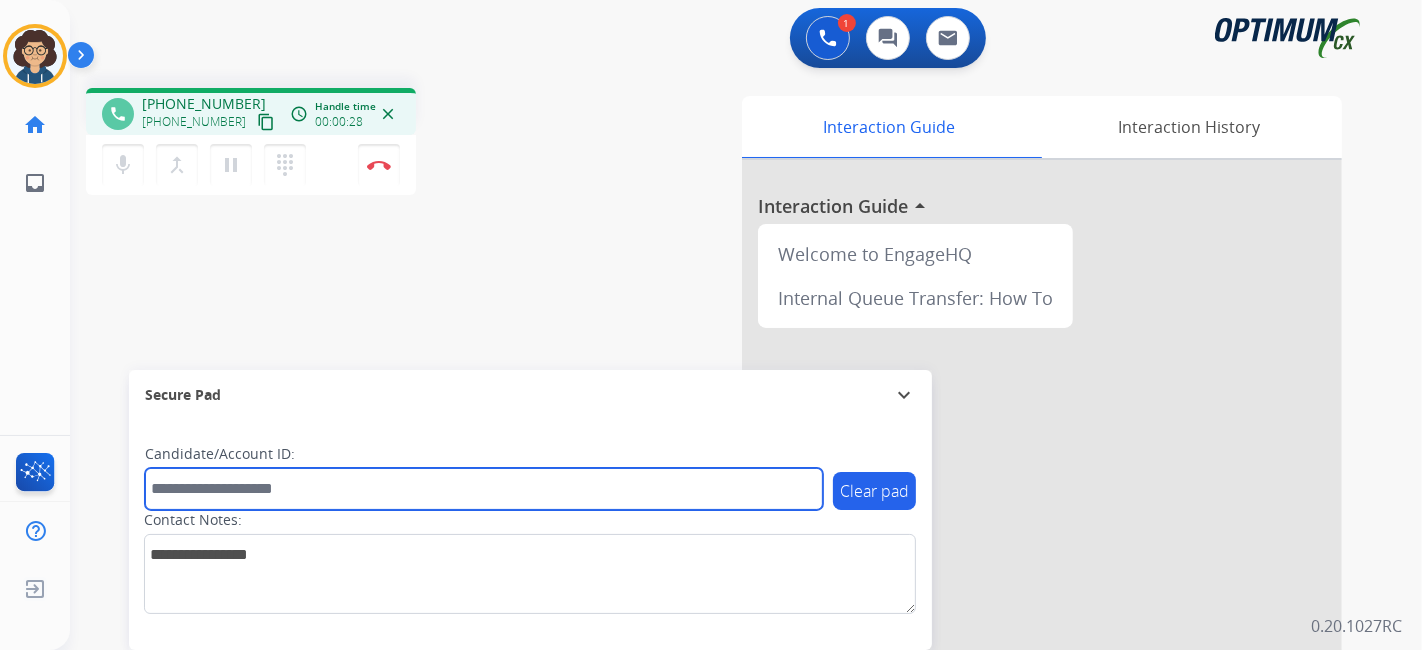 click at bounding box center [484, 489] 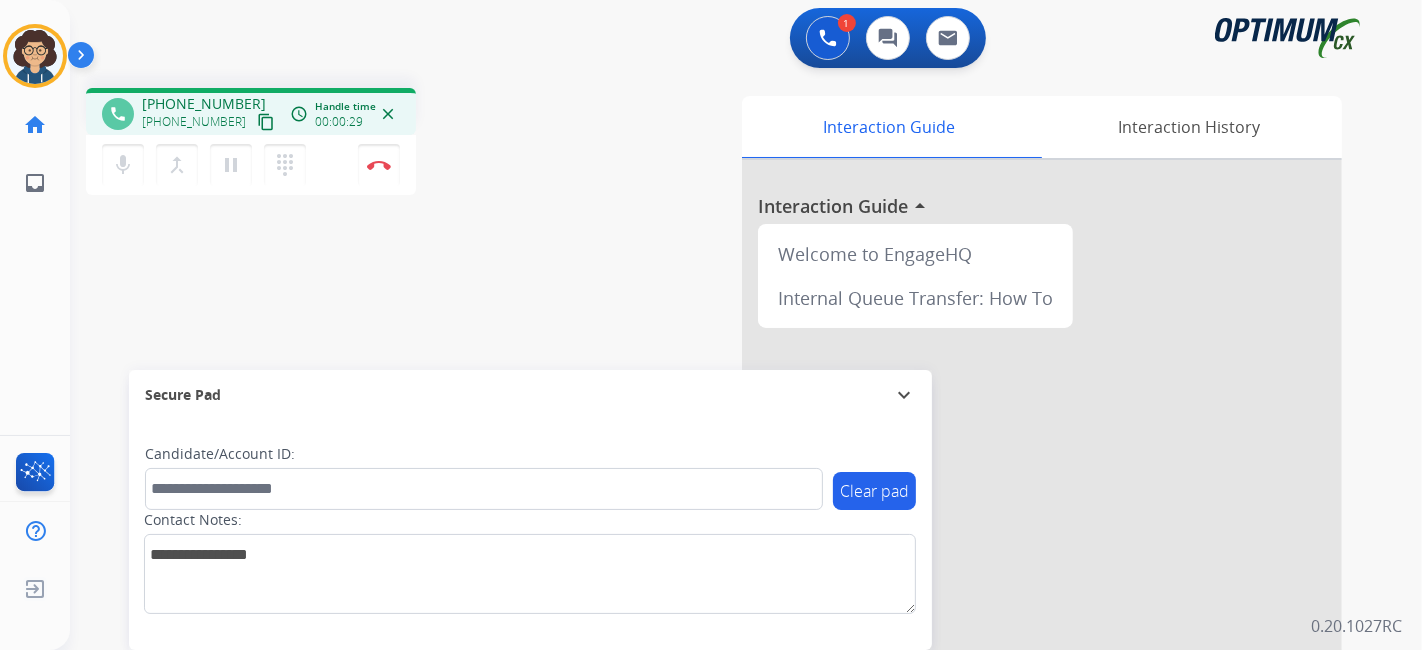 drag, startPoint x: 387, startPoint y: 481, endPoint x: 260, endPoint y: 230, distance: 281.30054 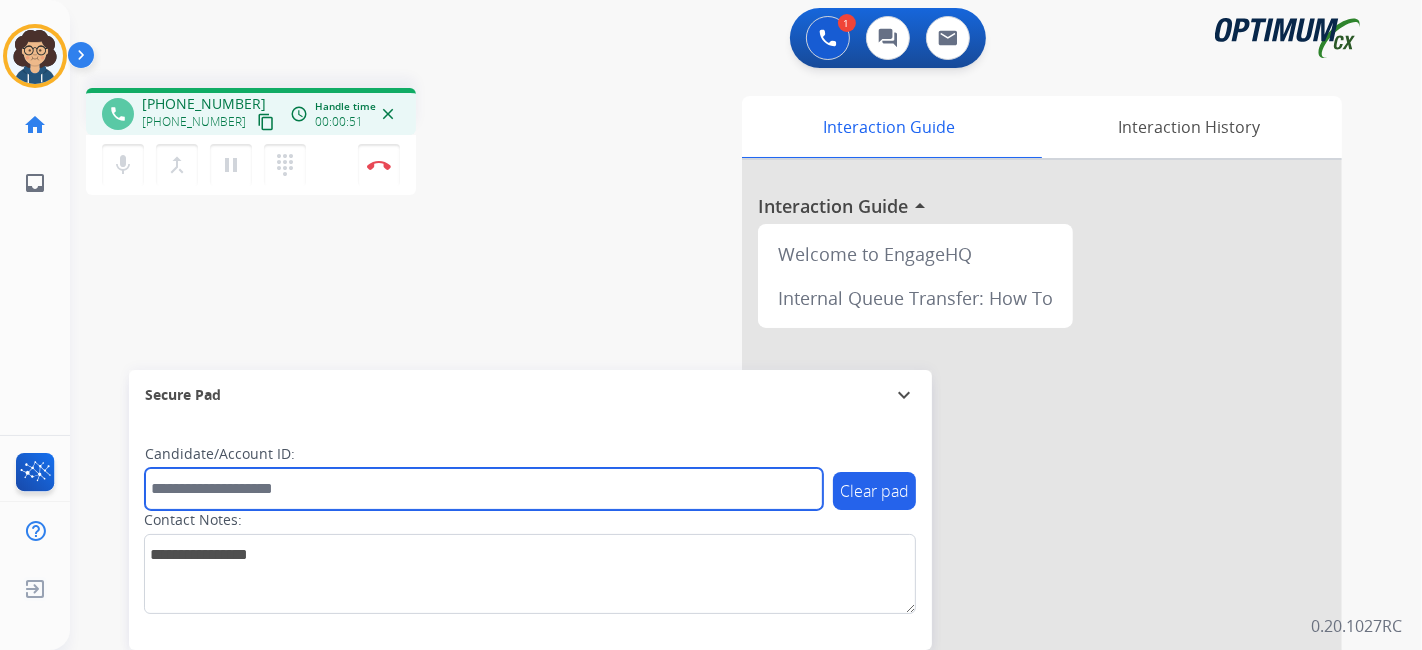 click at bounding box center (484, 489) 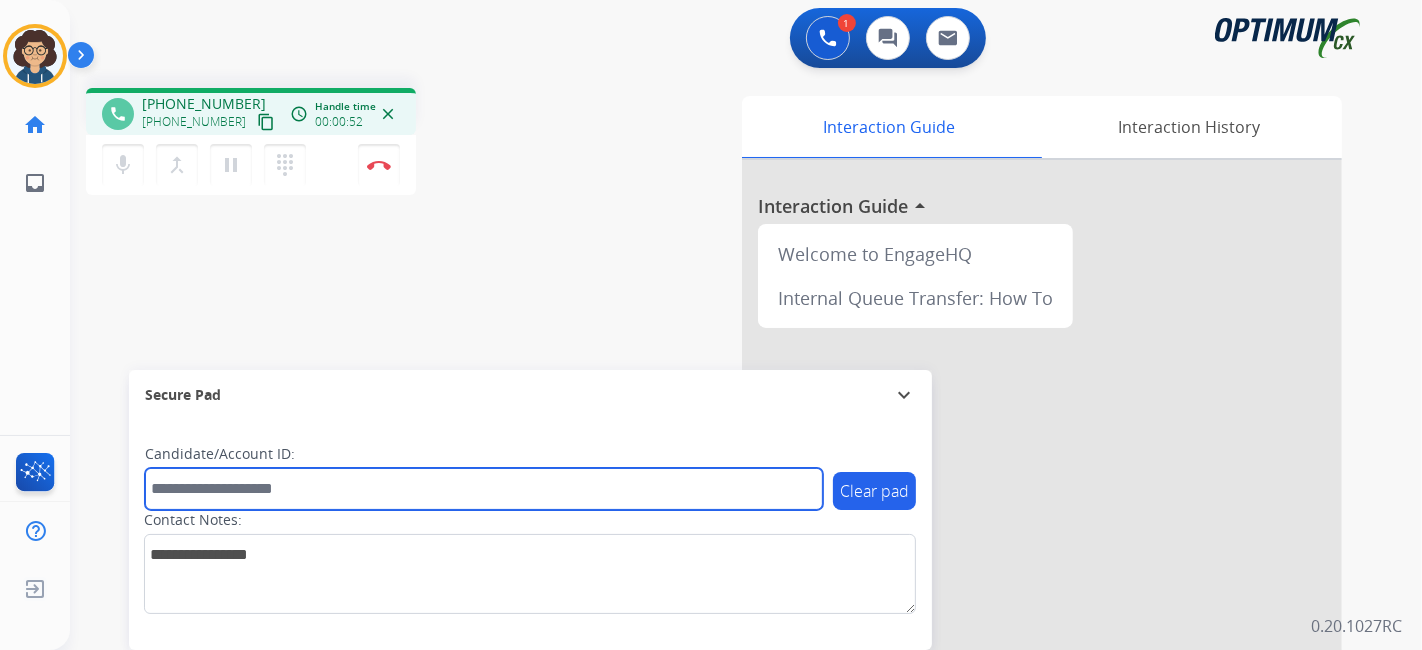 paste on "*******" 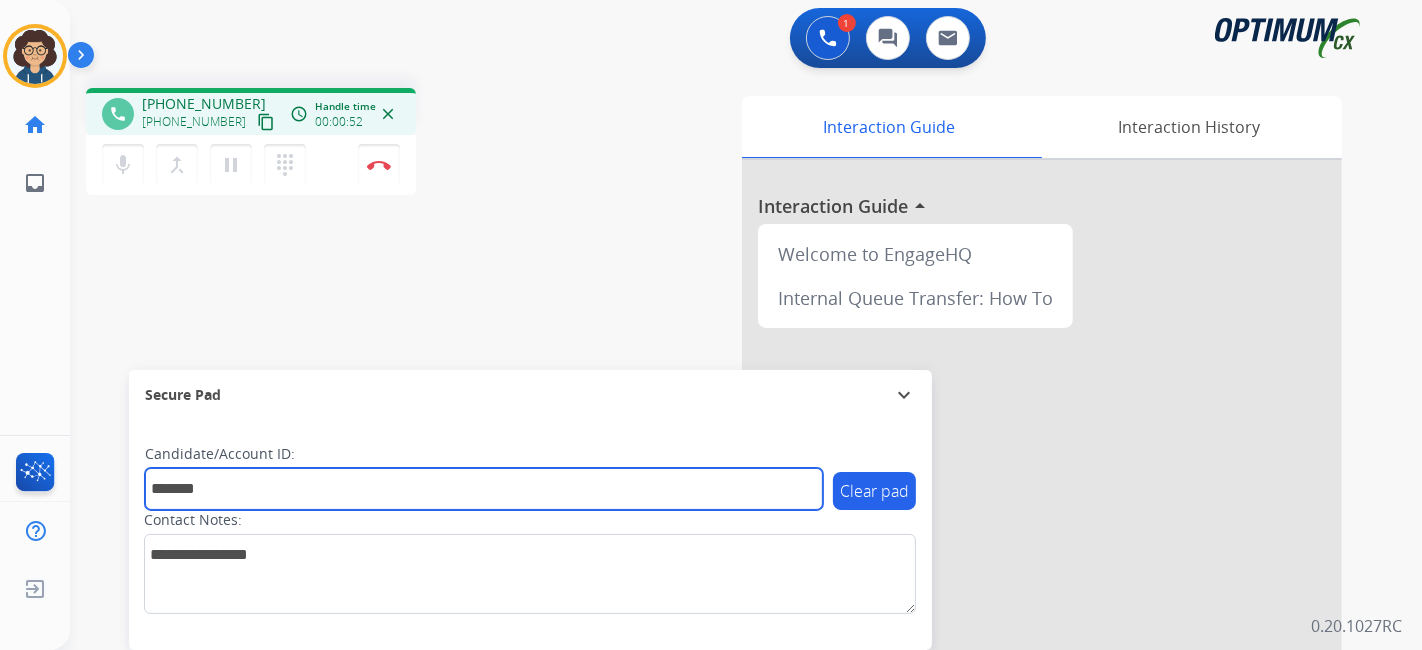 type on "*******" 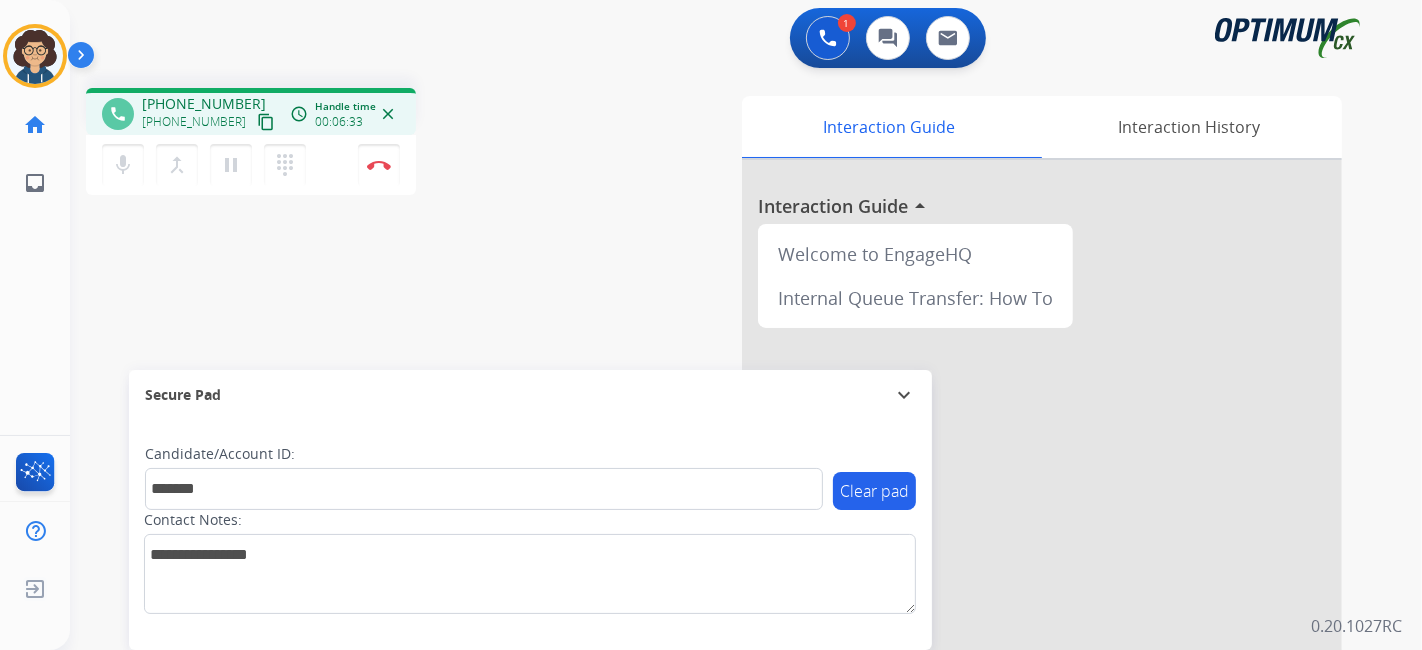 click on "Interaction Guide   Interaction History  Interaction Guide arrow_drop_up  Welcome to EngageHQ   Internal Queue Transfer: How To" at bounding box center [969, 501] 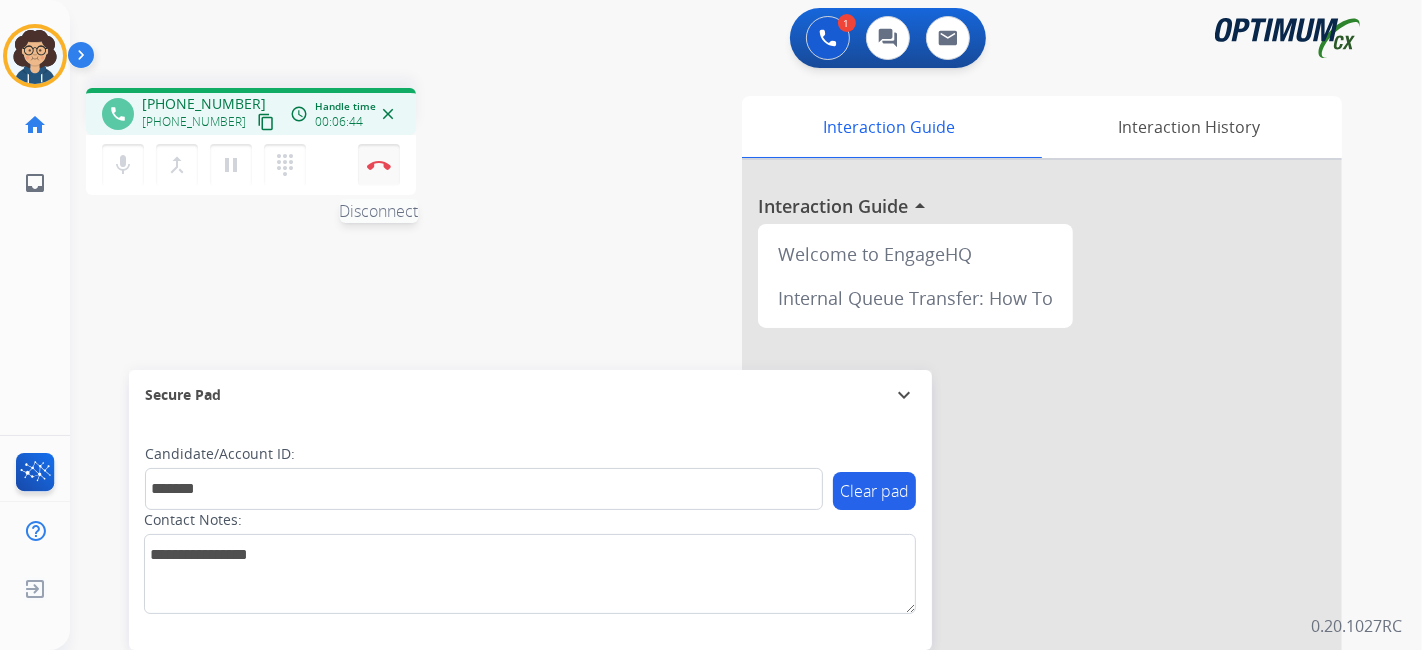 click at bounding box center [379, 165] 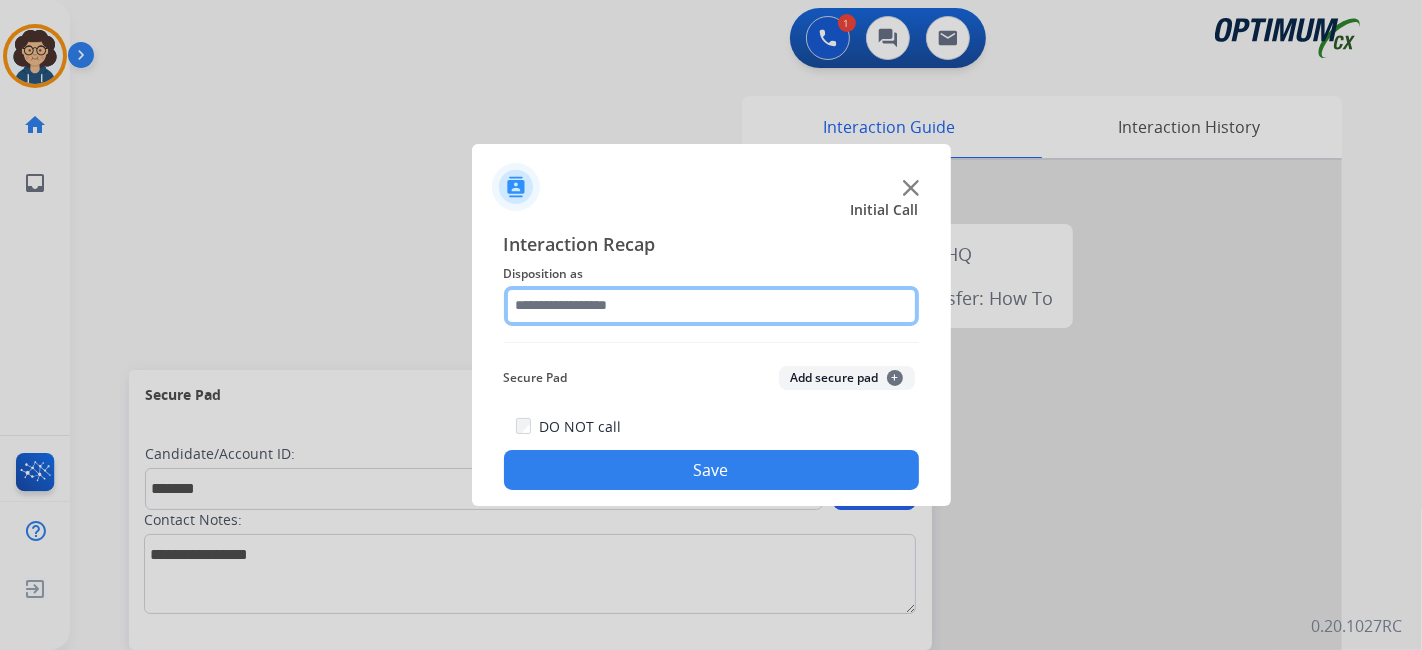 click 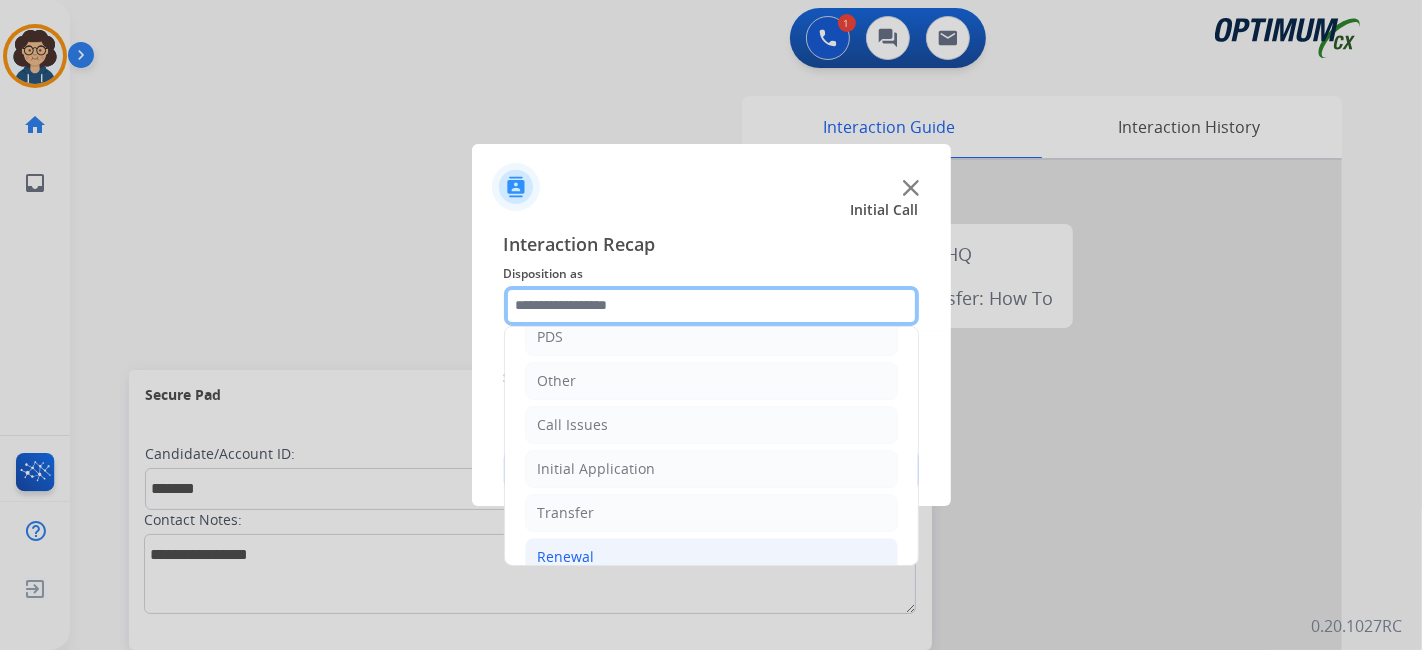 scroll, scrollTop: 131, scrollLeft: 0, axis: vertical 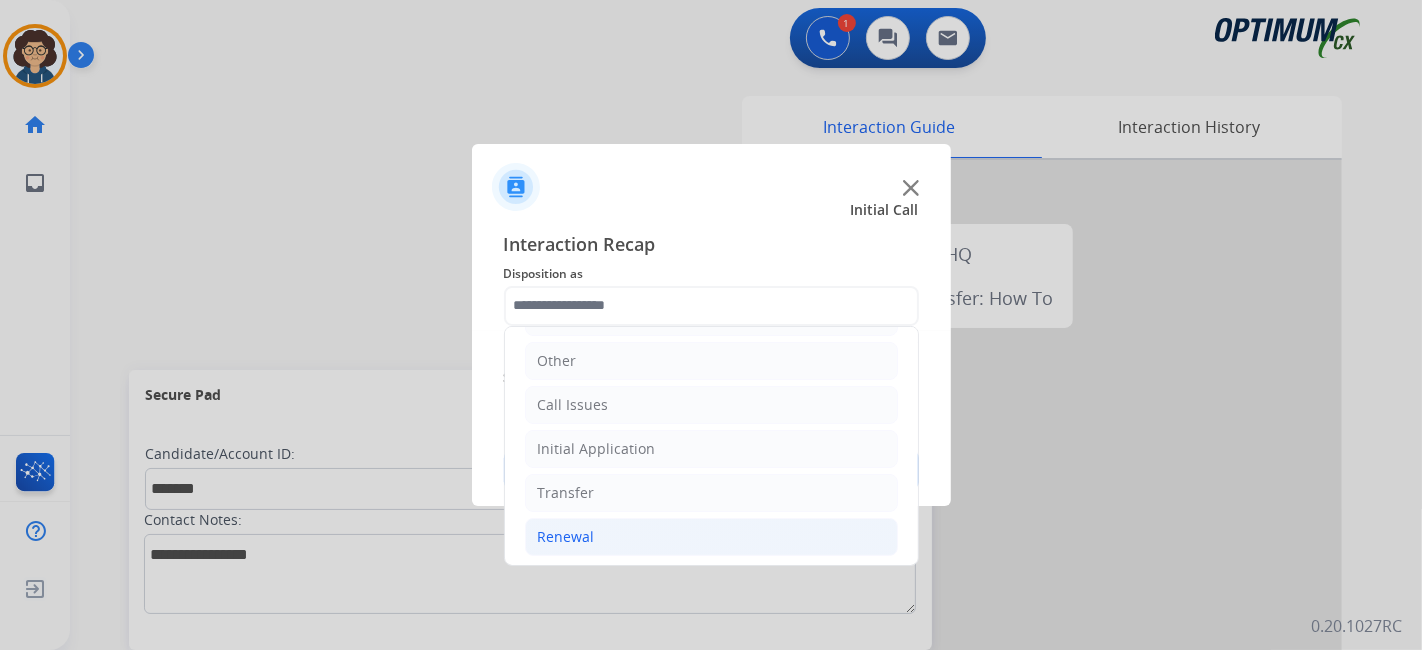click on "Renewal" 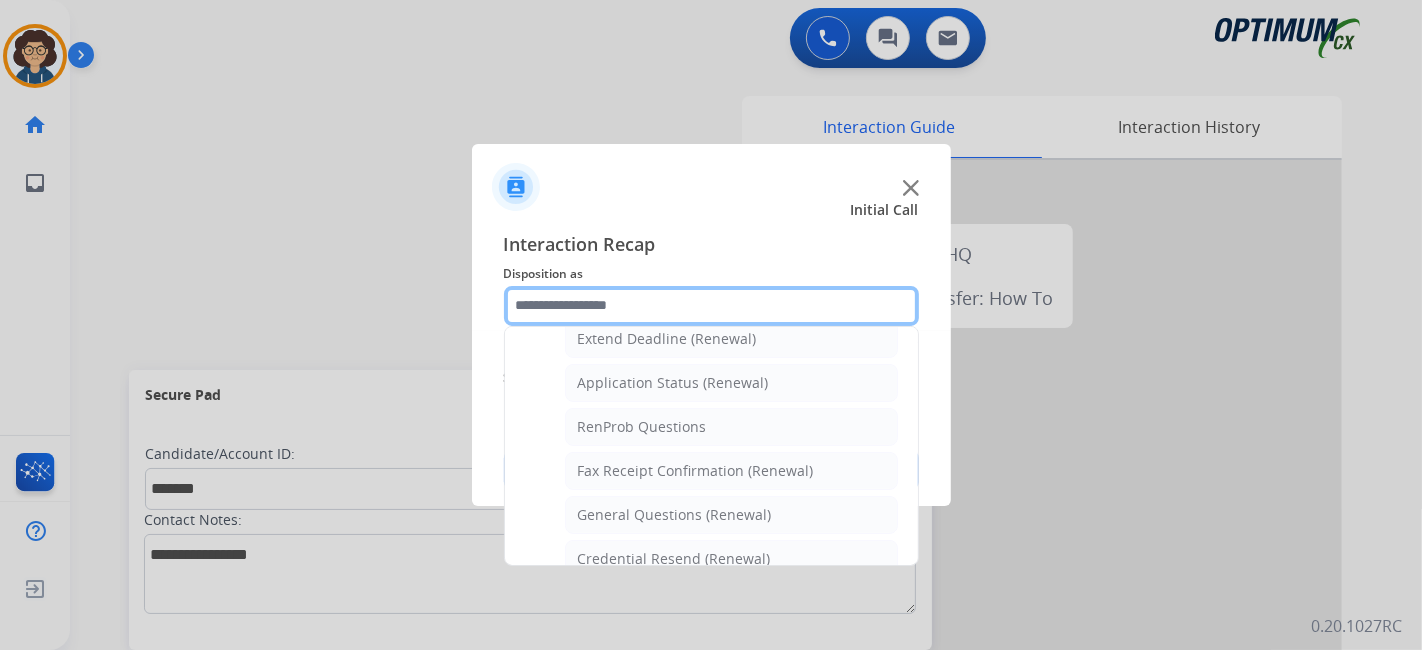 scroll, scrollTop: 446, scrollLeft: 0, axis: vertical 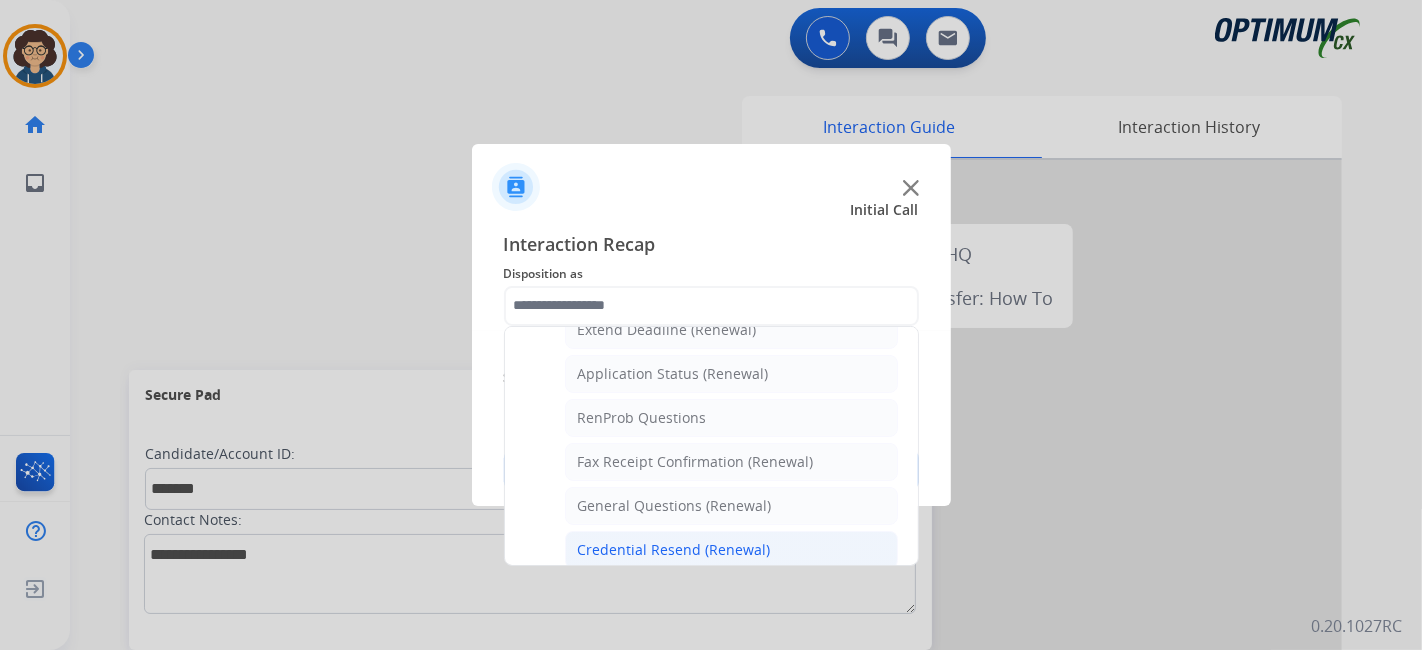 click on "Credential Resend (Renewal)" 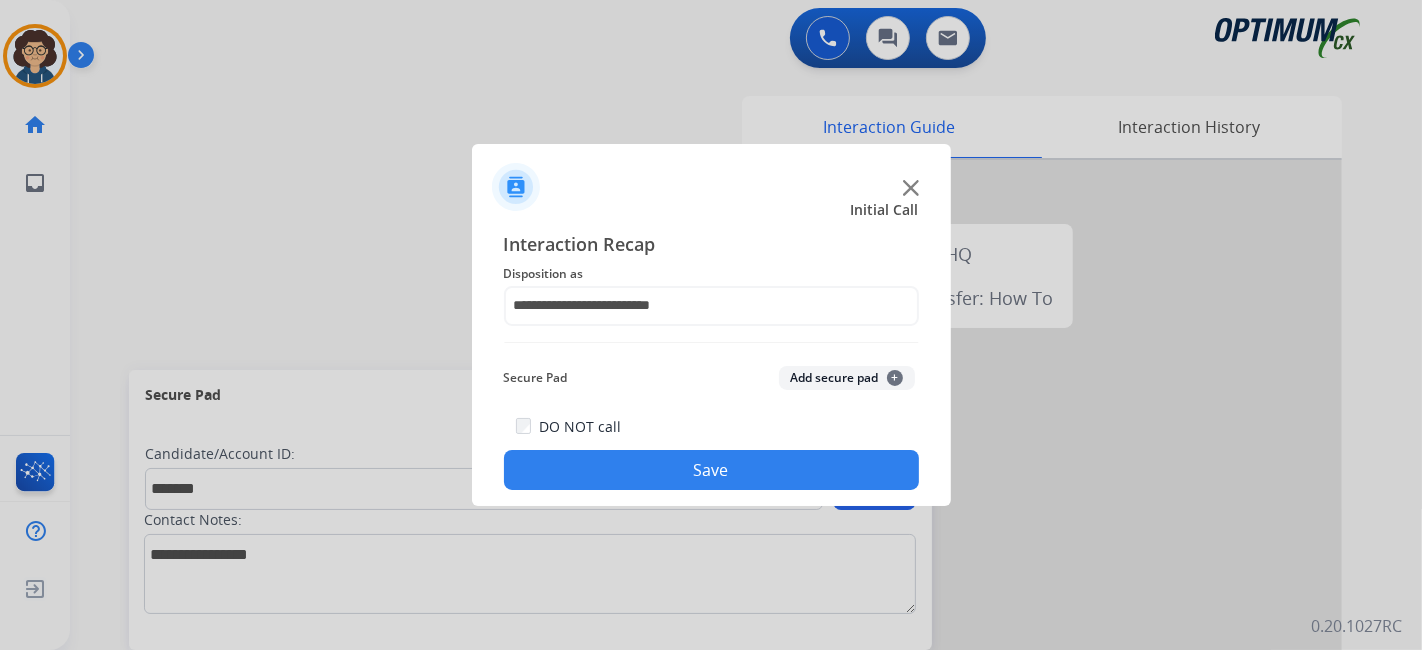 drag, startPoint x: 830, startPoint y: 386, endPoint x: 794, endPoint y: 452, distance: 75.17979 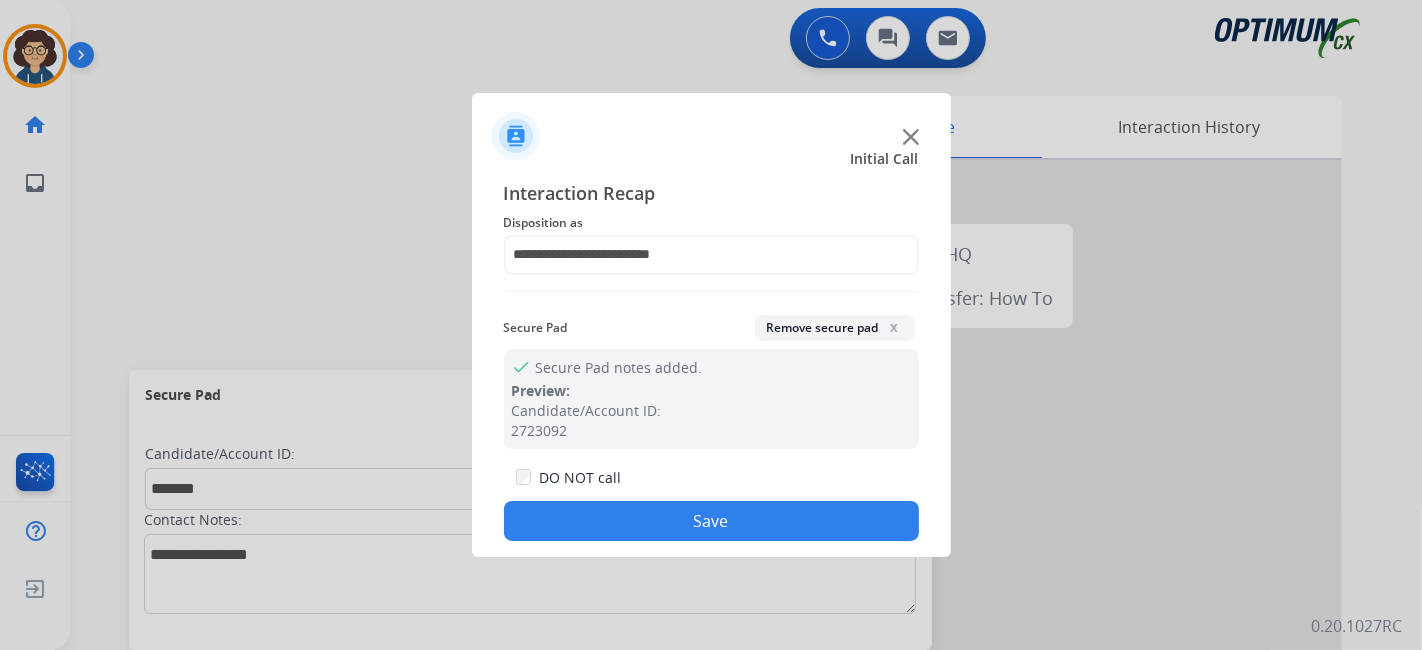 click on "Save" 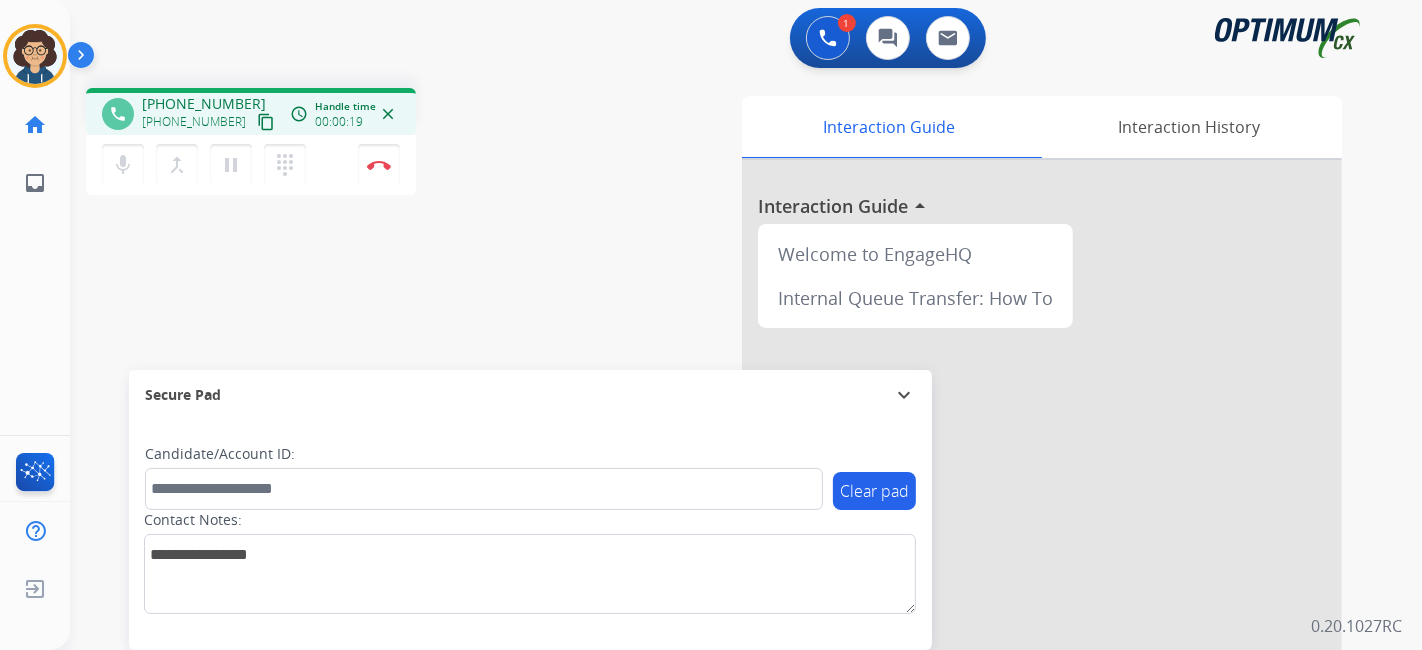 click on "content_copy" at bounding box center [266, 122] 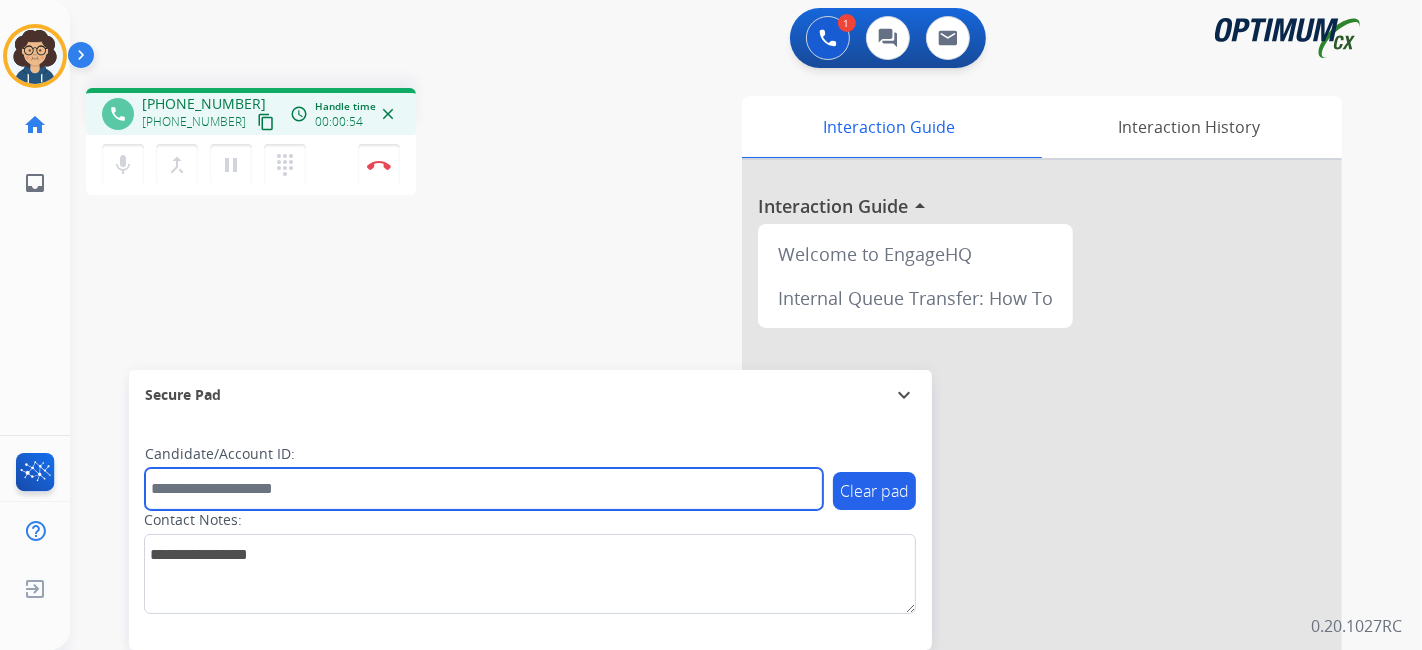 click at bounding box center [484, 489] 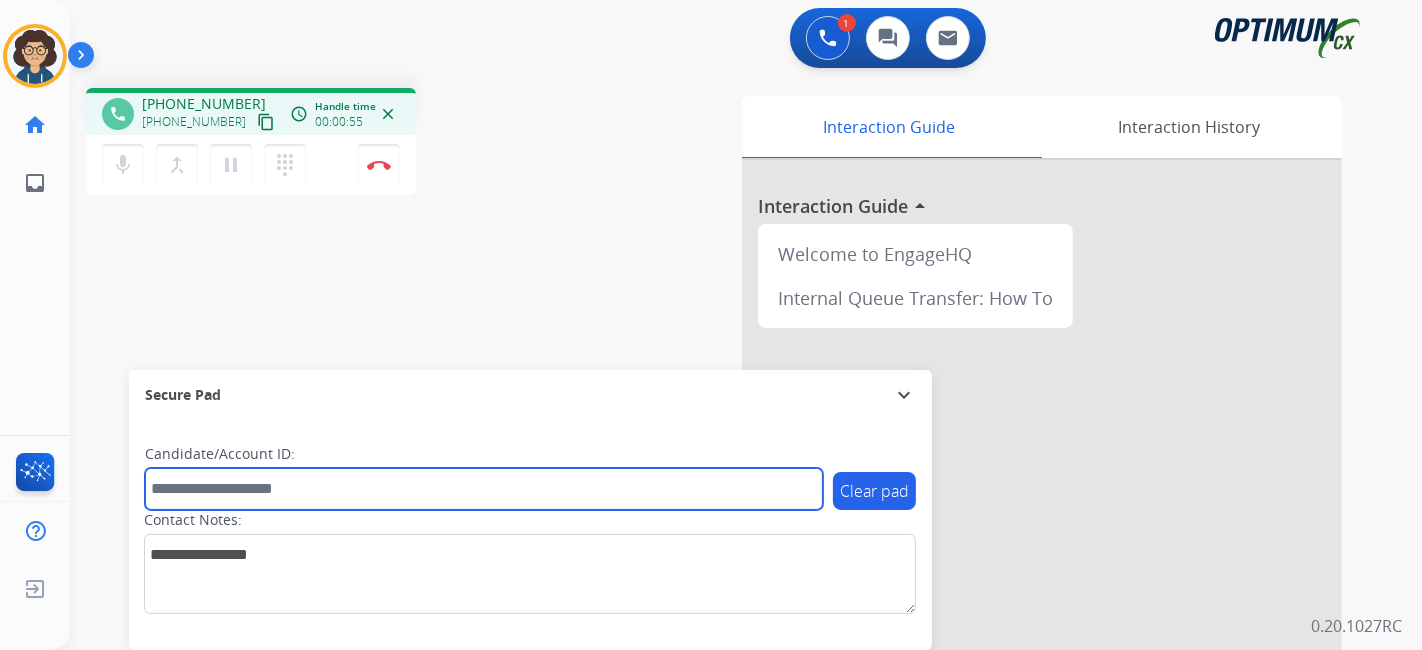 paste on "*******" 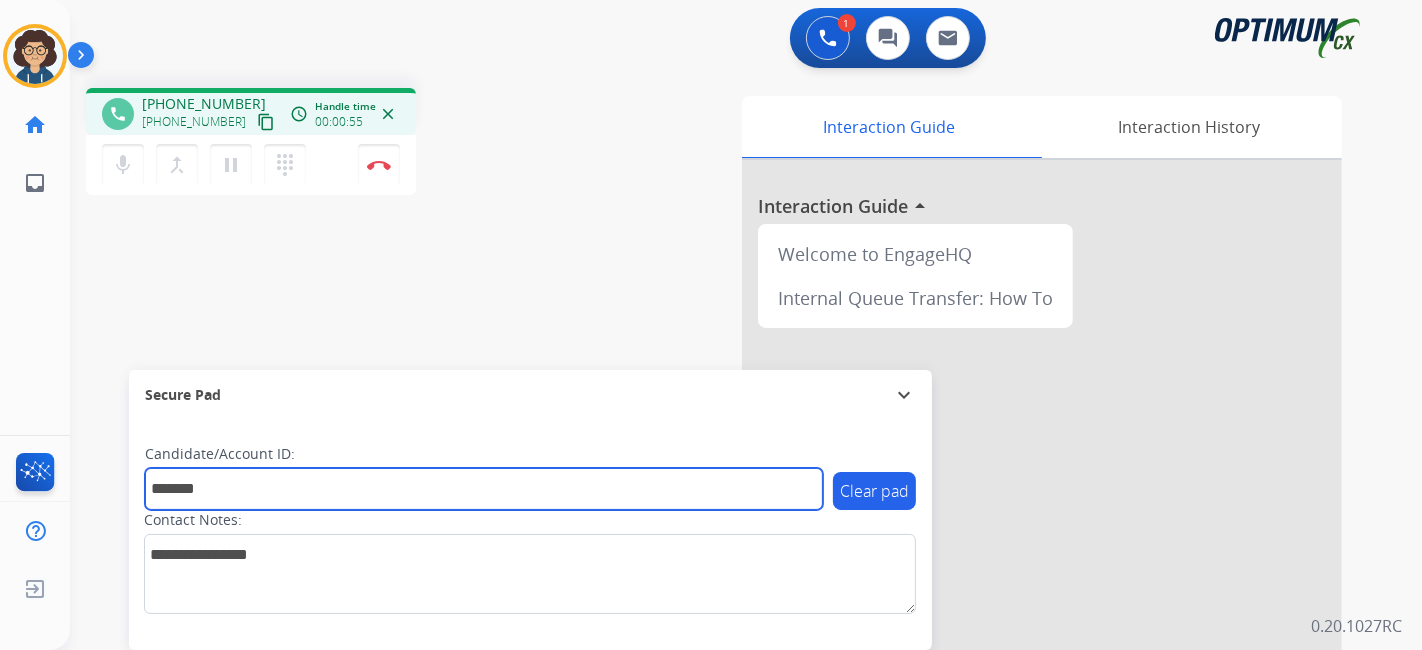 type on "*******" 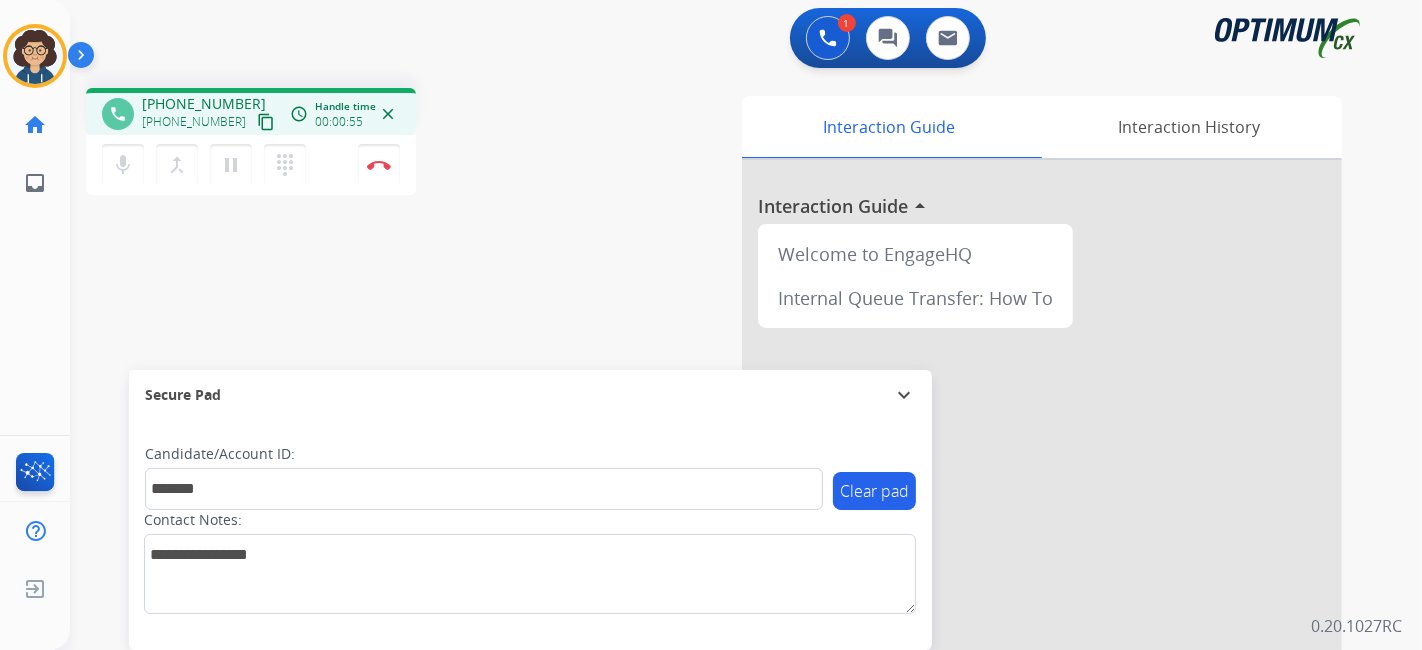 drag, startPoint x: 448, startPoint y: 326, endPoint x: 449, endPoint y: 41, distance: 285.00174 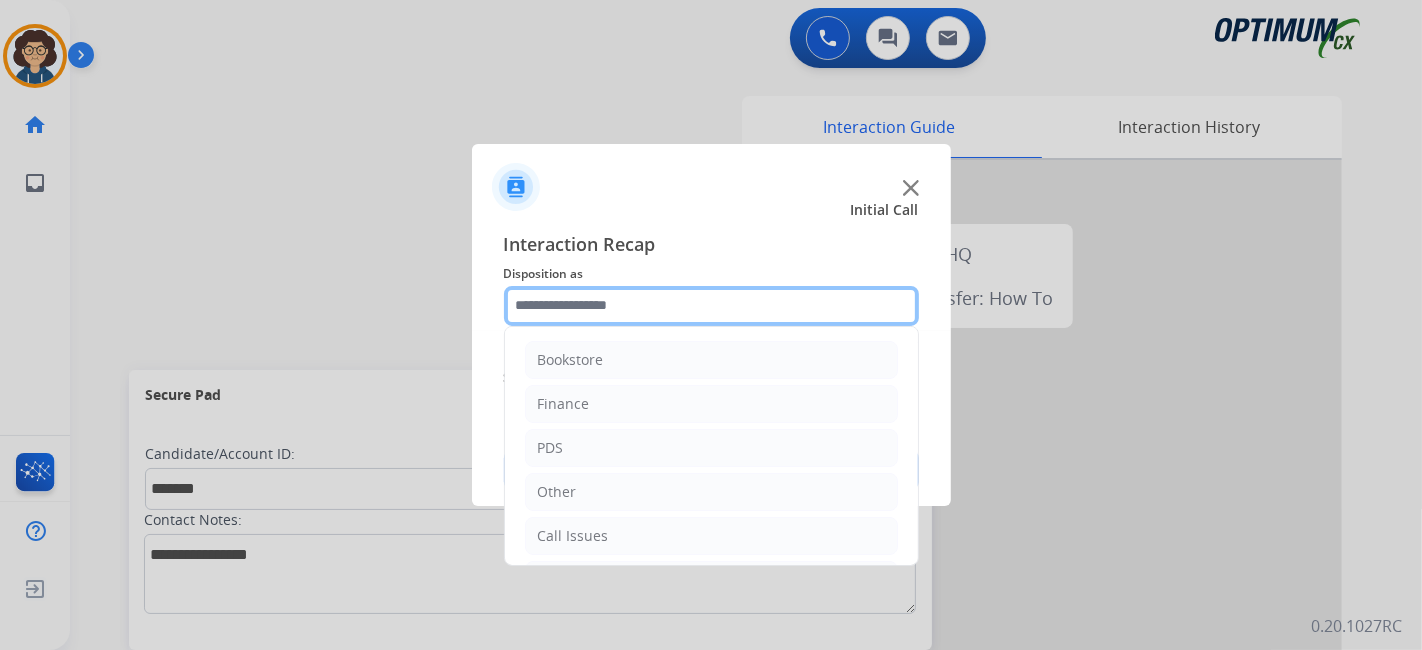 click 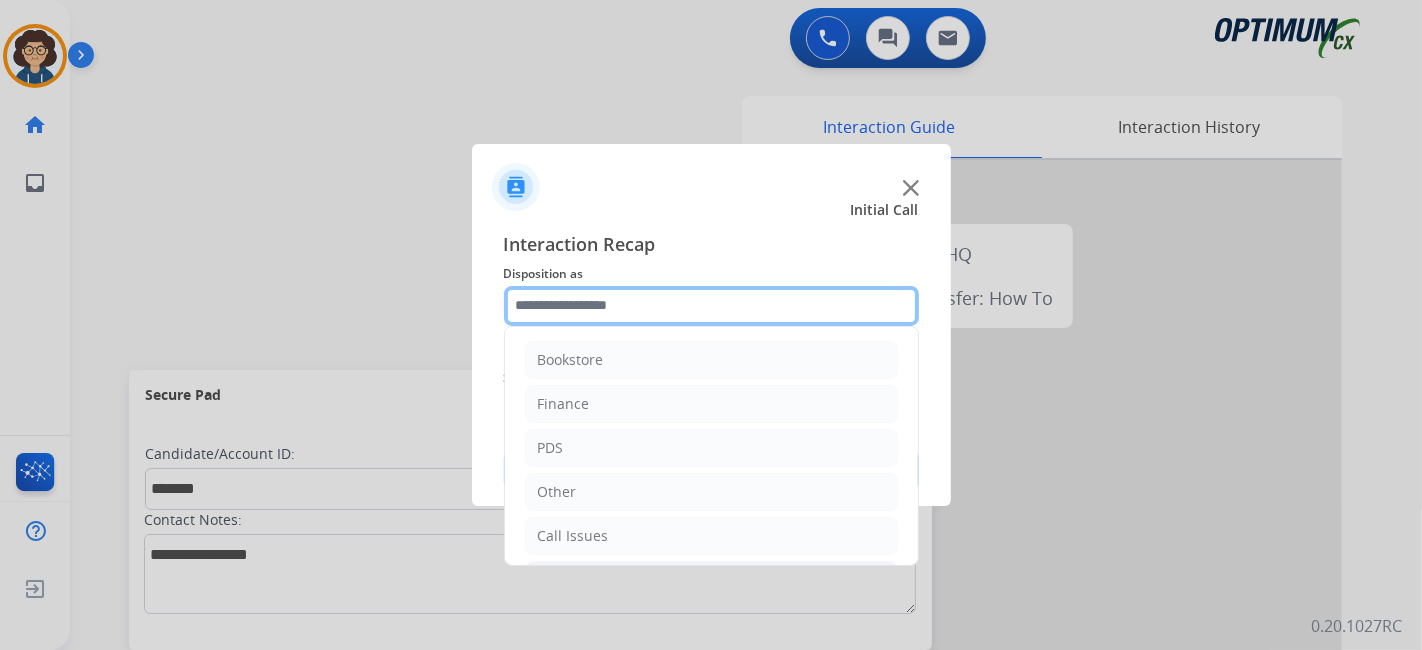 scroll, scrollTop: 131, scrollLeft: 0, axis: vertical 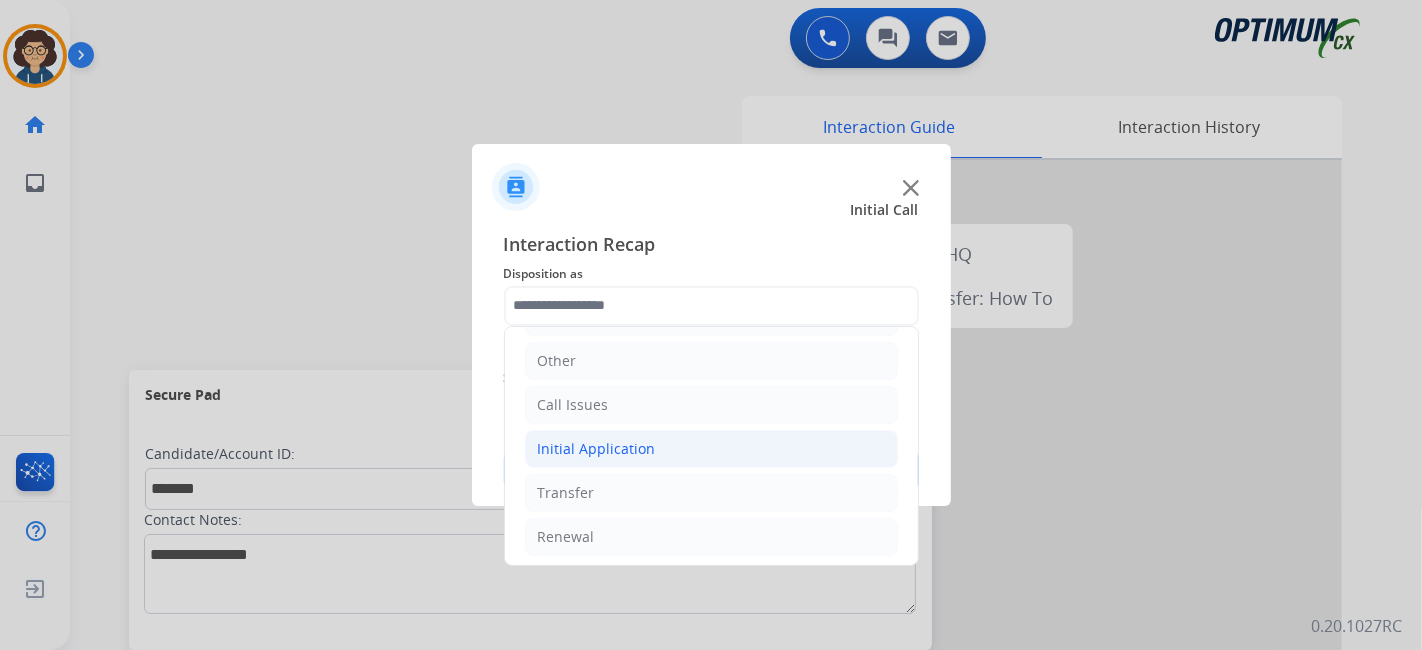 click on "Initial Application" 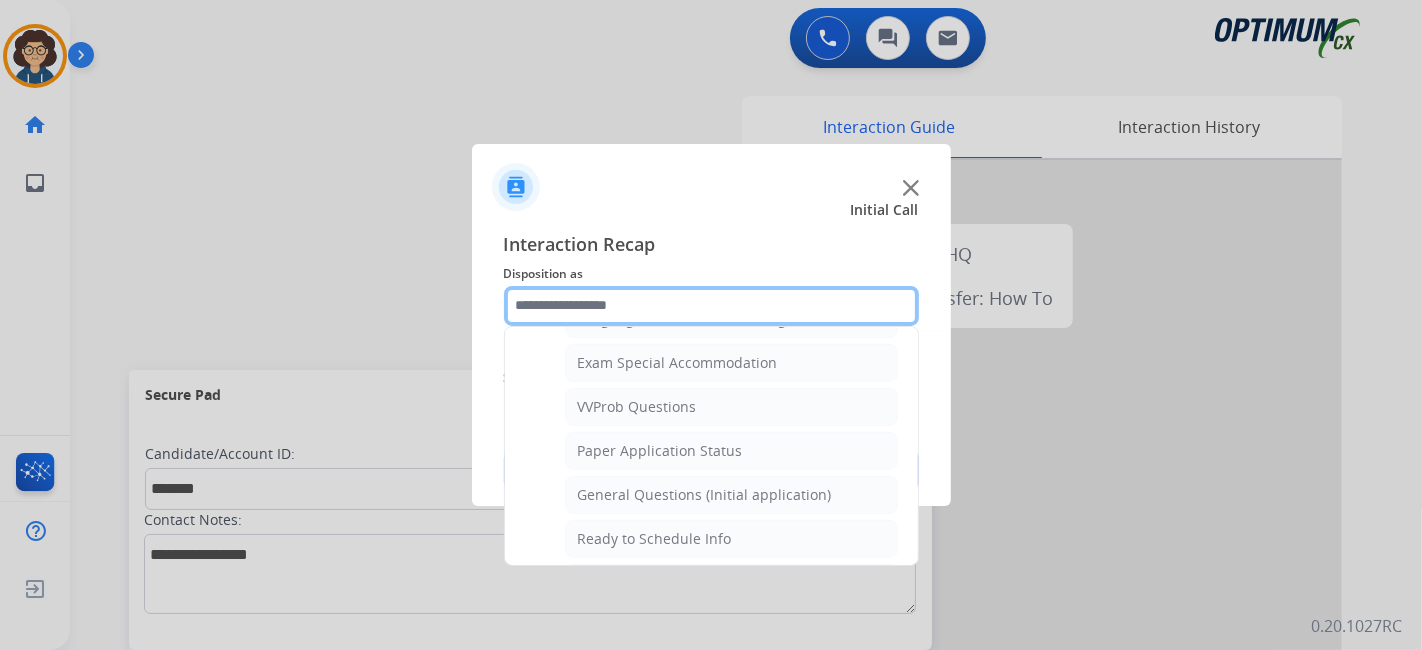 scroll, scrollTop: 1074, scrollLeft: 0, axis: vertical 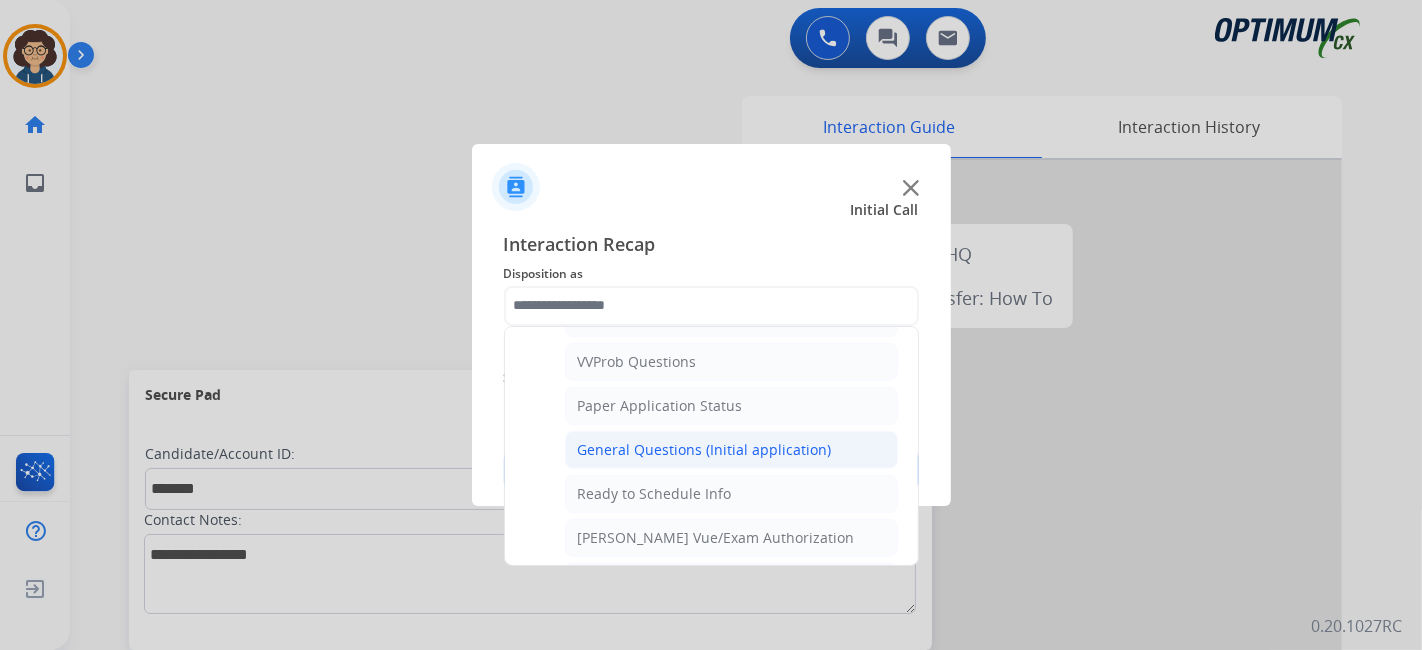 click on "General Questions (Initial application)" 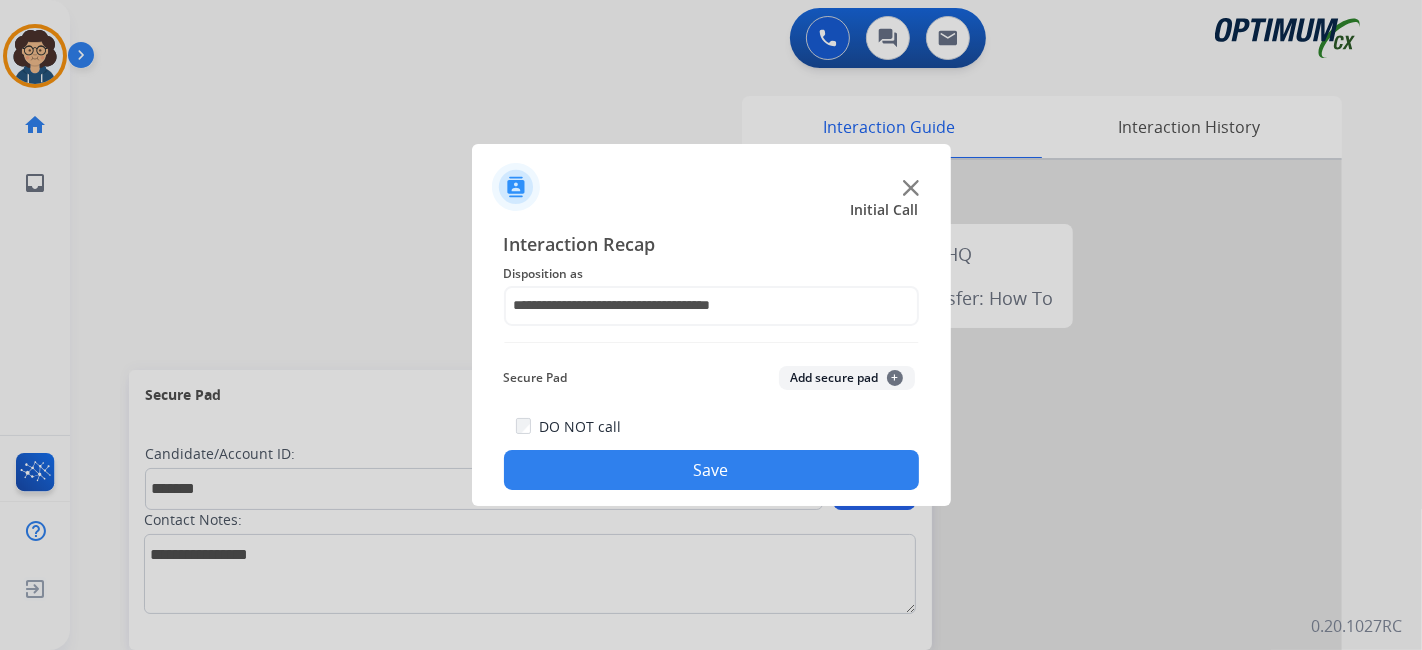 click on "Add secure pad  +" 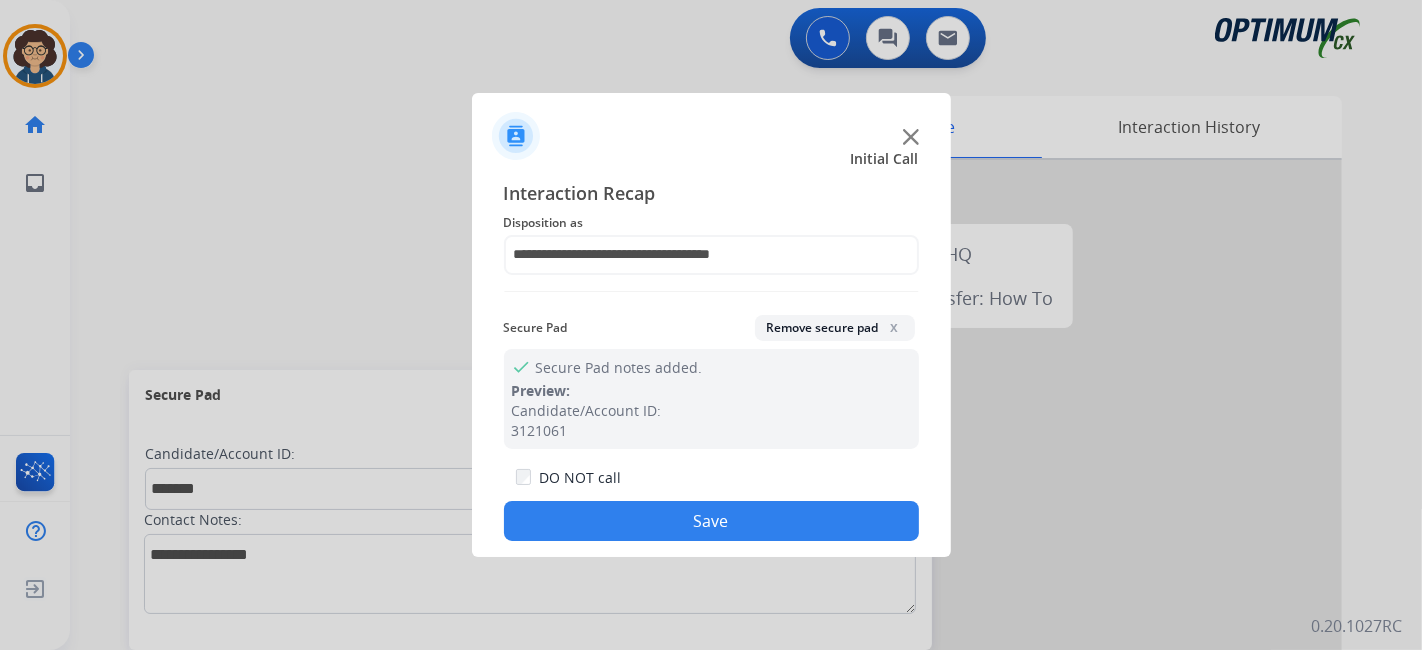 click on "Save" 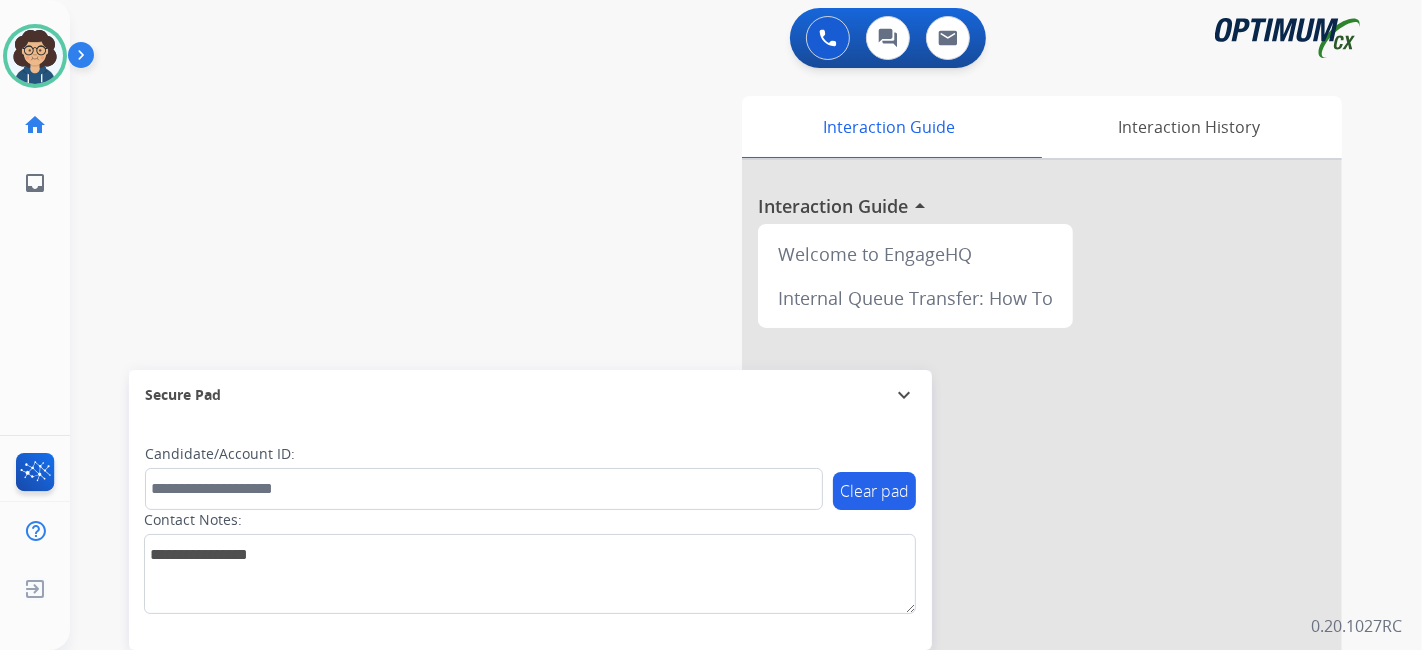 click on "swap_horiz Break voice bridge close_fullscreen Connect 3-Way Call merge_type Separate 3-Way Call  Interaction Guide   Interaction History  Interaction Guide arrow_drop_up  Welcome to EngageHQ   Internal Queue Transfer: How To  Secure Pad expand_more Clear pad Candidate/Account ID: Contact Notes:" at bounding box center [722, 489] 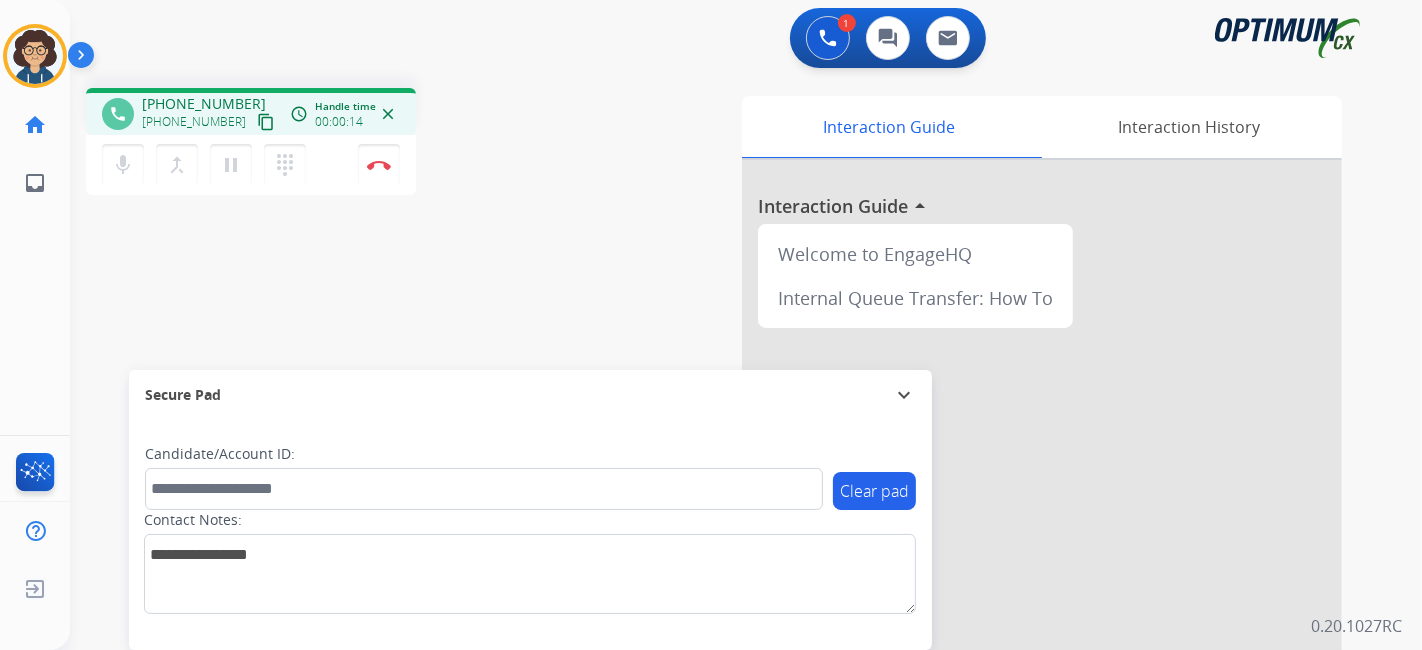 click on "content_copy" at bounding box center [266, 122] 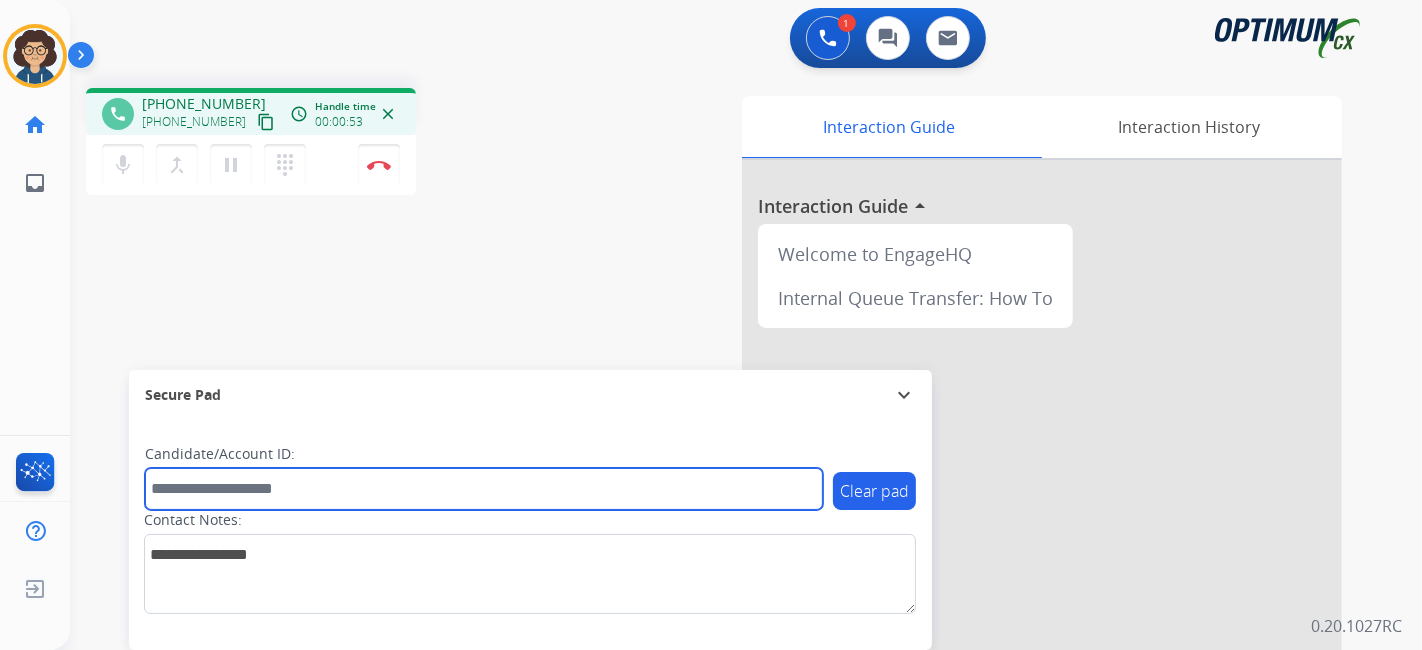 click at bounding box center [484, 489] 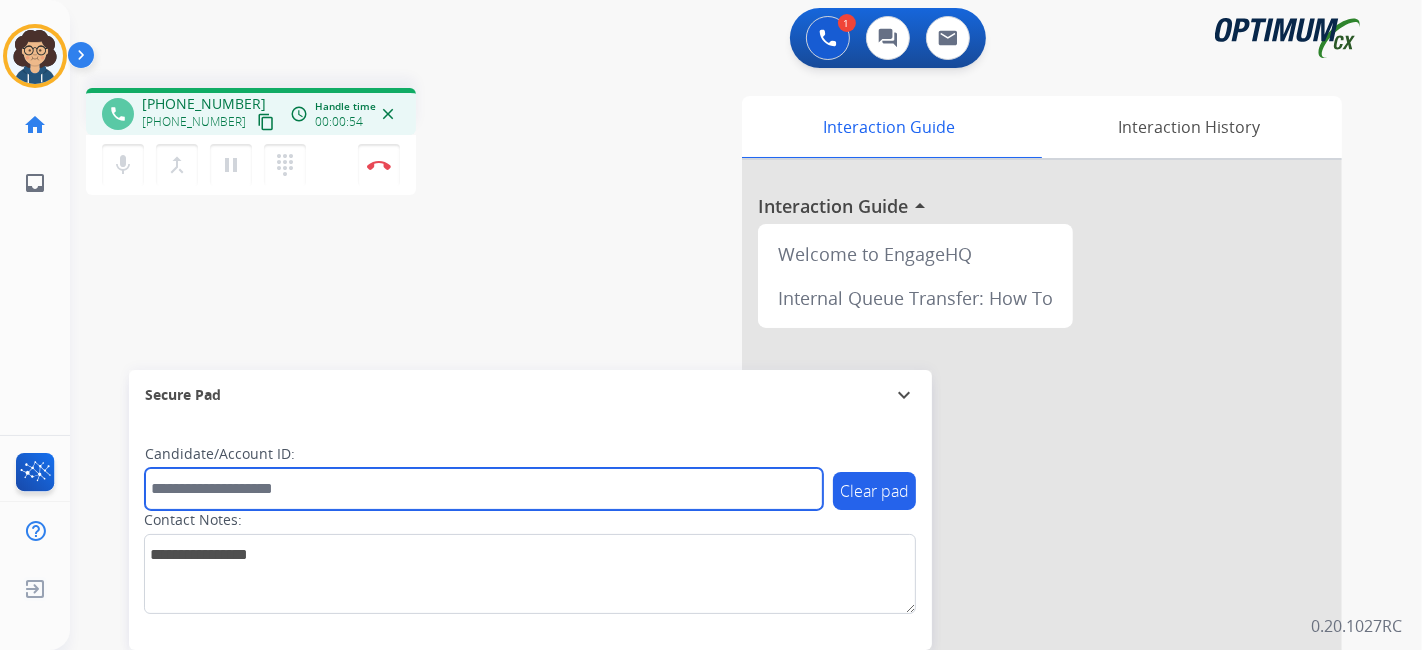 paste on "*******" 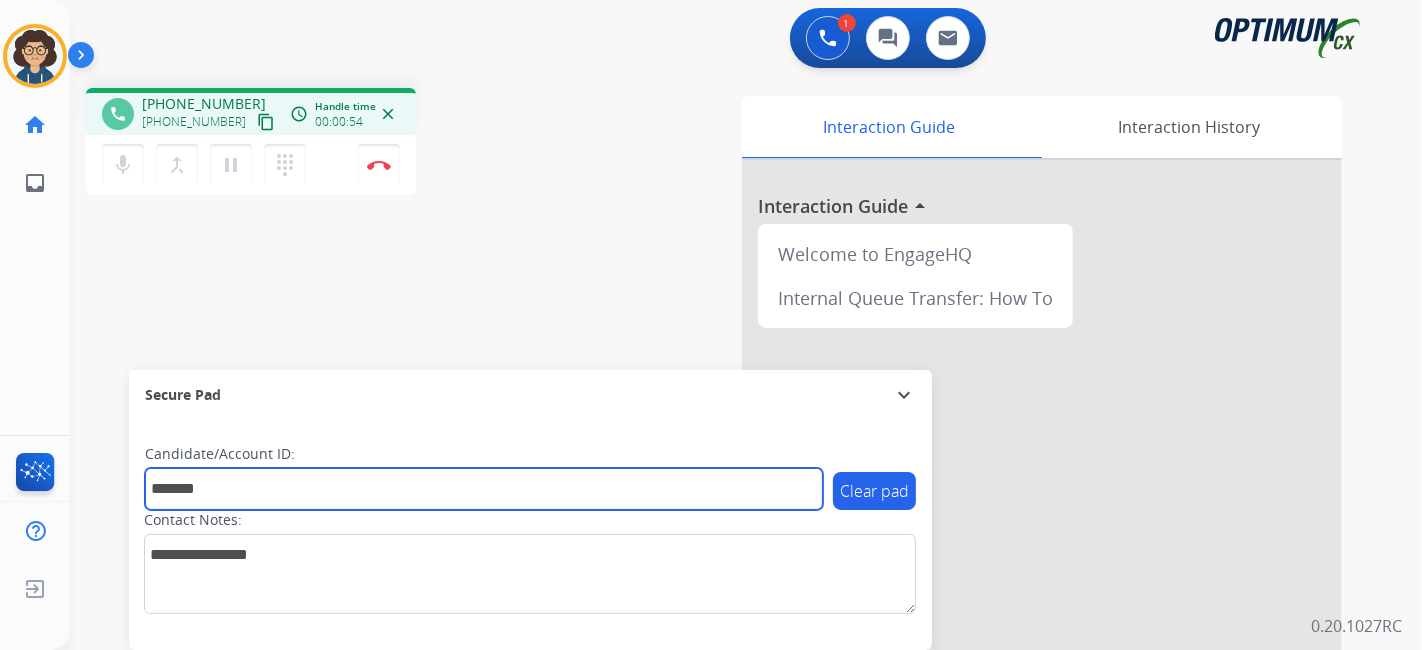 type on "*******" 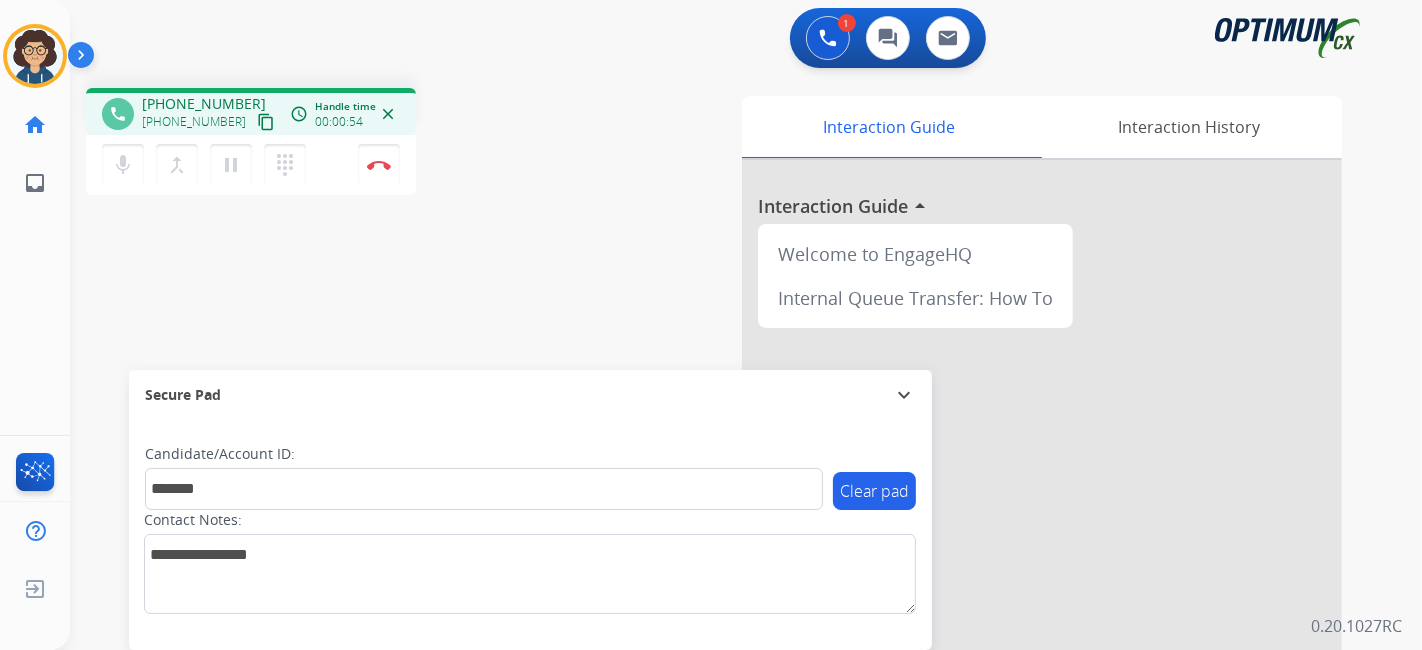 drag, startPoint x: 457, startPoint y: 315, endPoint x: 442, endPoint y: 1, distance: 314.35806 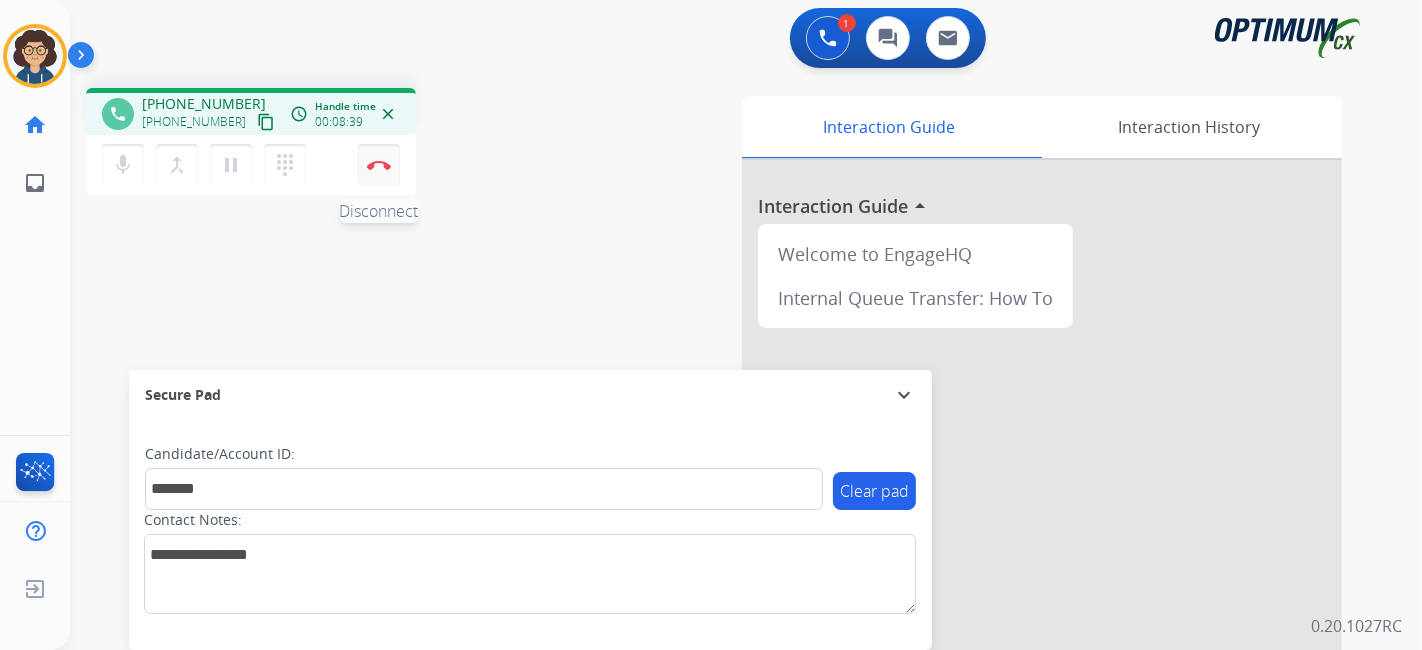 click on "Disconnect" at bounding box center (379, 165) 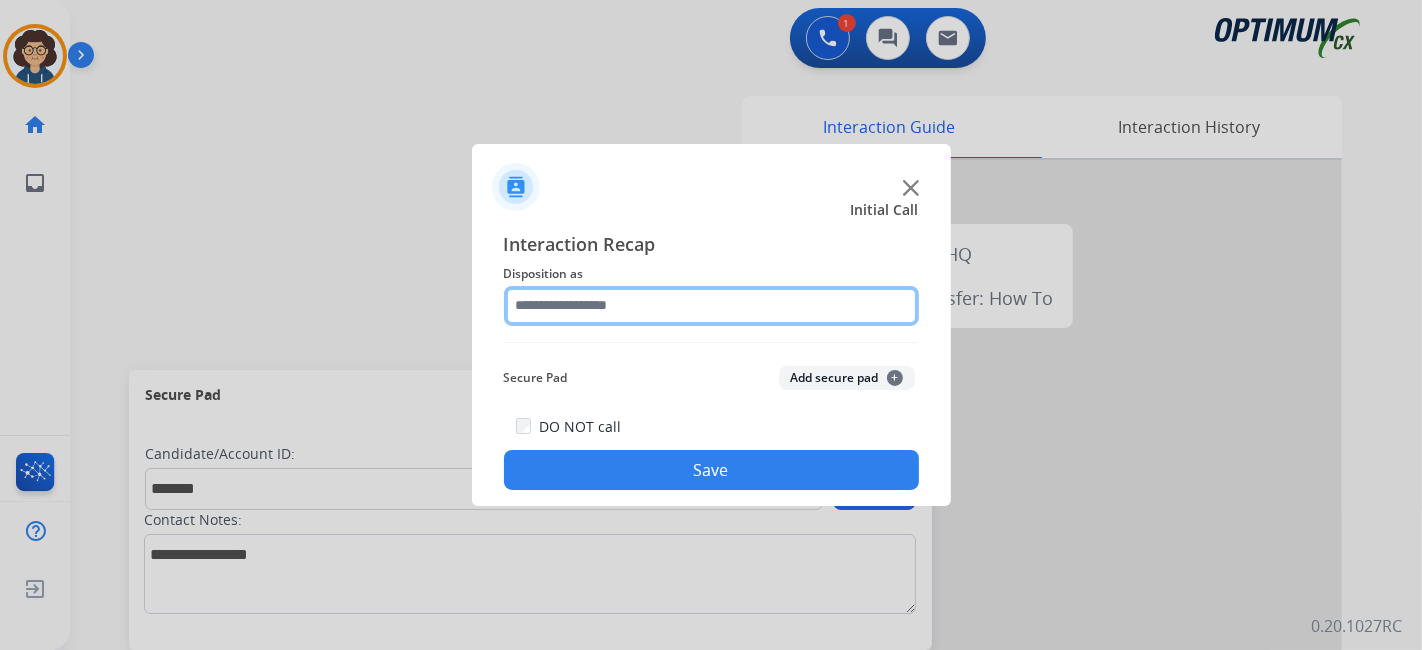 click 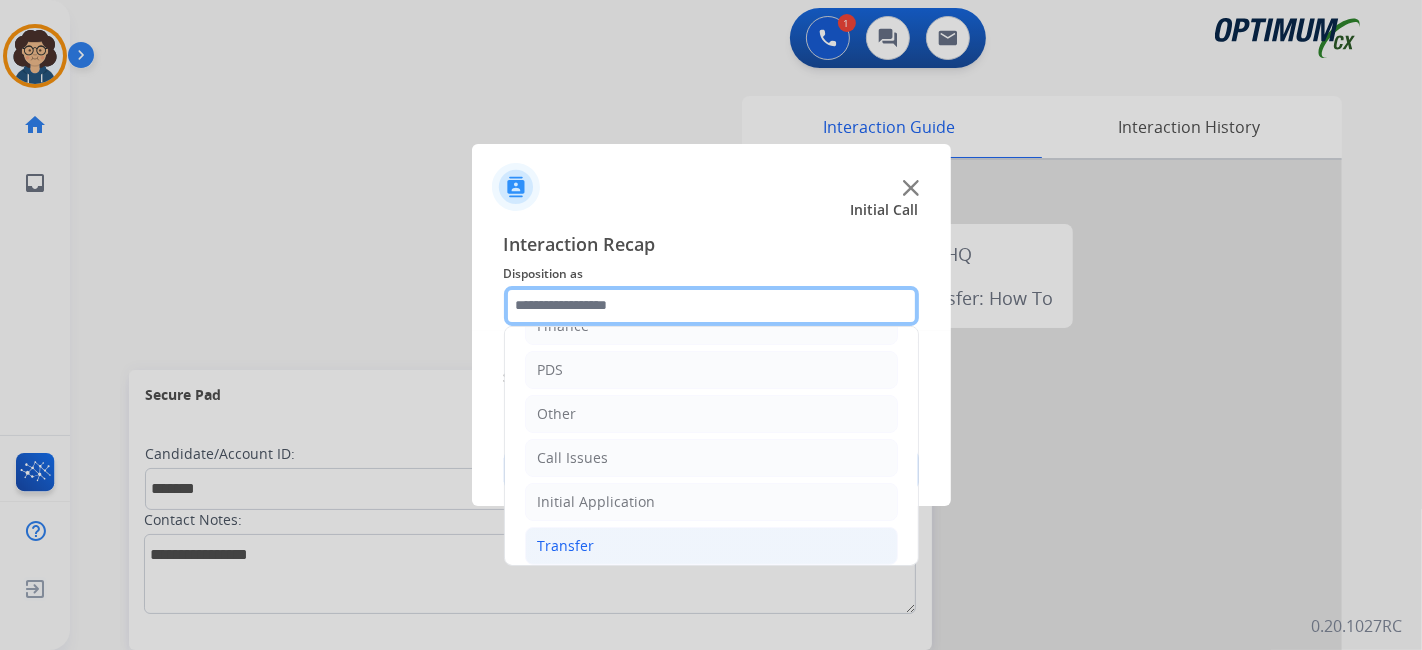 scroll, scrollTop: 131, scrollLeft: 0, axis: vertical 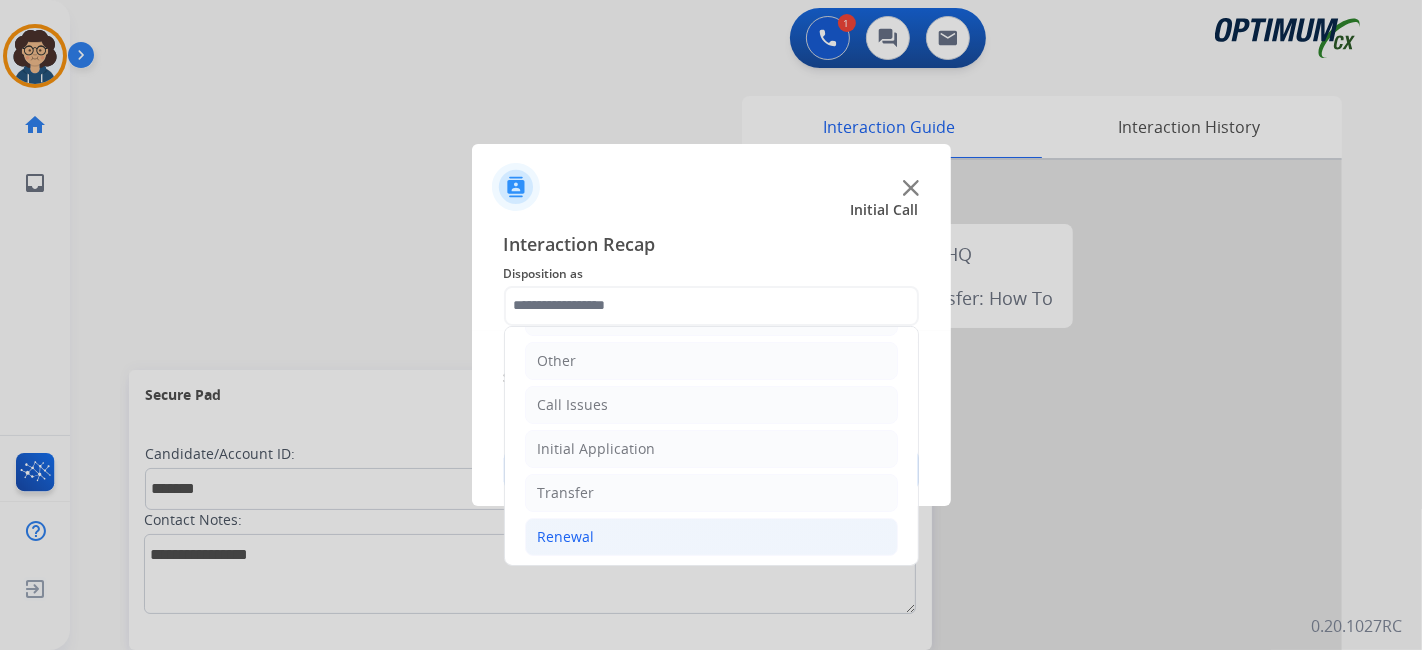 click on "Renewal" 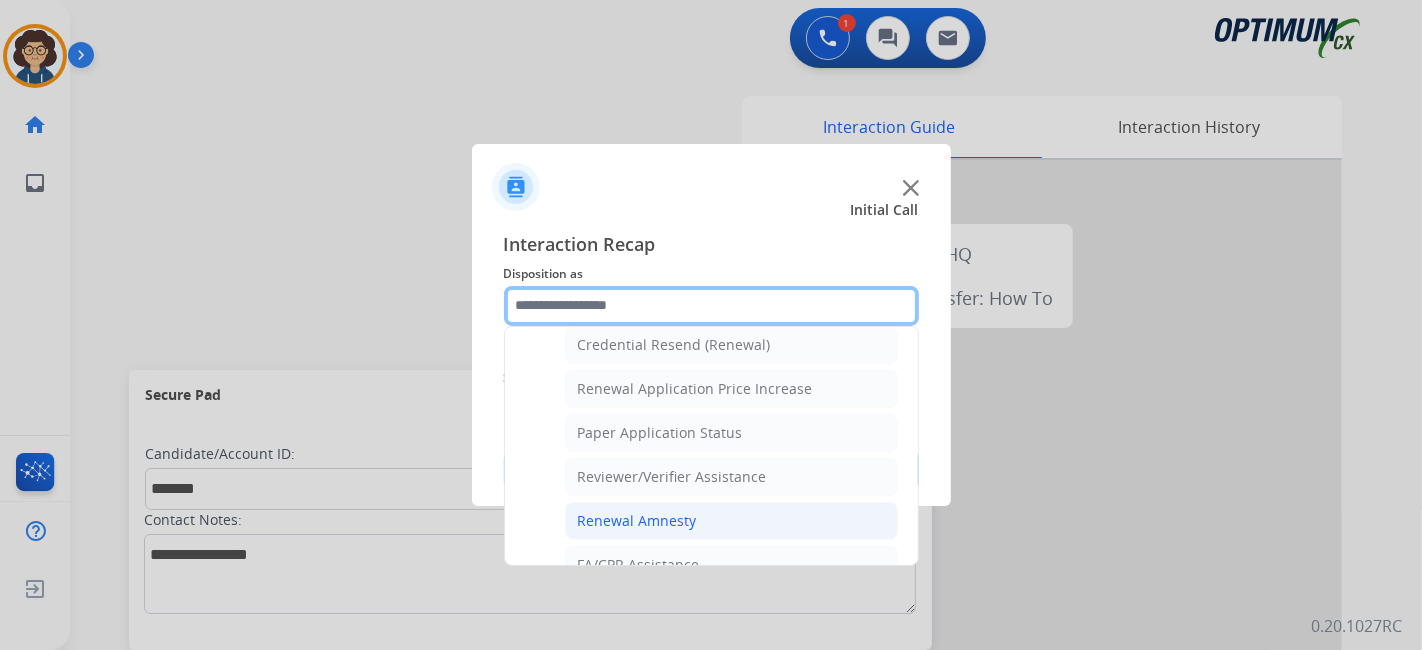scroll, scrollTop: 654, scrollLeft: 0, axis: vertical 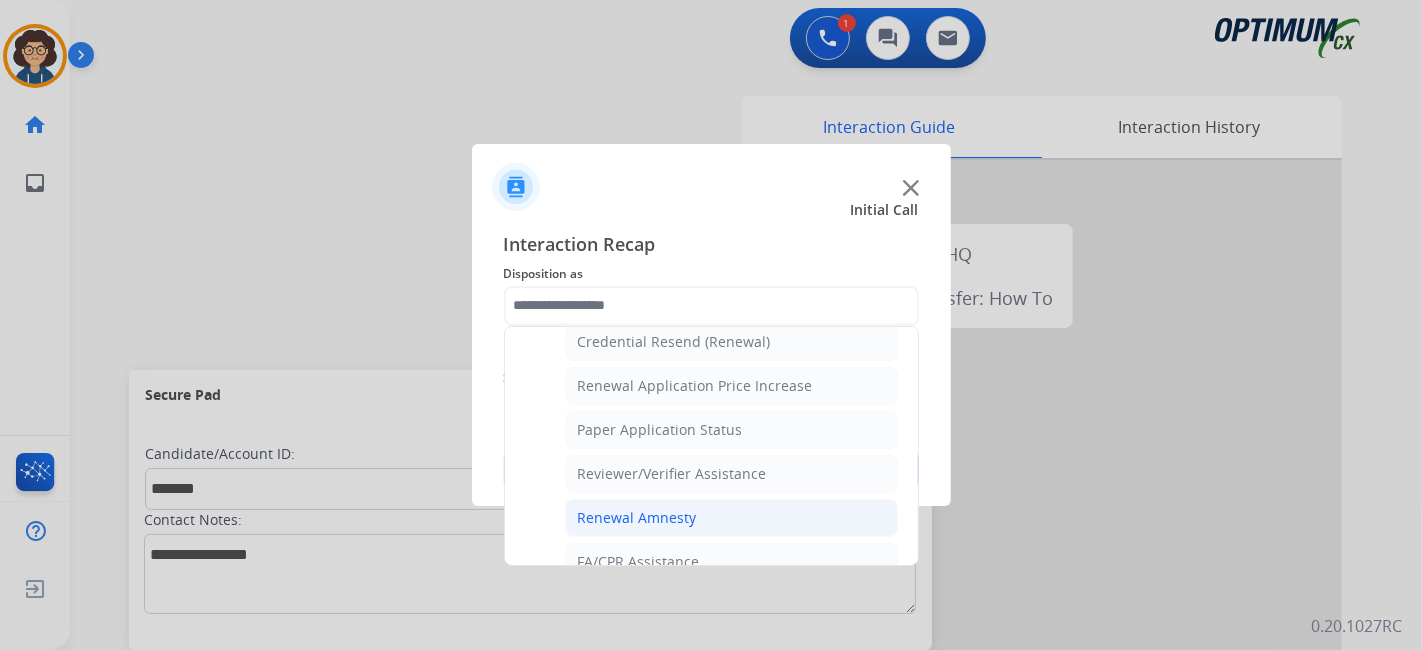 click on "Renewal Amnesty" 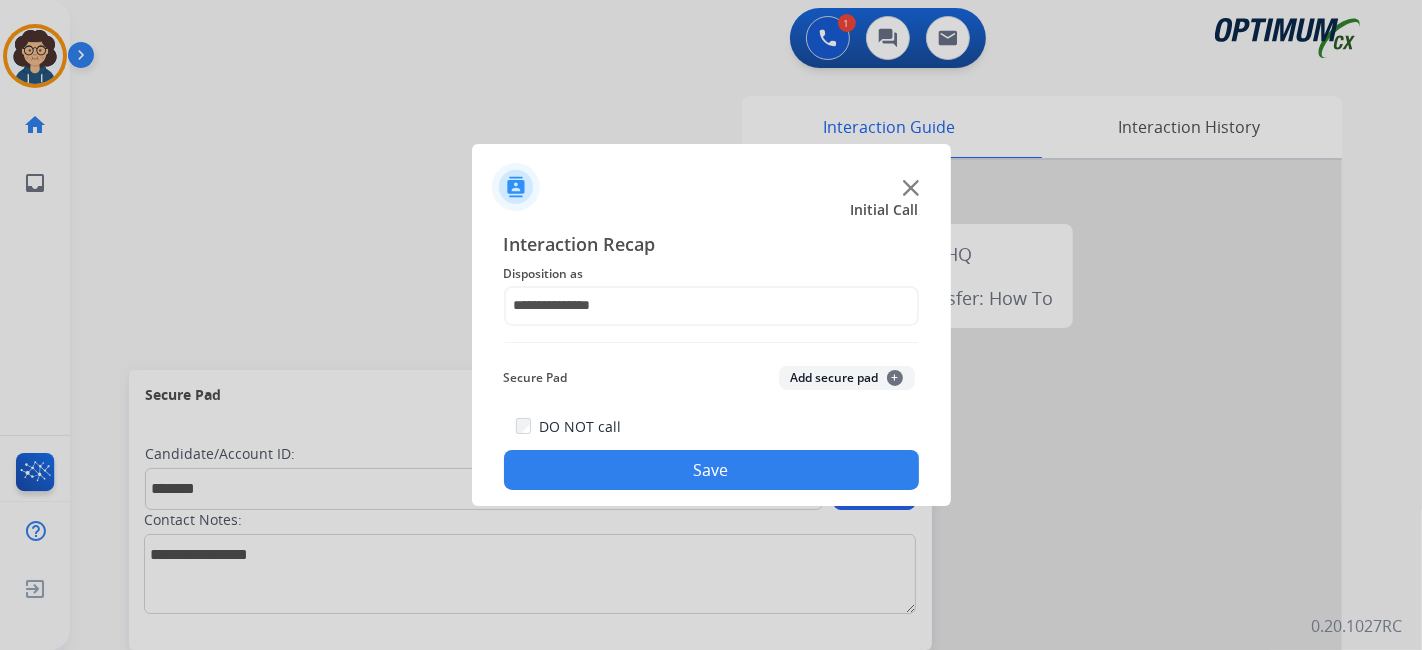 click on "Add secure pad  +" 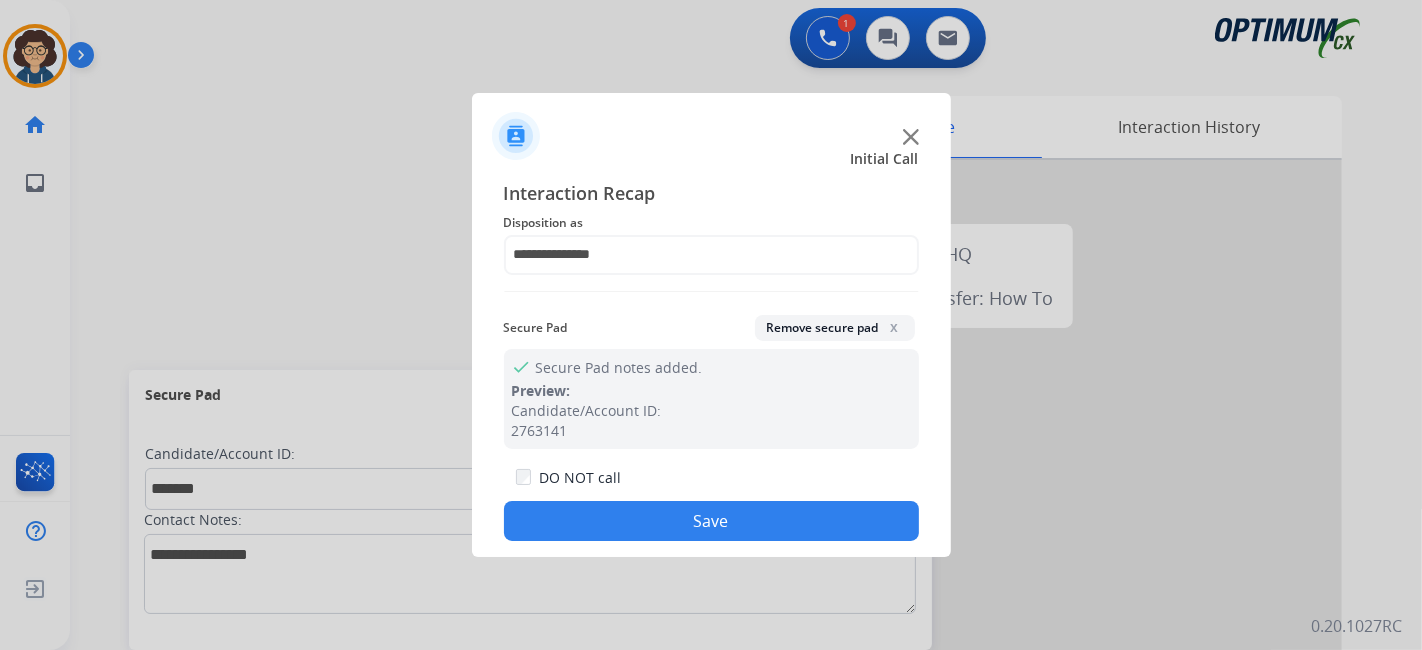 drag, startPoint x: 702, startPoint y: 534, endPoint x: 668, endPoint y: 461, distance: 80.529495 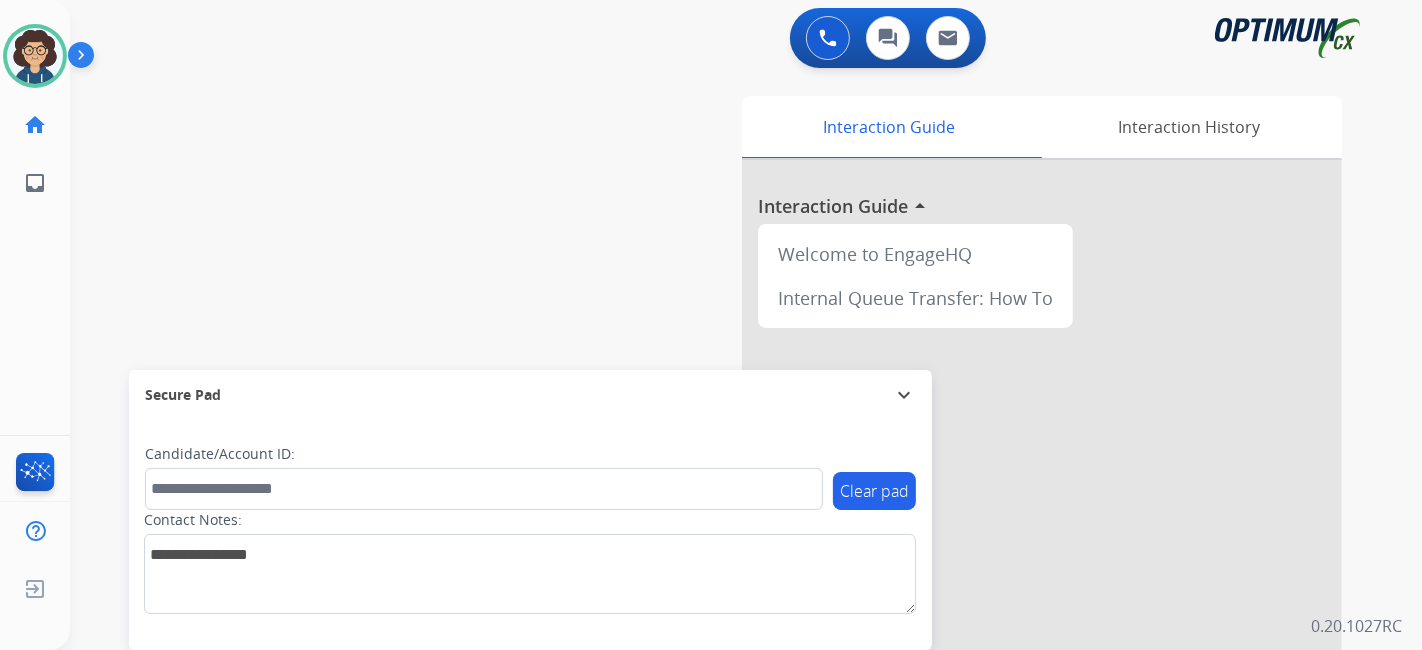 click on "swap_horiz Break voice bridge close_fullscreen Connect 3-Way Call merge_type Separate 3-Way Call  Interaction Guide   Interaction History  Interaction Guide arrow_drop_up  Welcome to EngageHQ   Internal Queue Transfer: How To  Secure Pad expand_more Clear pad Candidate/Account ID: Contact Notes:" at bounding box center [722, 489] 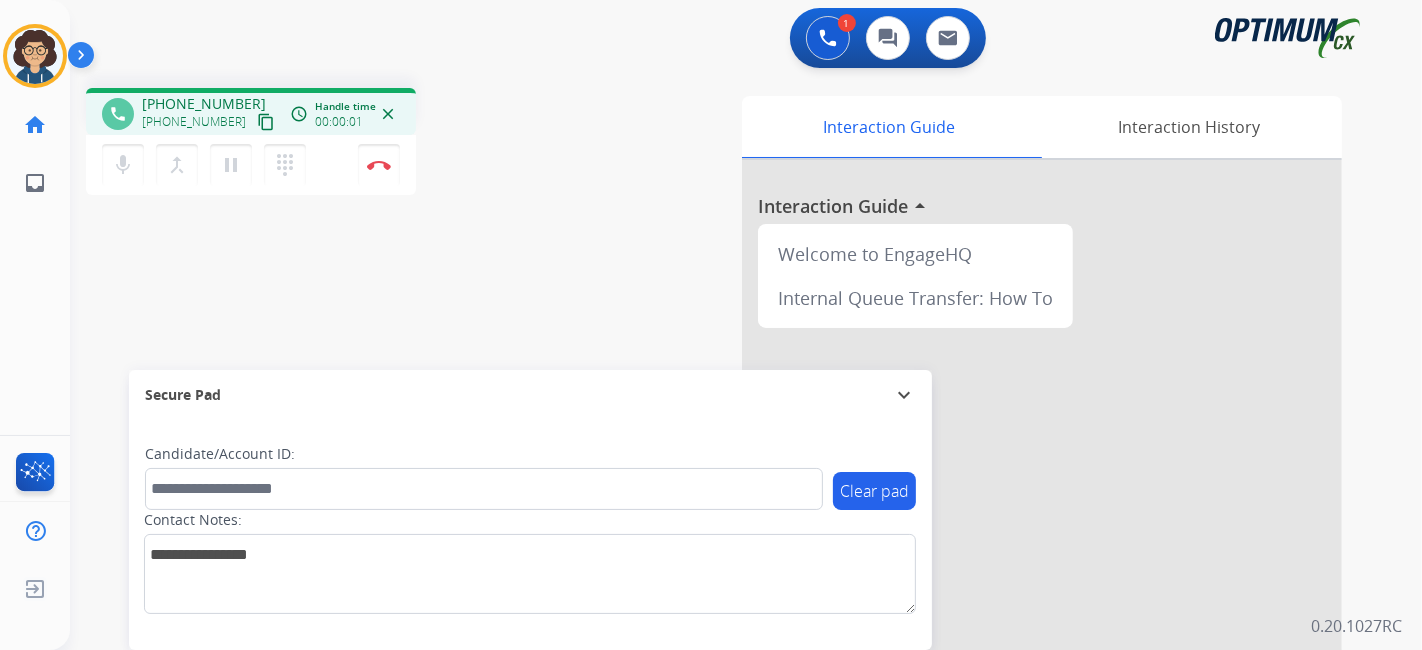 click on "content_copy" at bounding box center [266, 122] 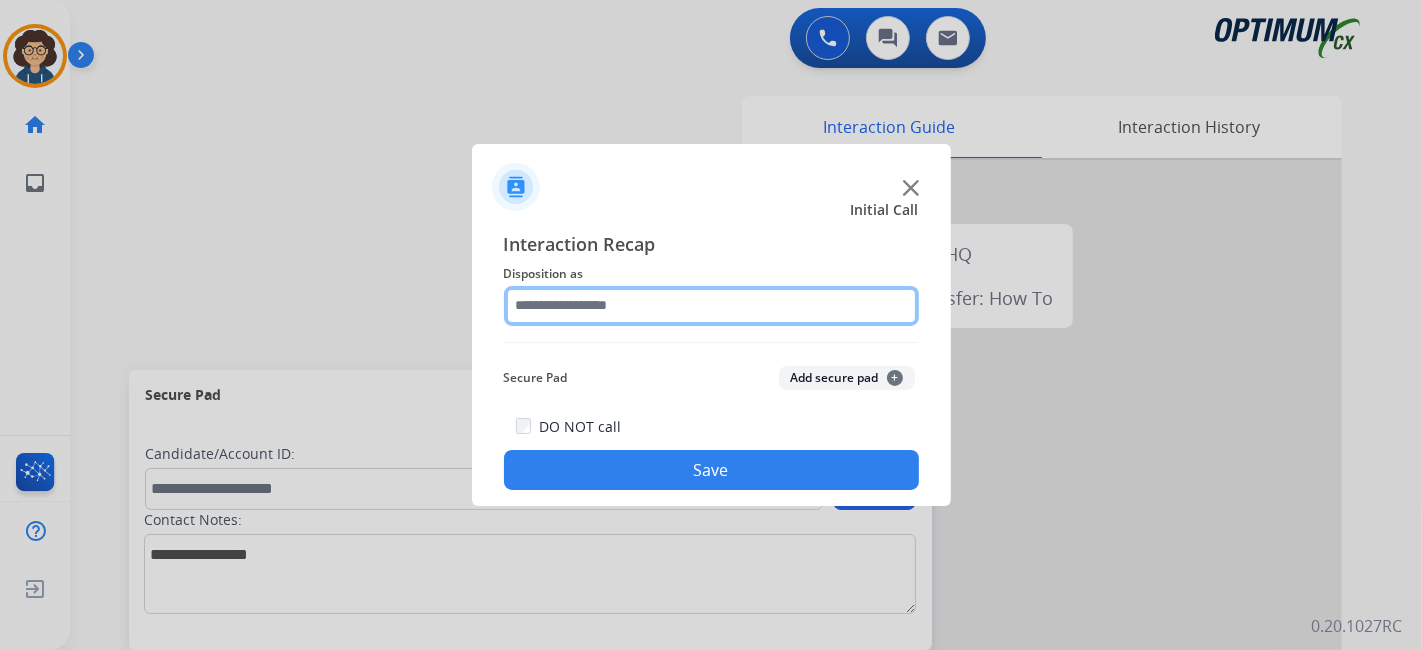 click 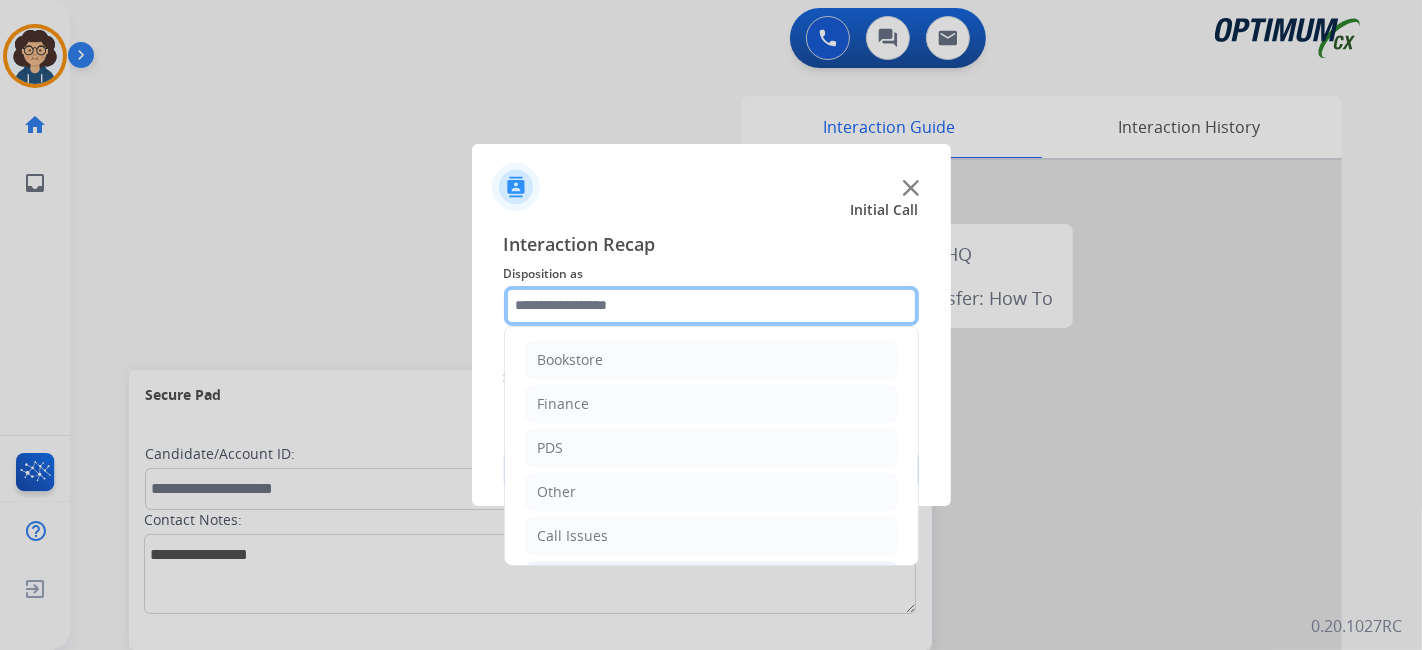 scroll, scrollTop: 131, scrollLeft: 0, axis: vertical 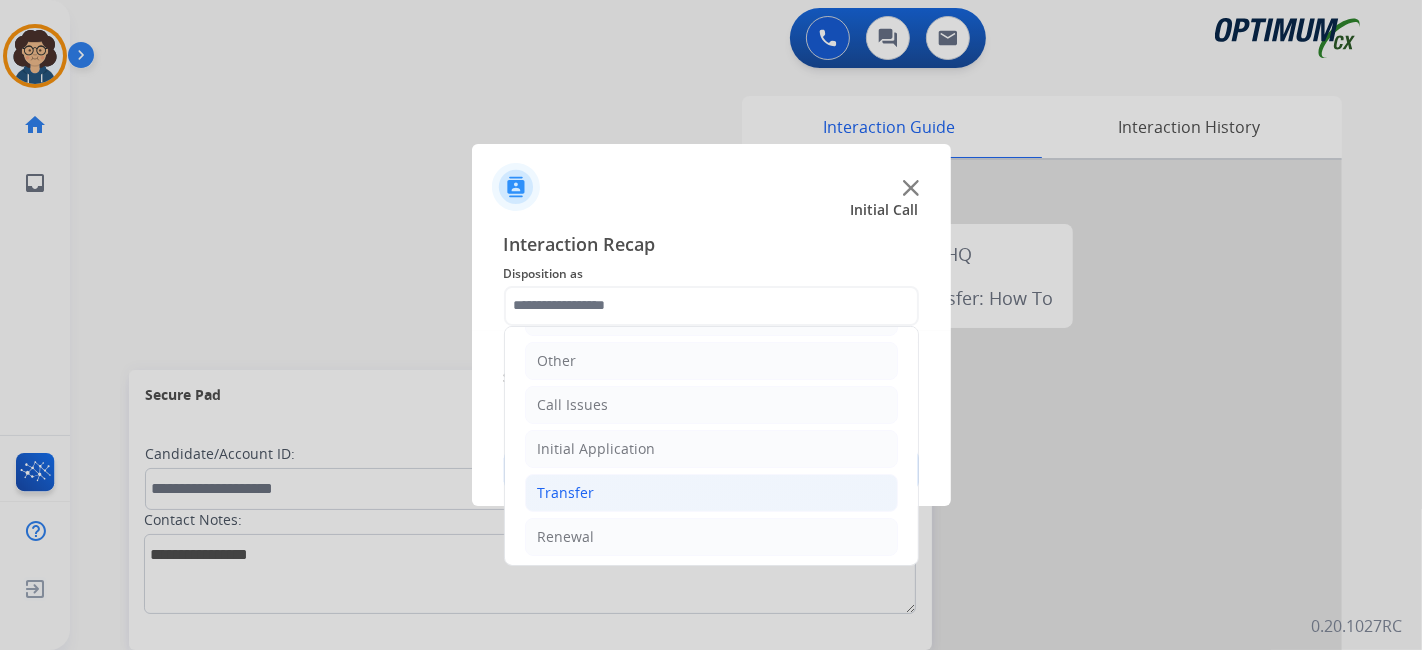 click on "Transfer" 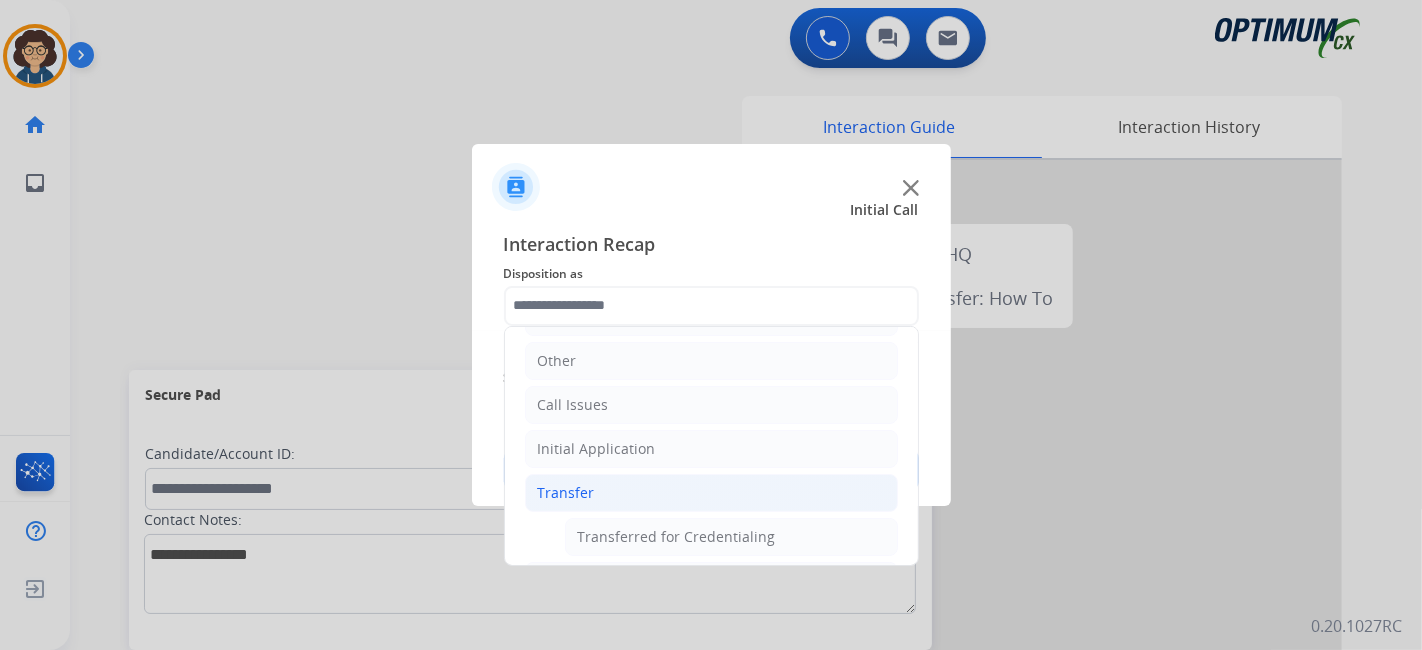 click on "Transfer" 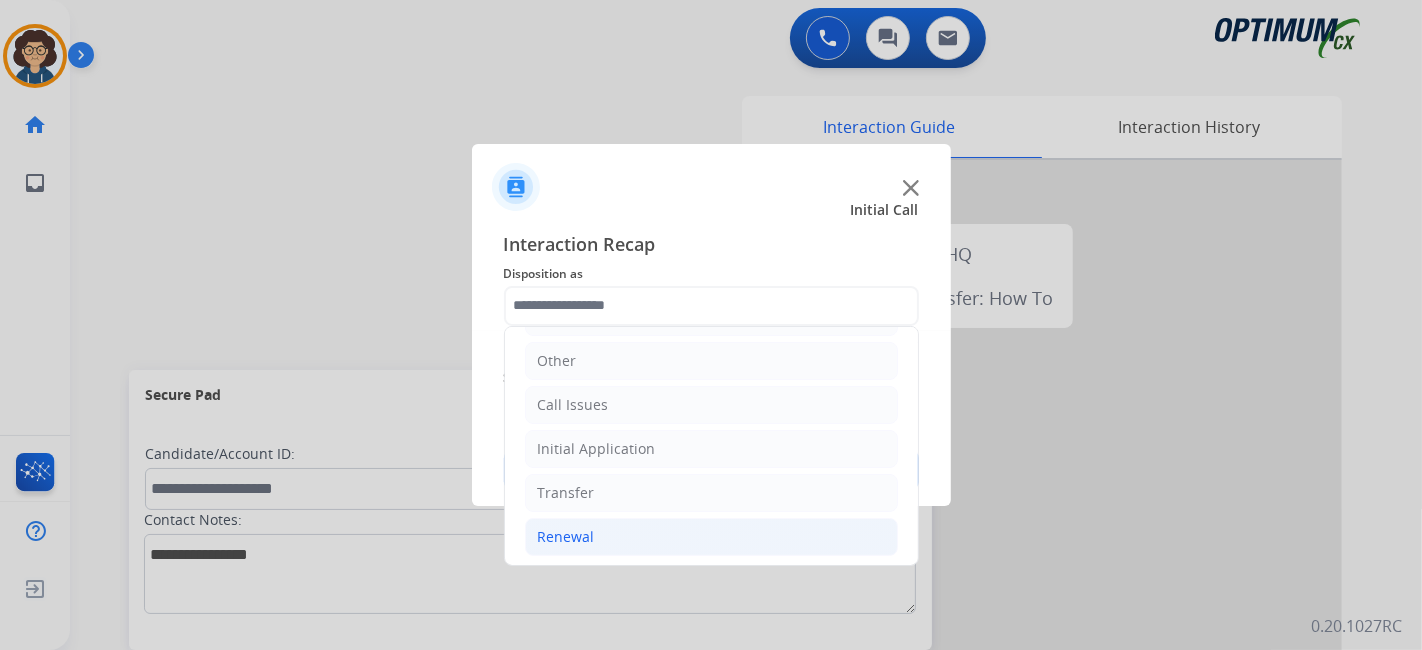 click on "Renewal" 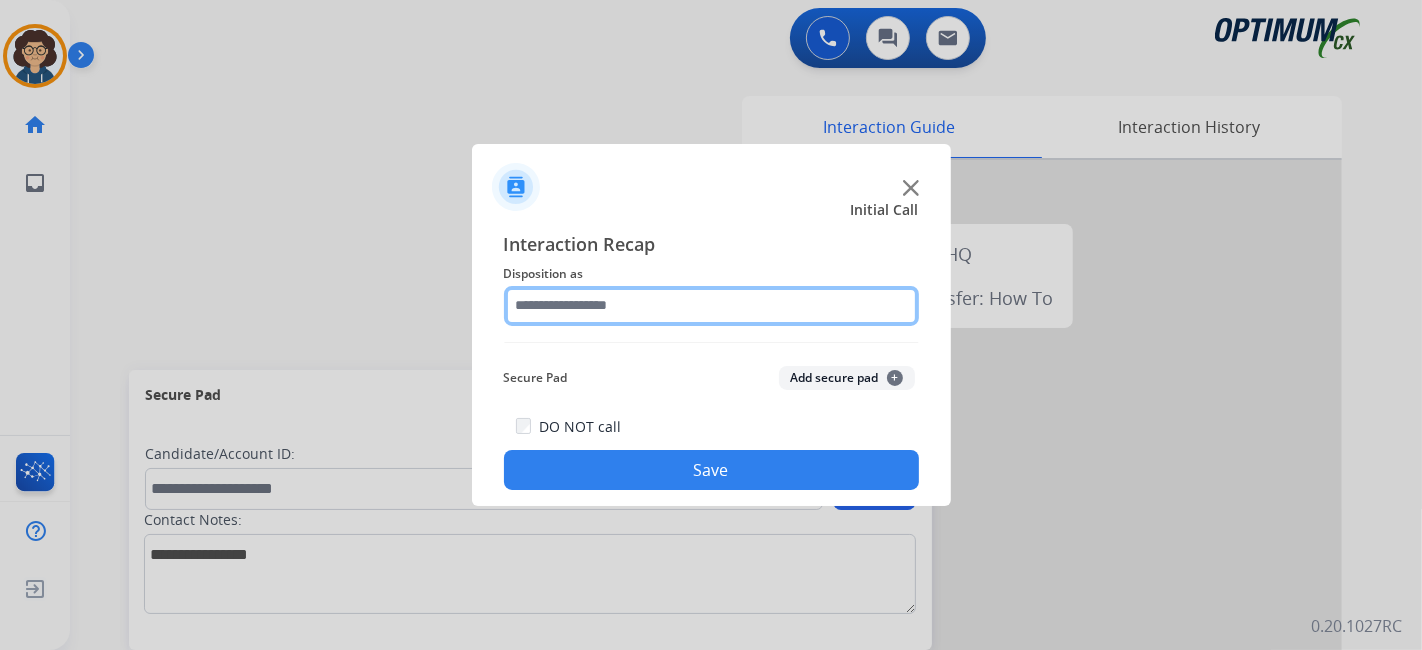 click 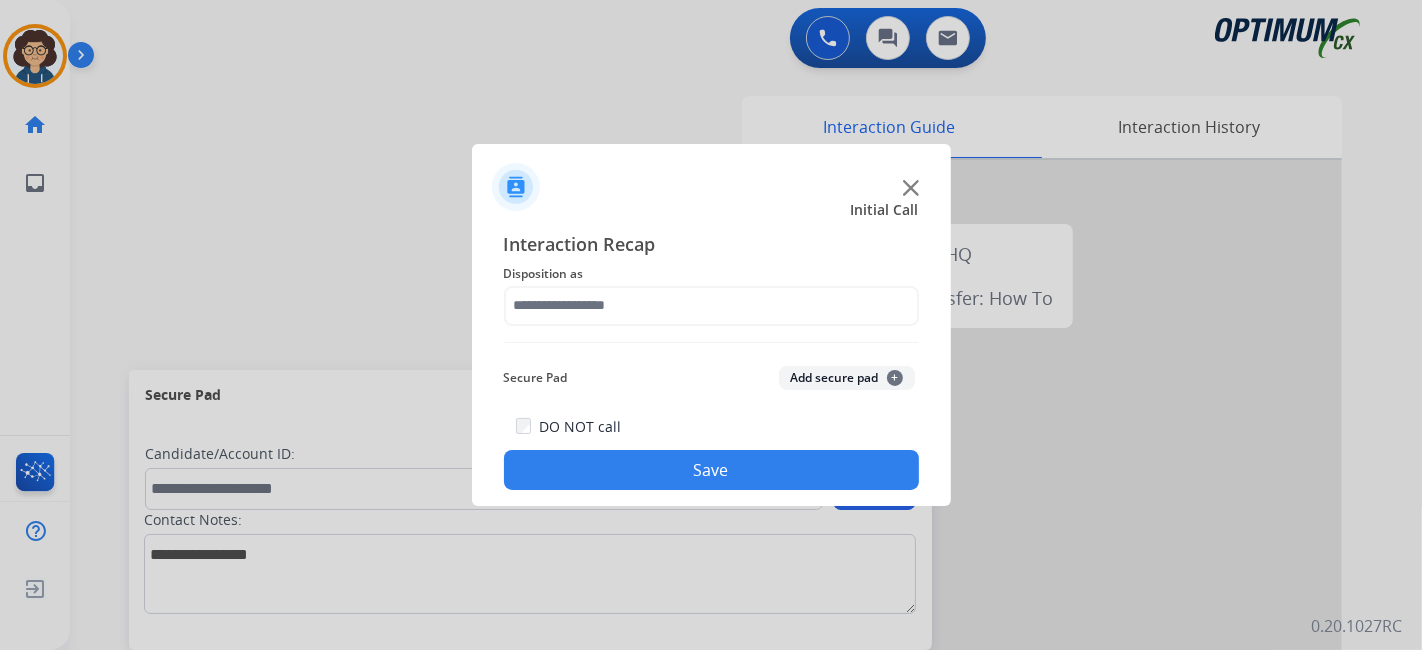click on "Interaction Recap" 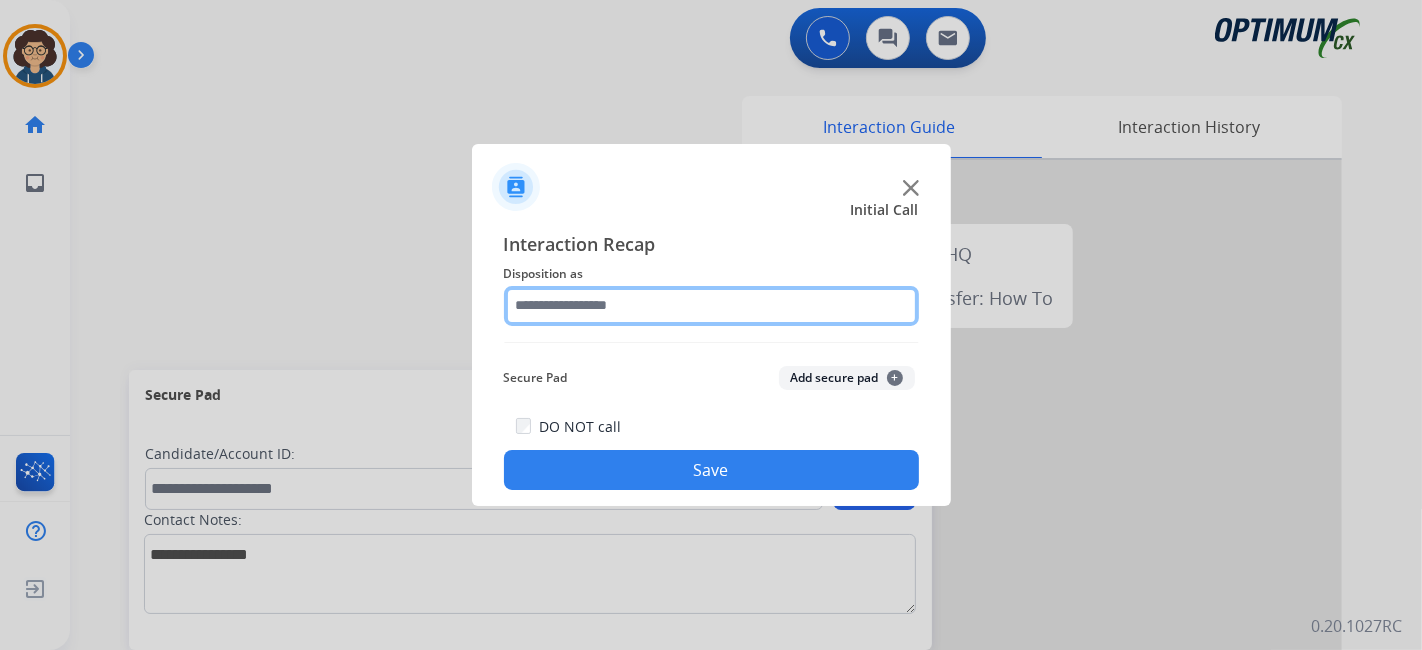 click 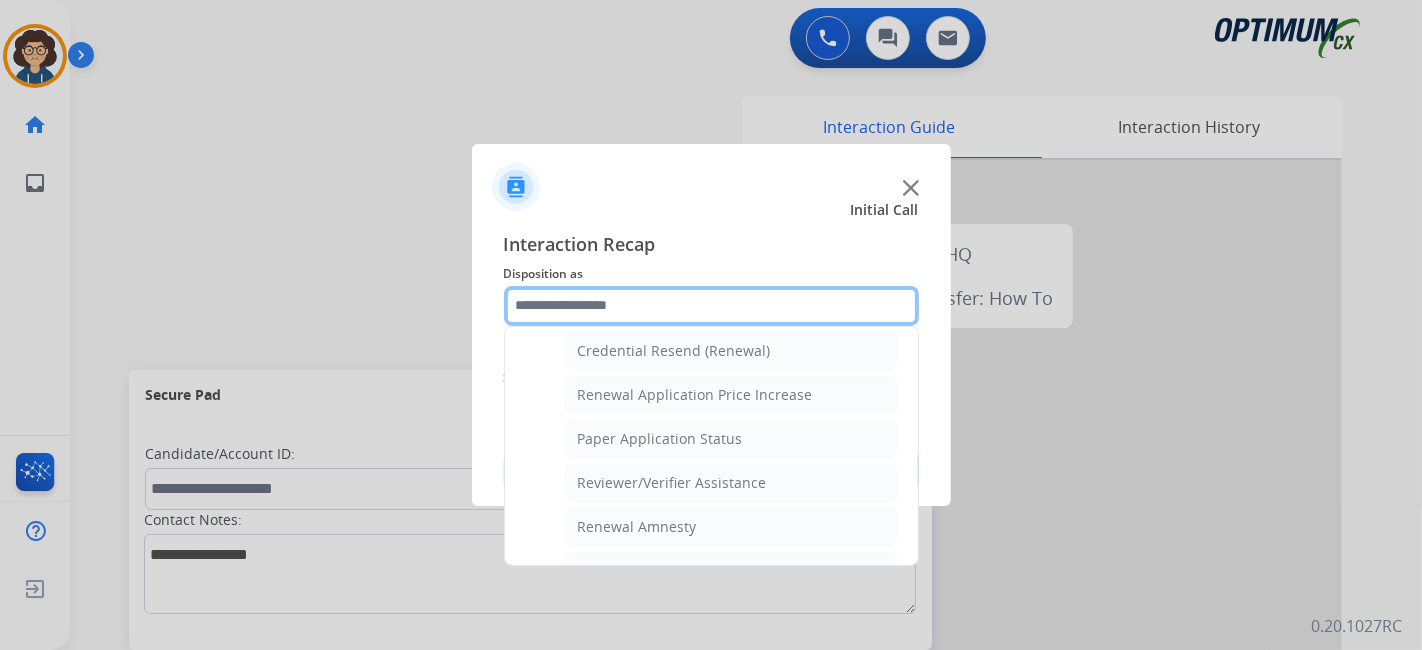 scroll, scrollTop: 657, scrollLeft: 0, axis: vertical 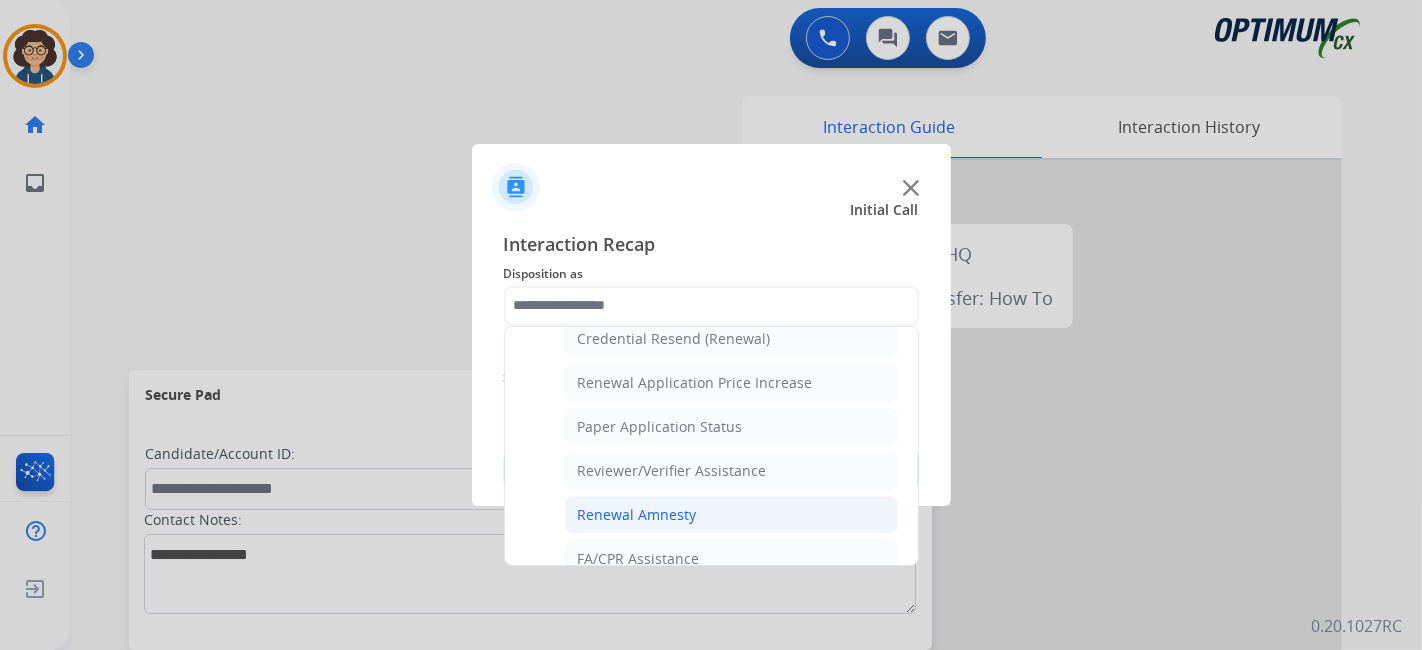 click on "Renewal Amnesty" 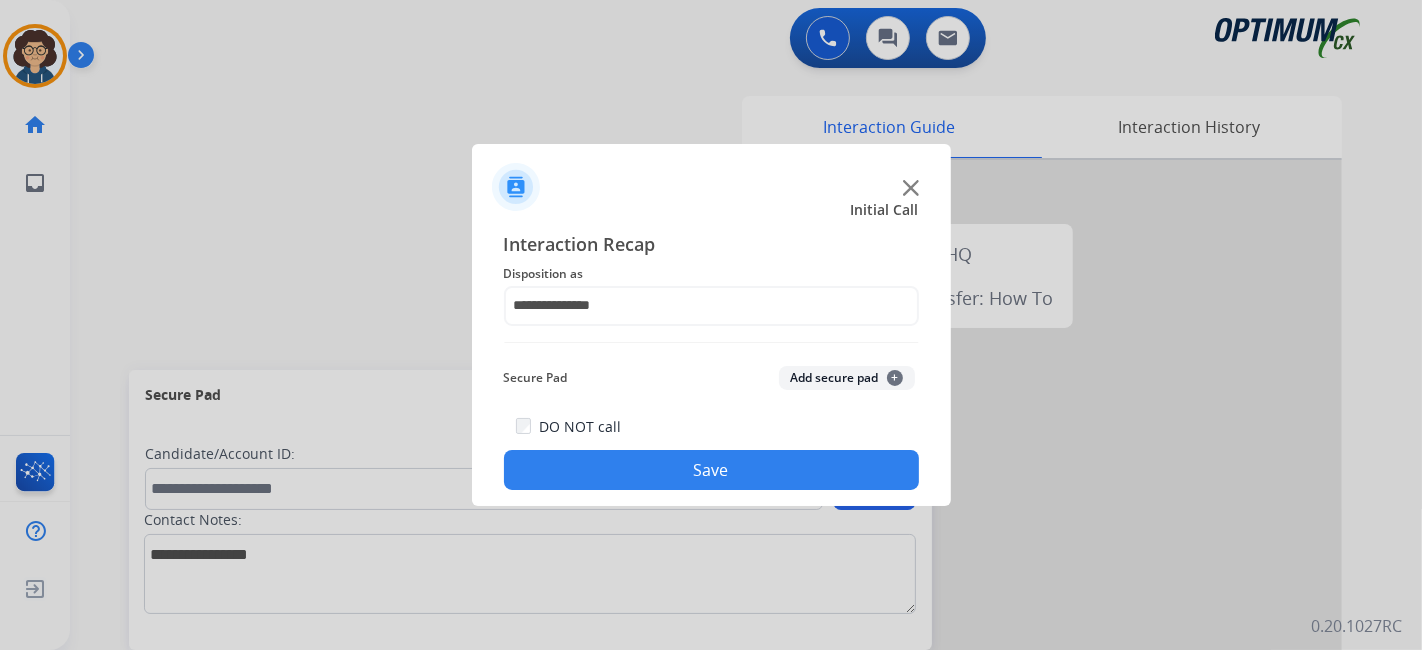 click on "Save" 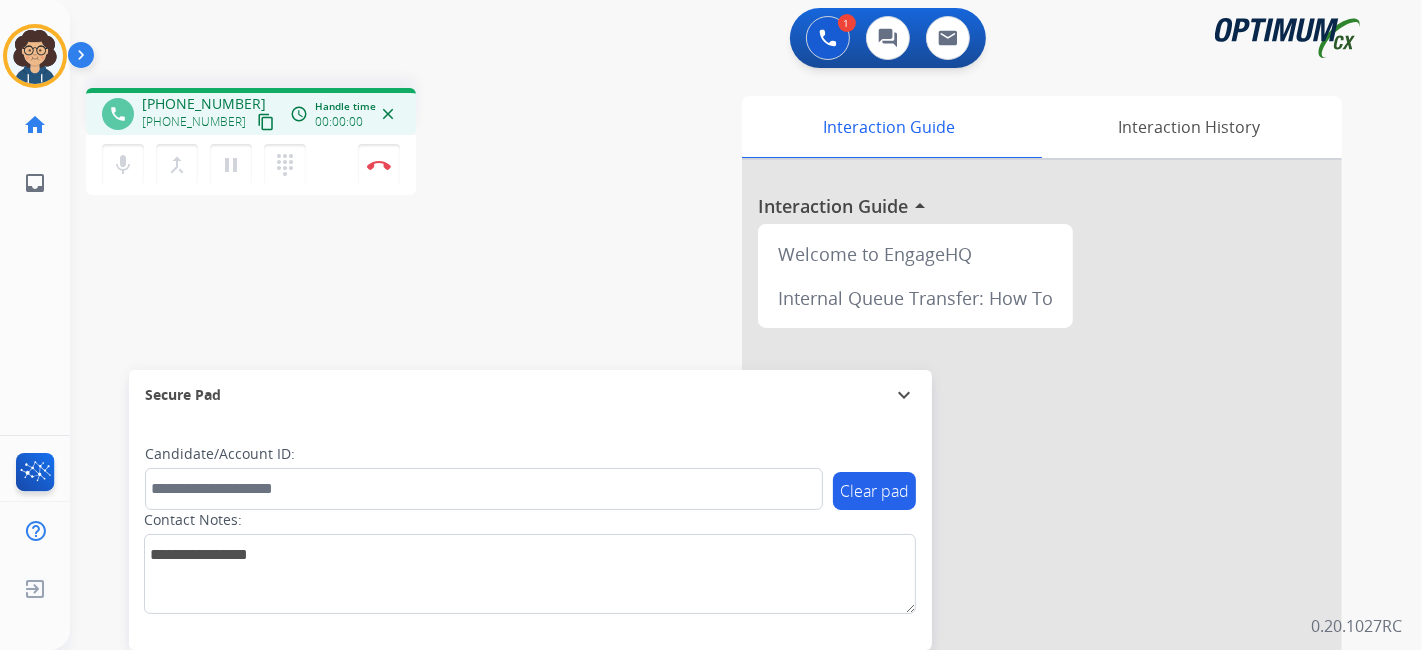 click on "content_copy" at bounding box center (266, 122) 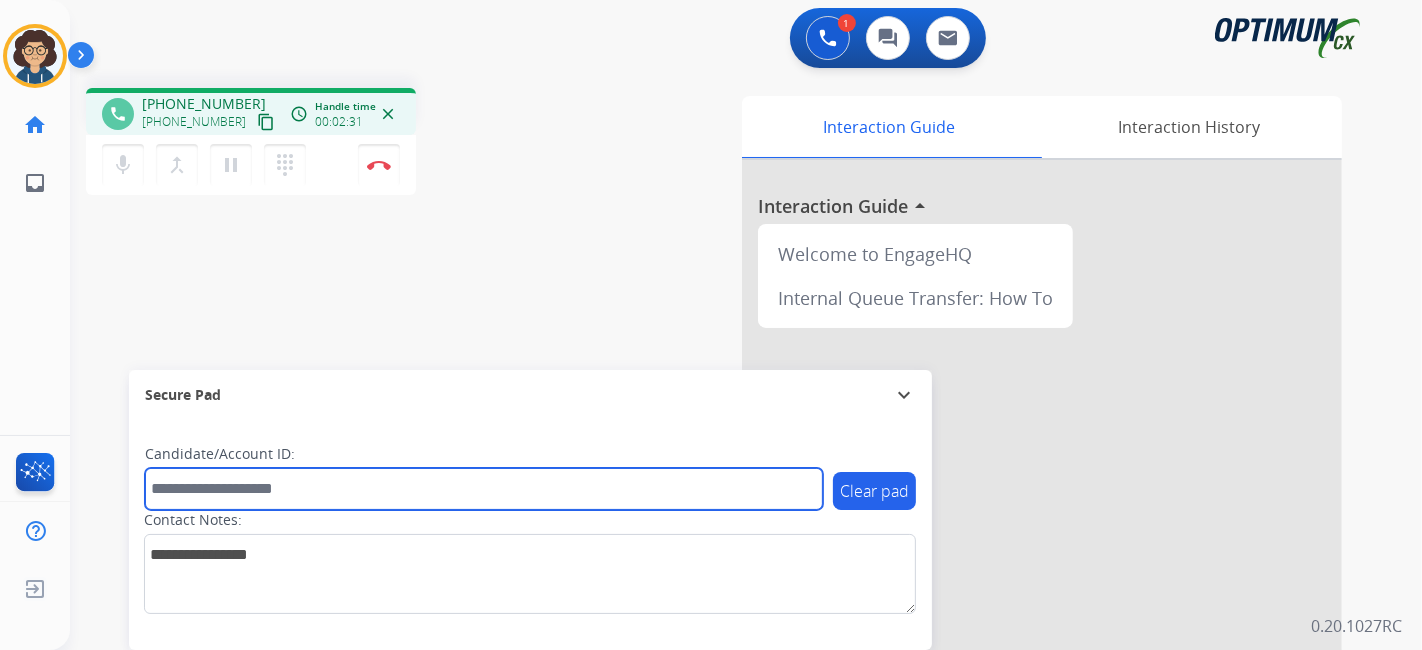 click at bounding box center [484, 489] 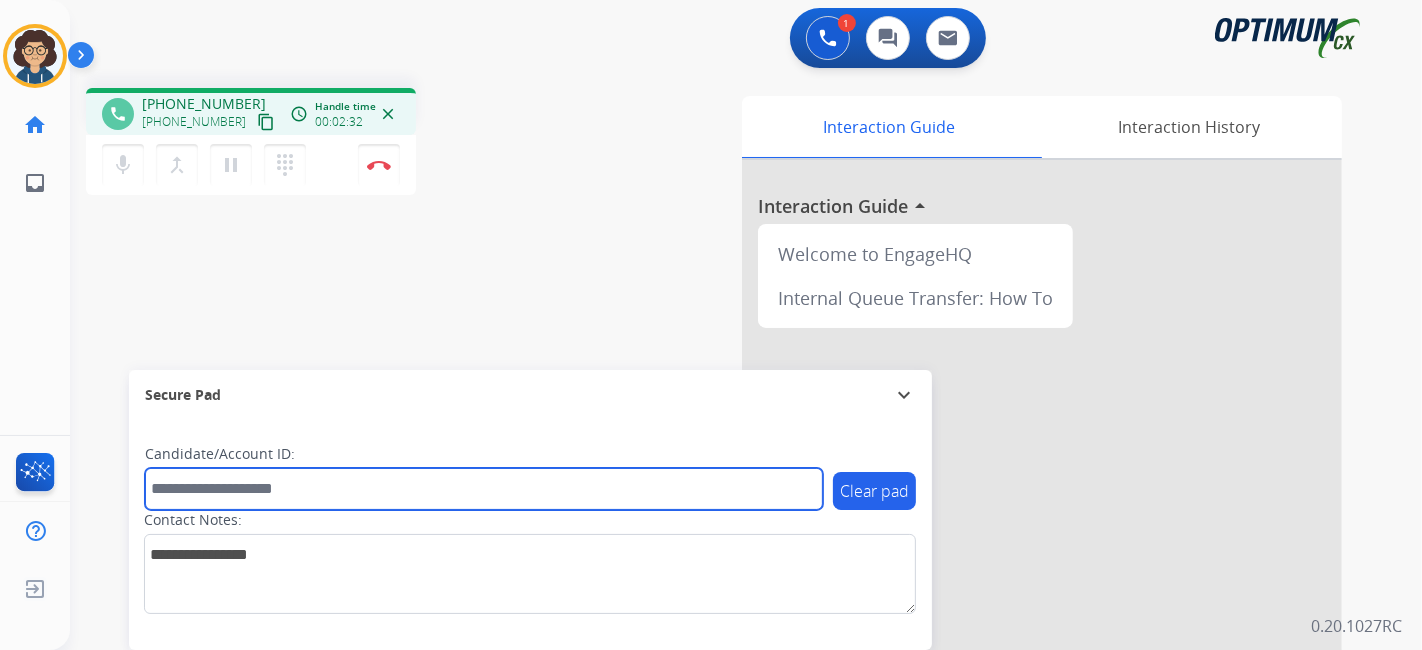 paste on "**********" 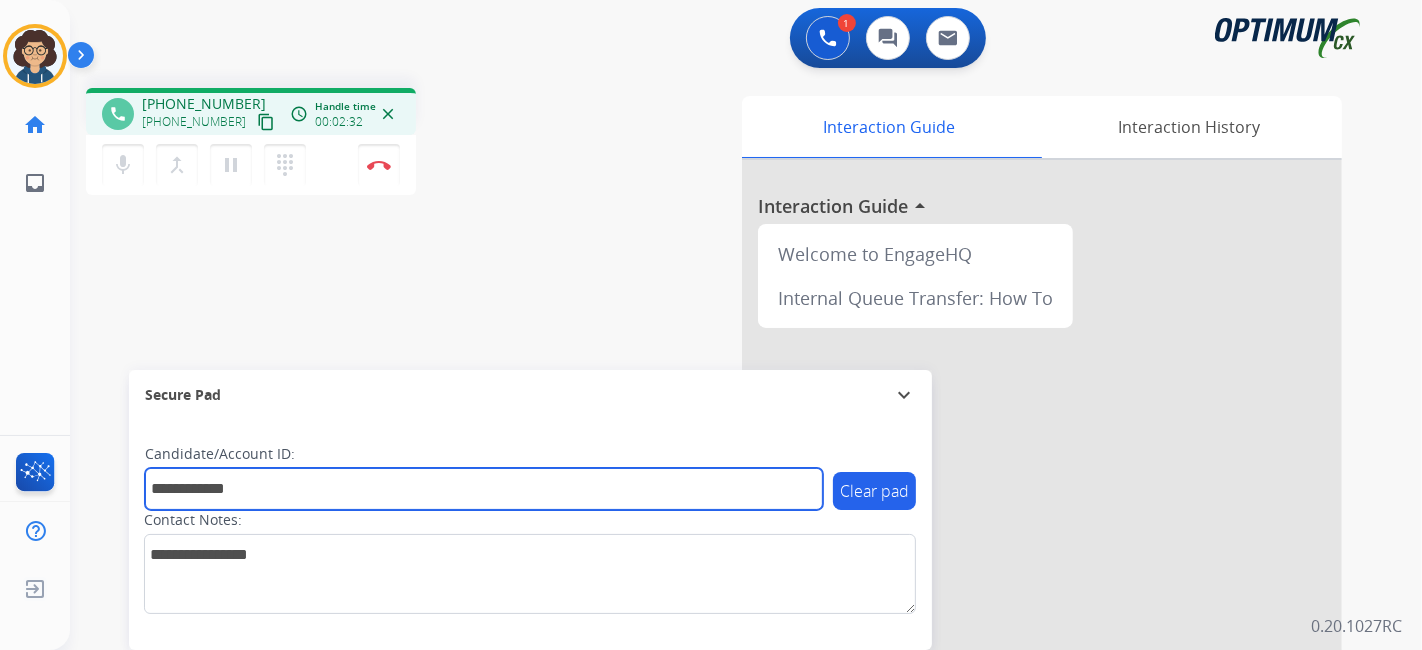 type on "**********" 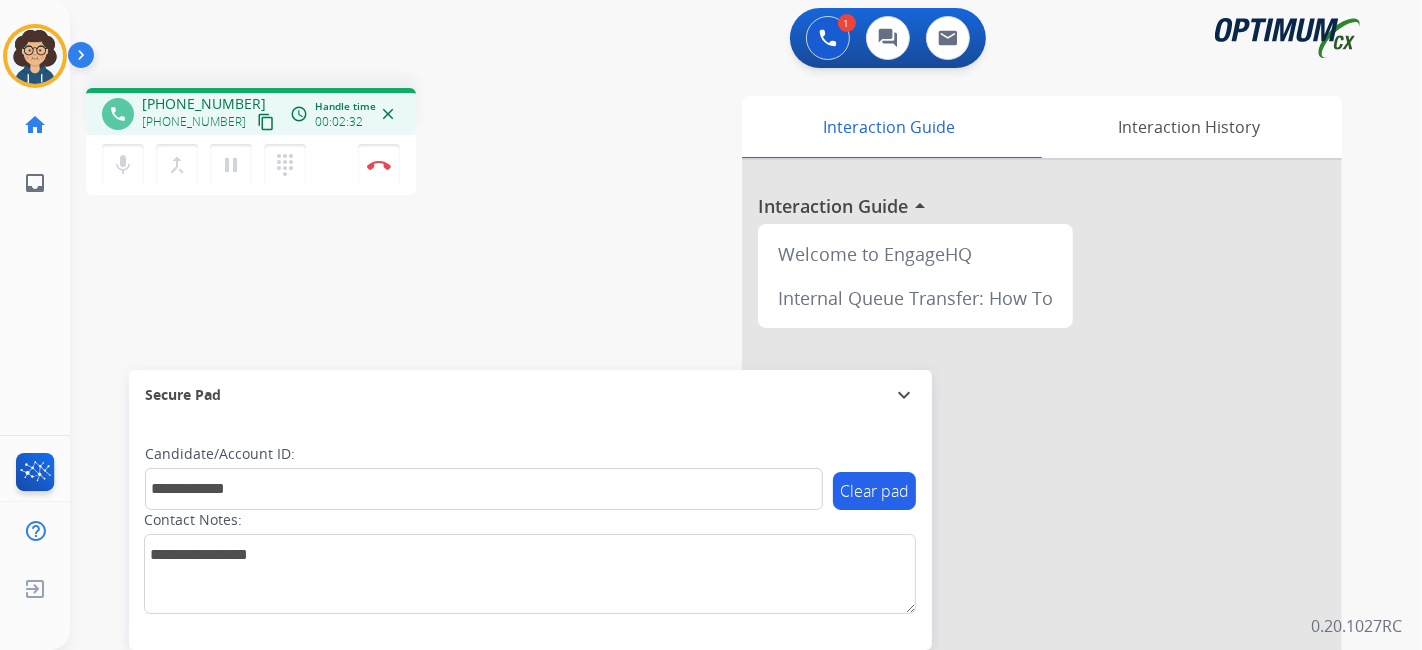 drag, startPoint x: 494, startPoint y: 315, endPoint x: 457, endPoint y: 101, distance: 217.17505 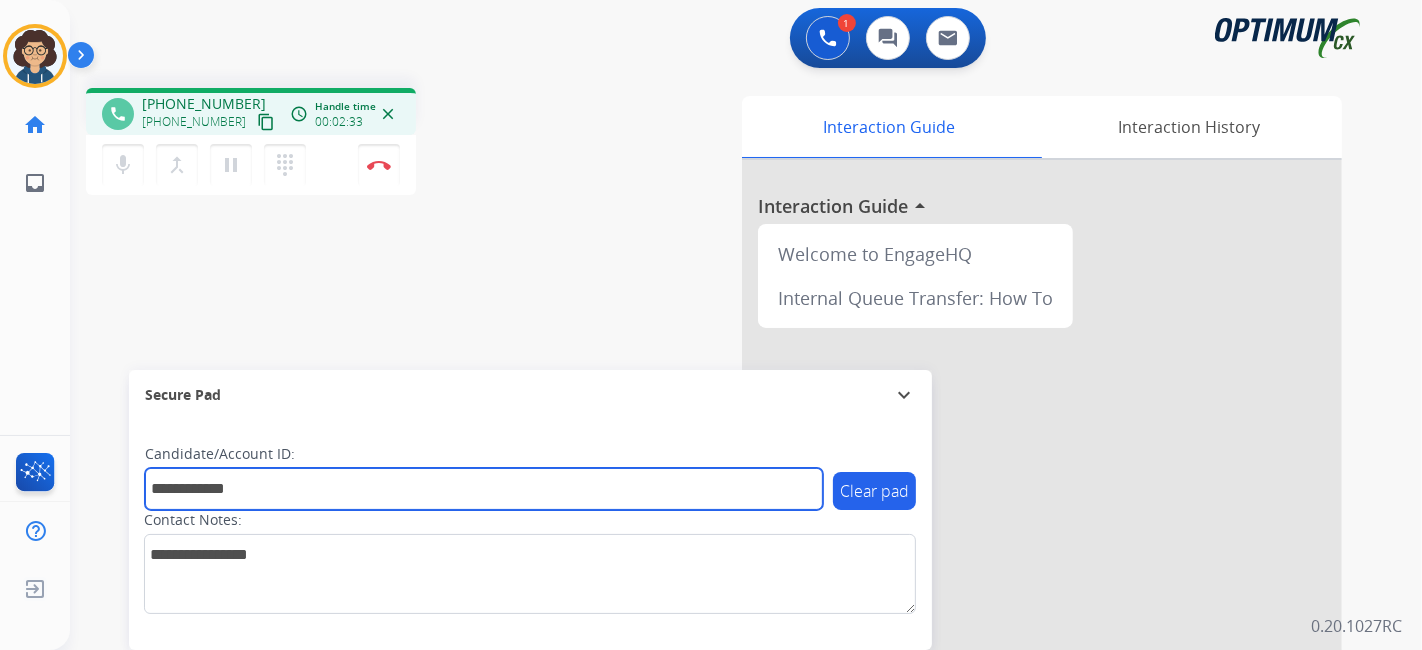 drag, startPoint x: 271, startPoint y: 492, endPoint x: 141, endPoint y: 492, distance: 130 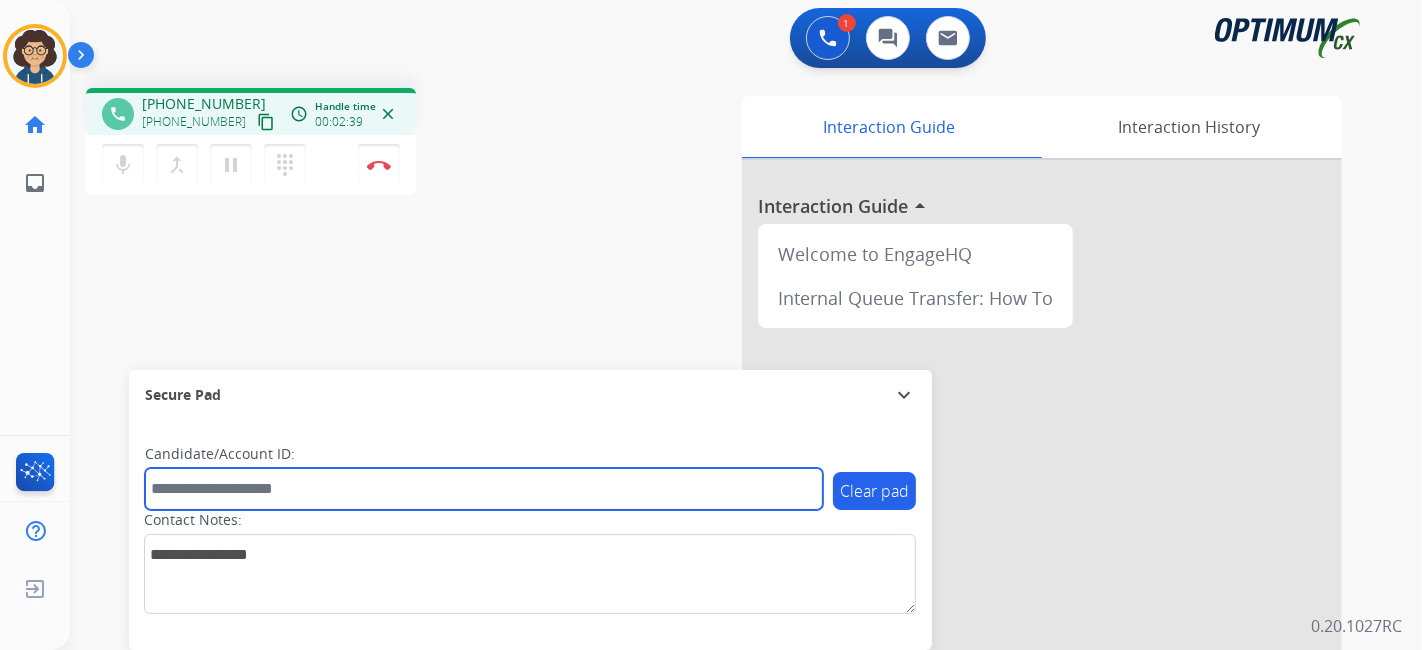 paste on "*******" 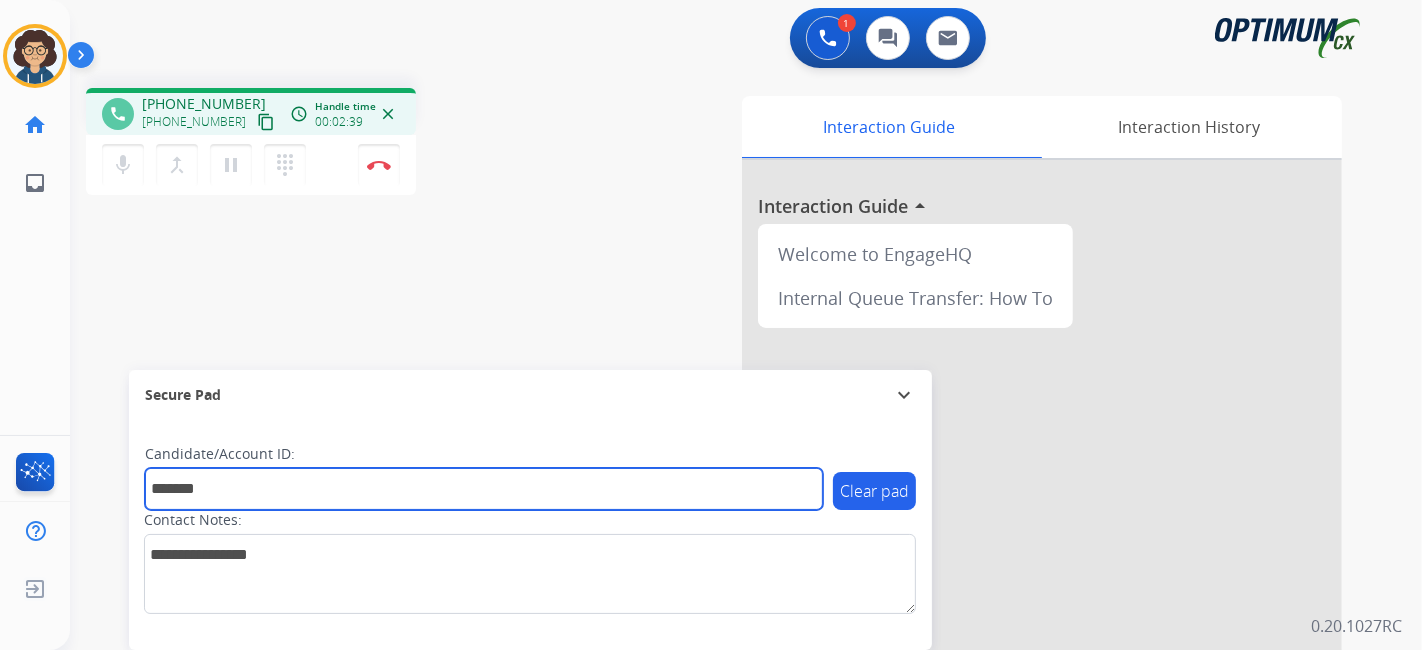 type on "*******" 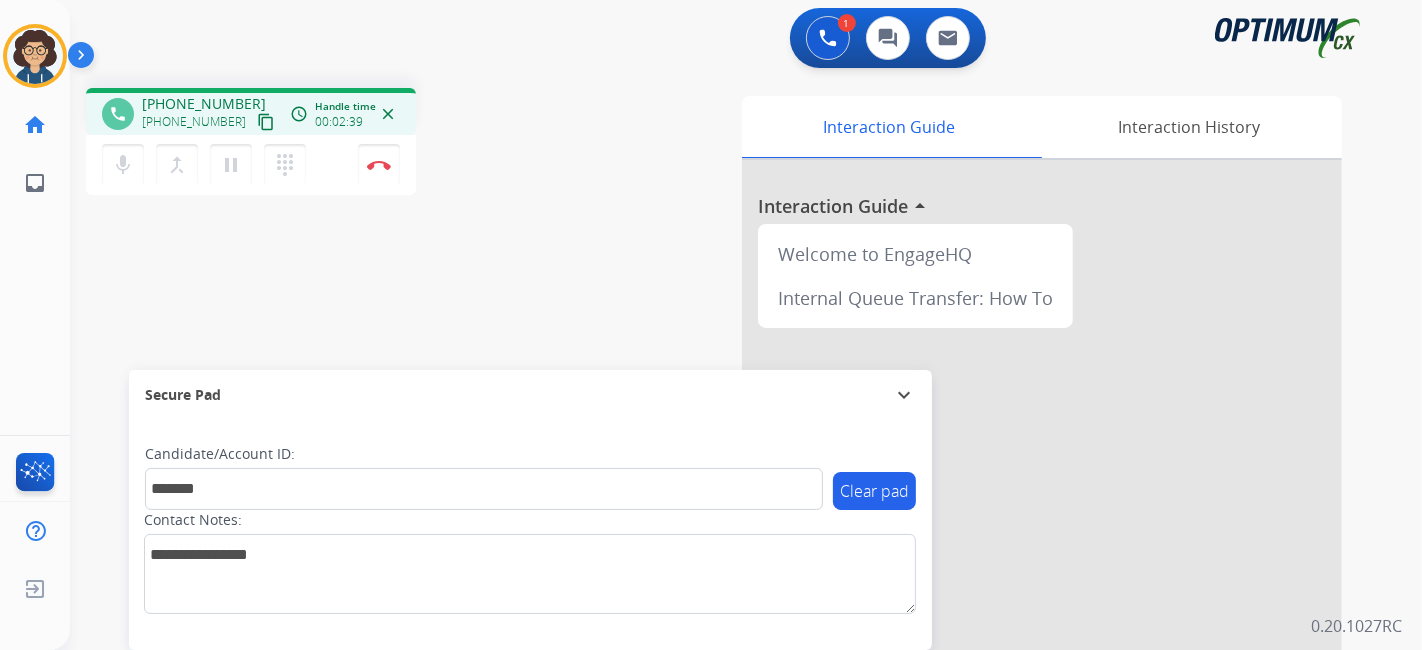 drag, startPoint x: 514, startPoint y: 359, endPoint x: 485, endPoint y: 45, distance: 315.33633 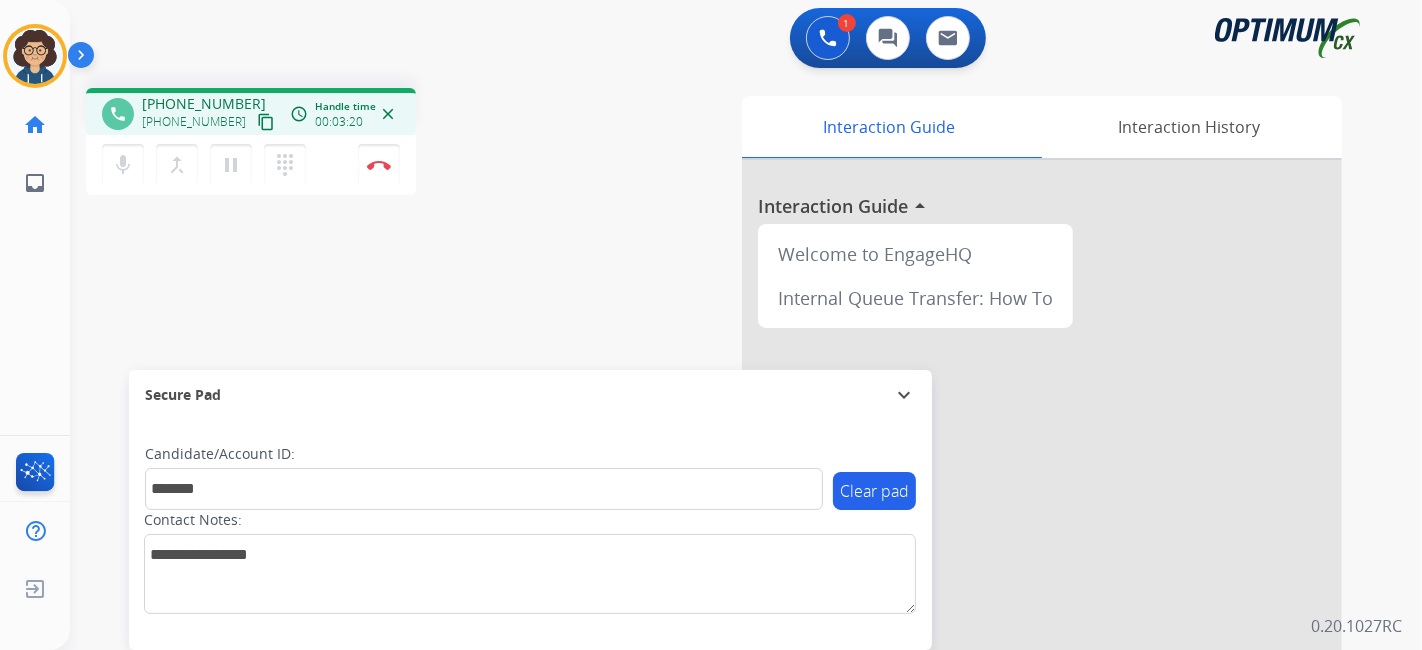 click on "phone [PHONE_NUMBER] [PHONE_NUMBER] content_copy access_time Call metrics Queue   00:11 Hold   00:00 Talk   03:21 Total   03:31 Handle time 00:03:20 close mic Mute merge_type Bridge pause Hold dialpad Dialpad Disconnect swap_horiz Break voice bridge close_fullscreen Connect 3-Way Call merge_type Separate 3-Way Call  Interaction Guide   Interaction History  Interaction Guide arrow_drop_up  Welcome to EngageHQ   Internal Queue Transfer: How To  Secure Pad expand_more Clear pad Candidate/Account ID: ******* Contact Notes:" at bounding box center (722, 489) 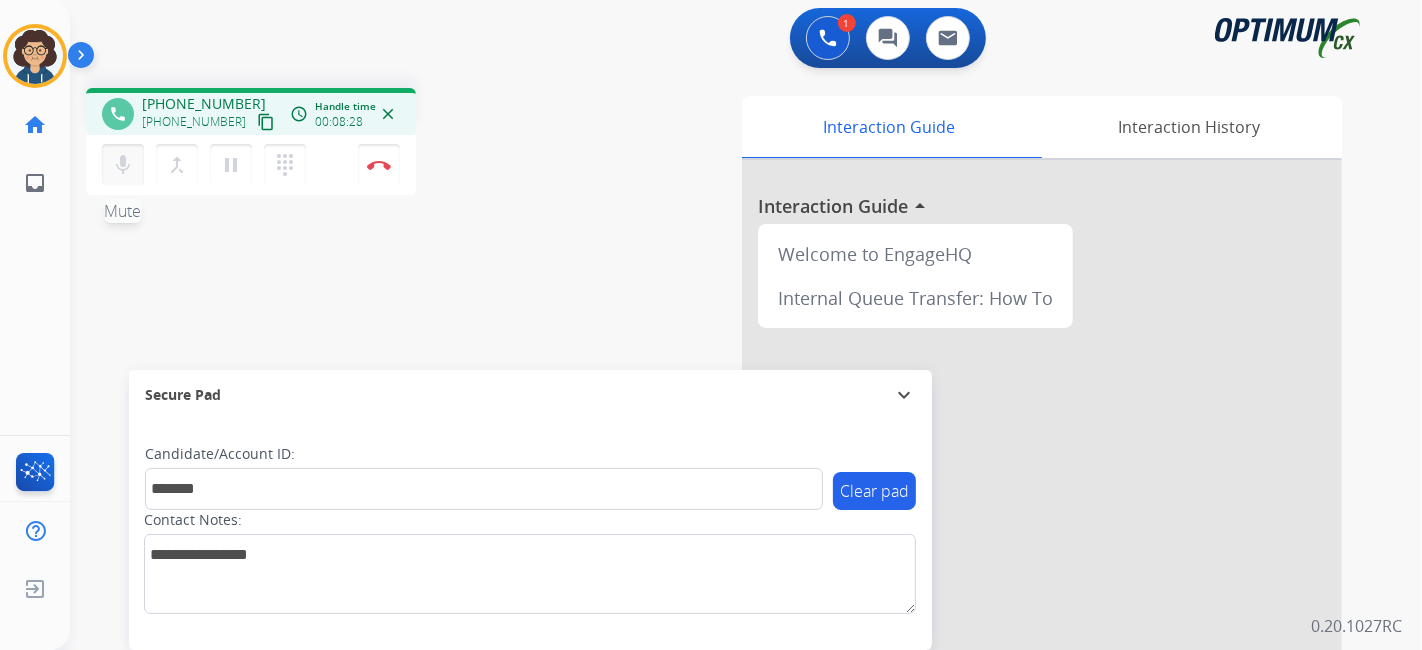 click on "mic Mute" at bounding box center [123, 165] 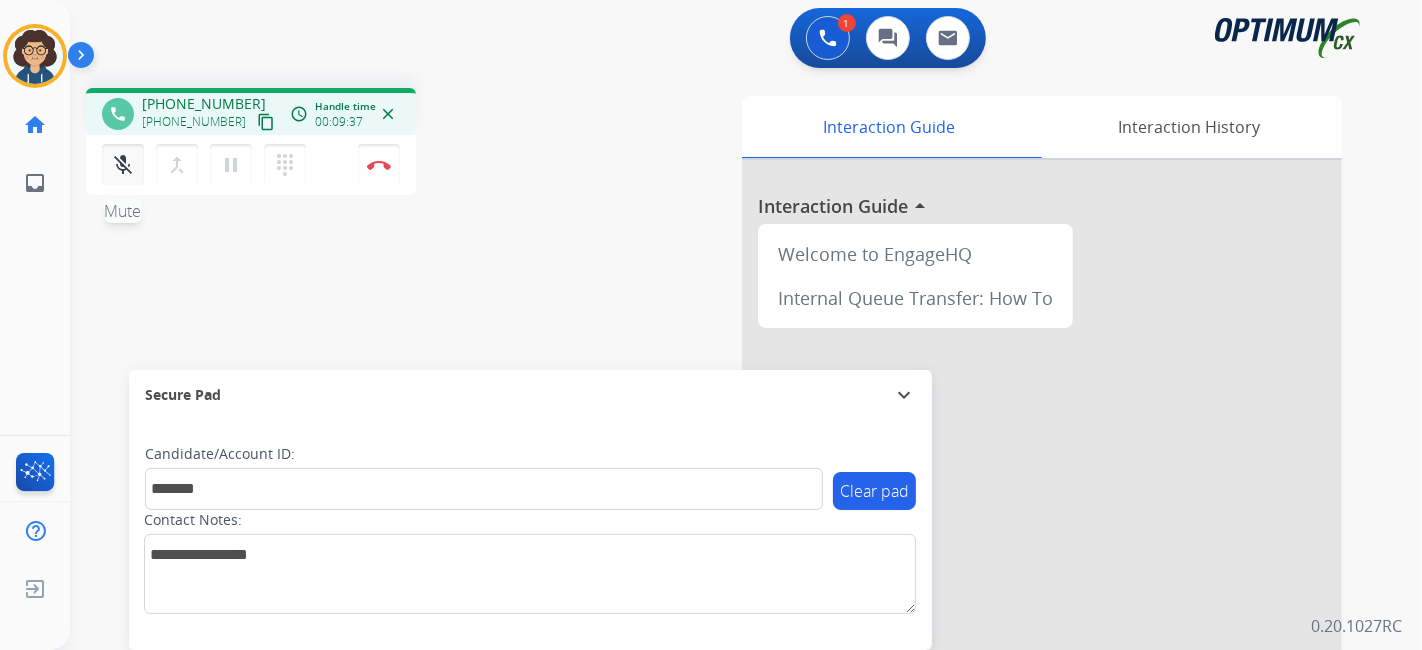 click on "mic_off" at bounding box center (123, 165) 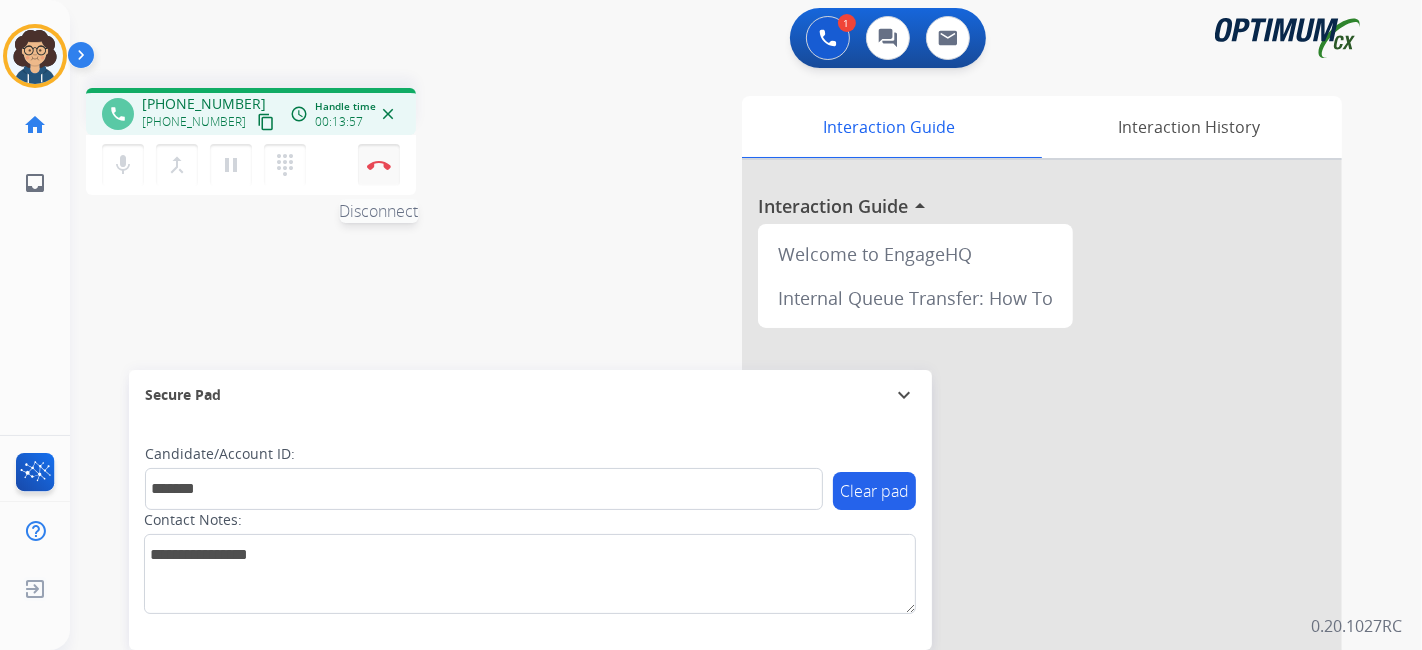 click on "Disconnect" at bounding box center (379, 165) 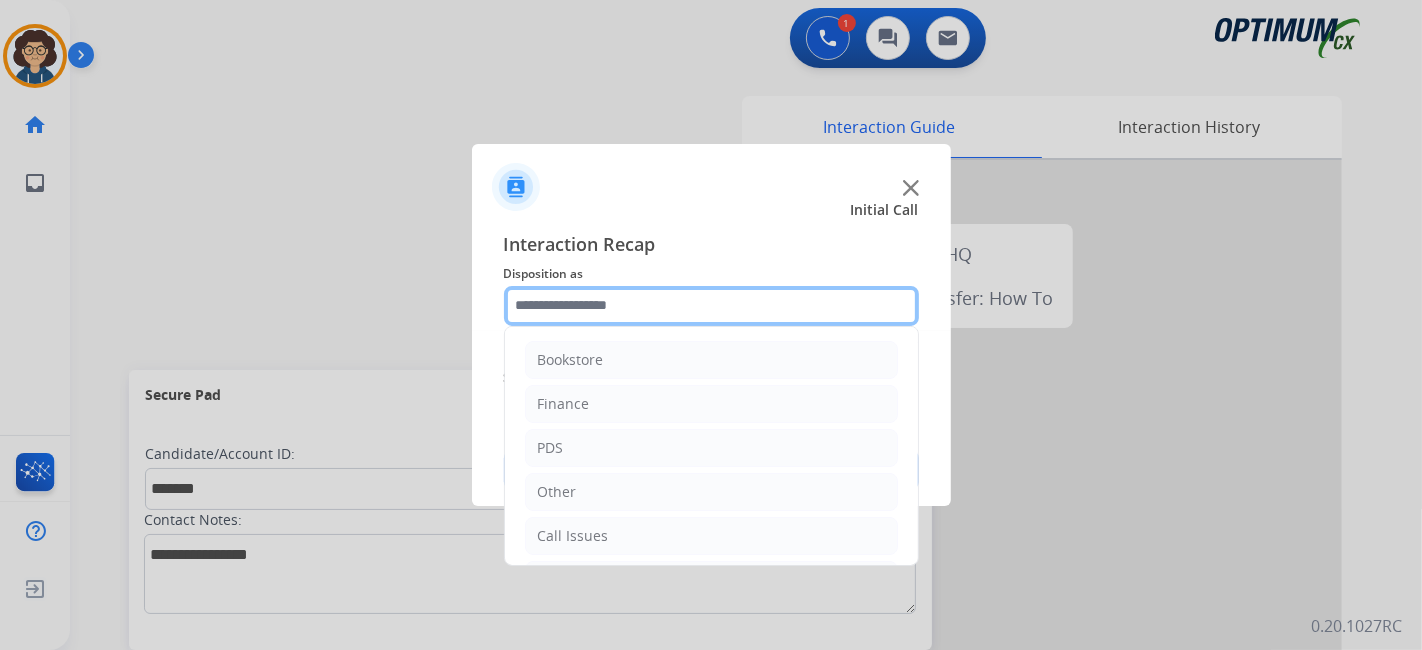 click 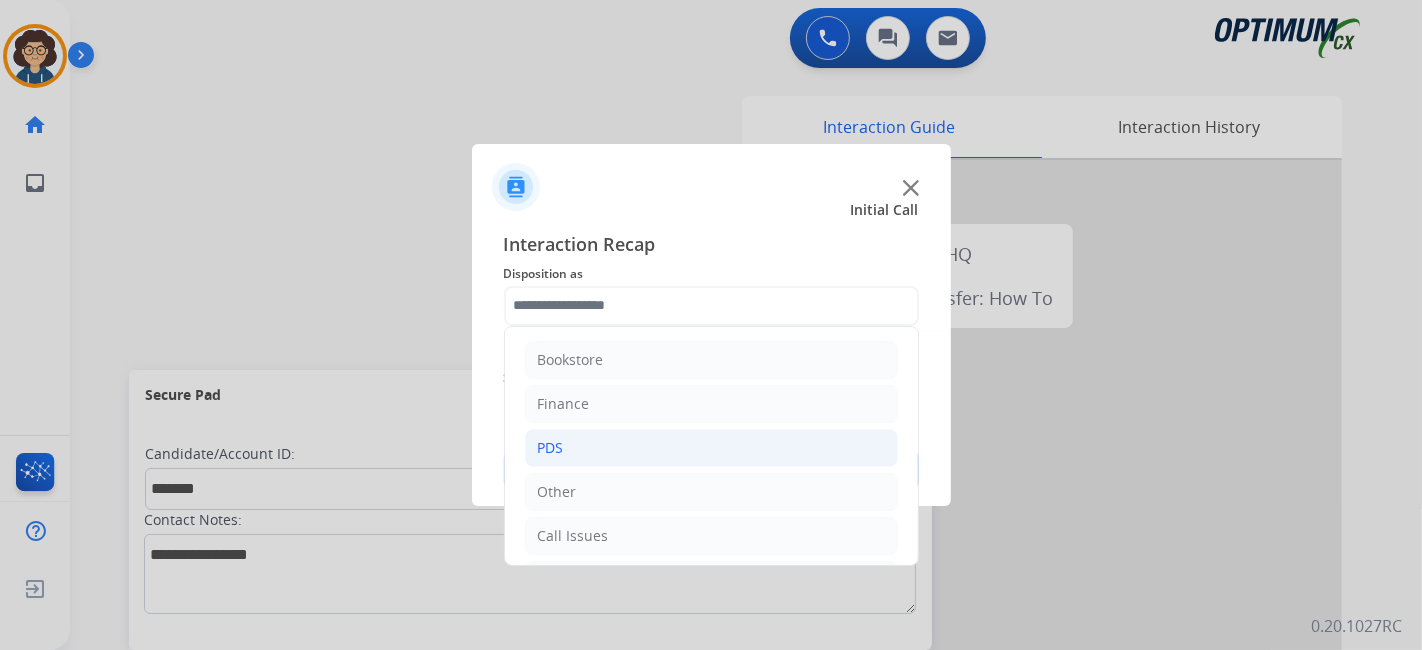 click on "PDS" 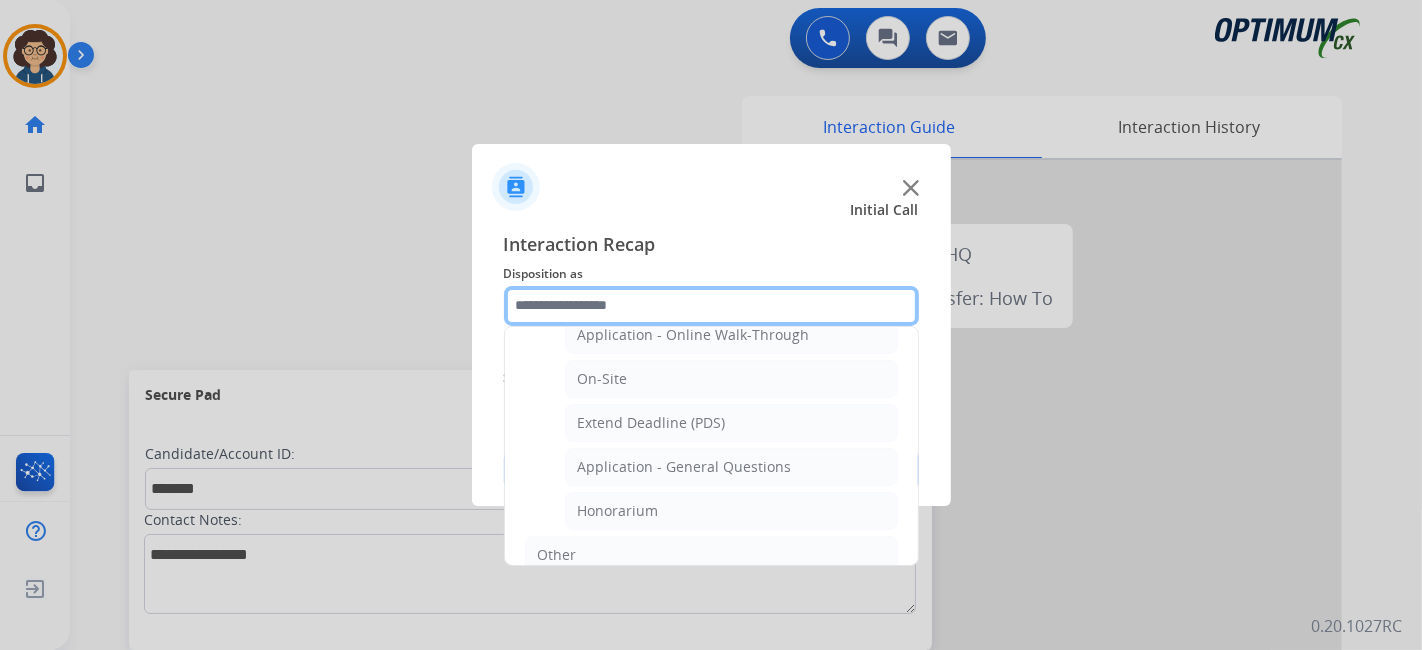 scroll, scrollTop: 562, scrollLeft: 0, axis: vertical 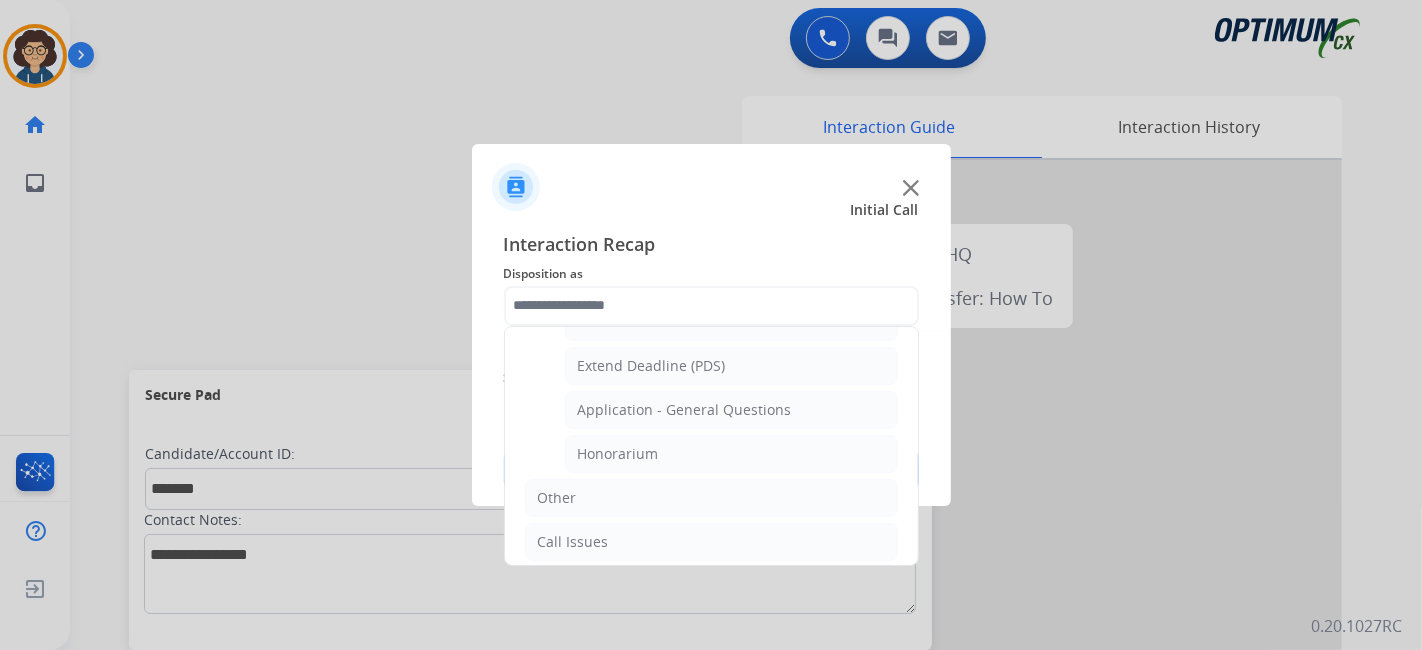 drag, startPoint x: 677, startPoint y: 451, endPoint x: 756, endPoint y: 436, distance: 80.411446 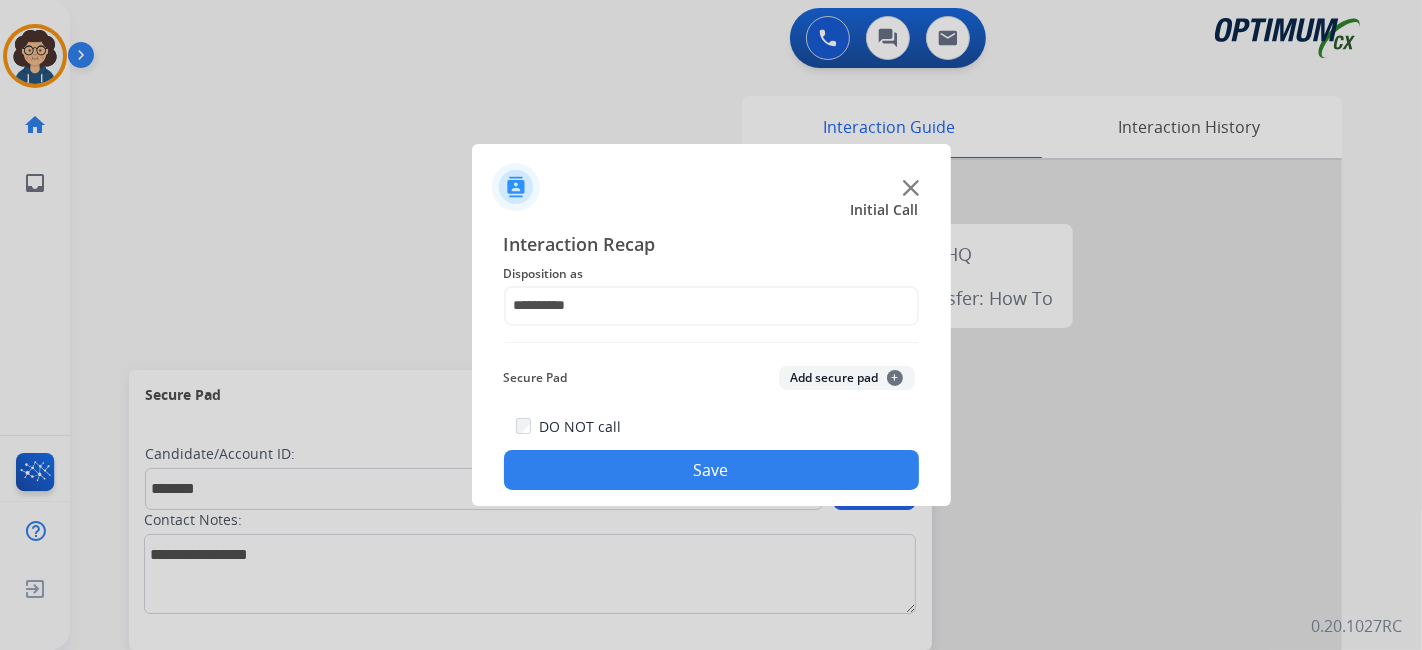 click on "Add secure pad  +" 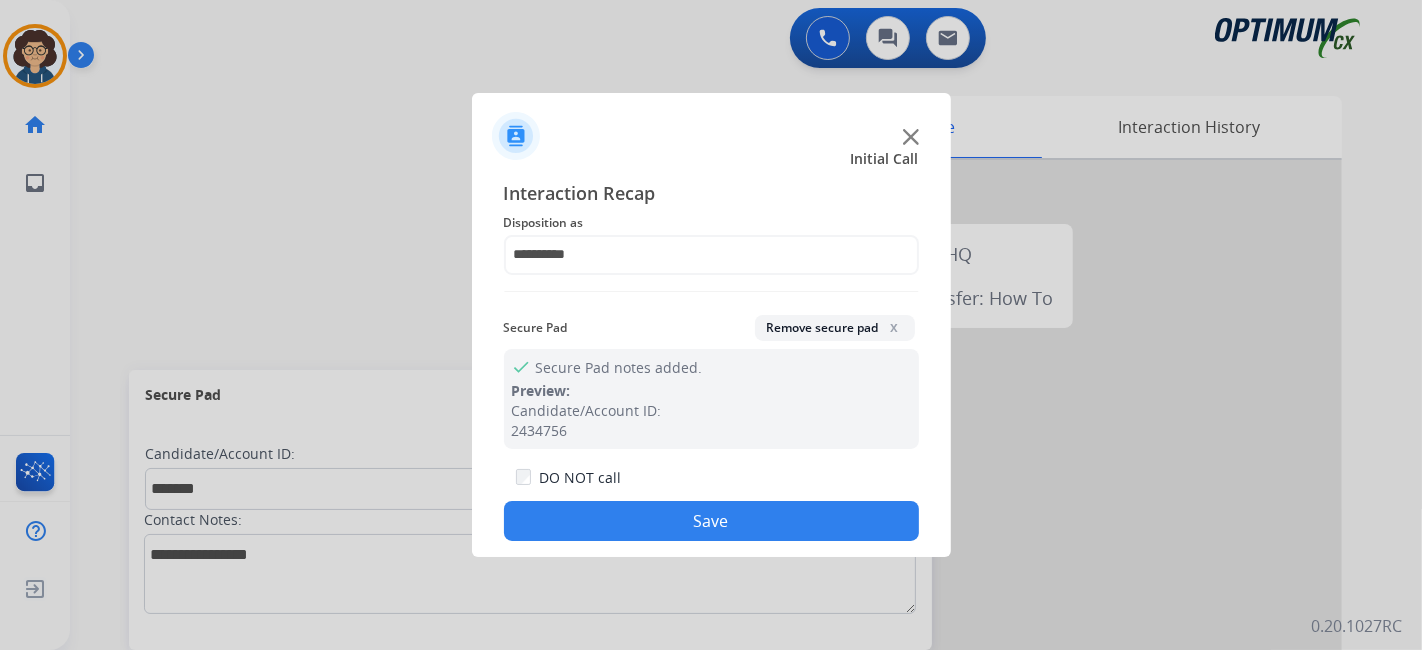 click on "Save" 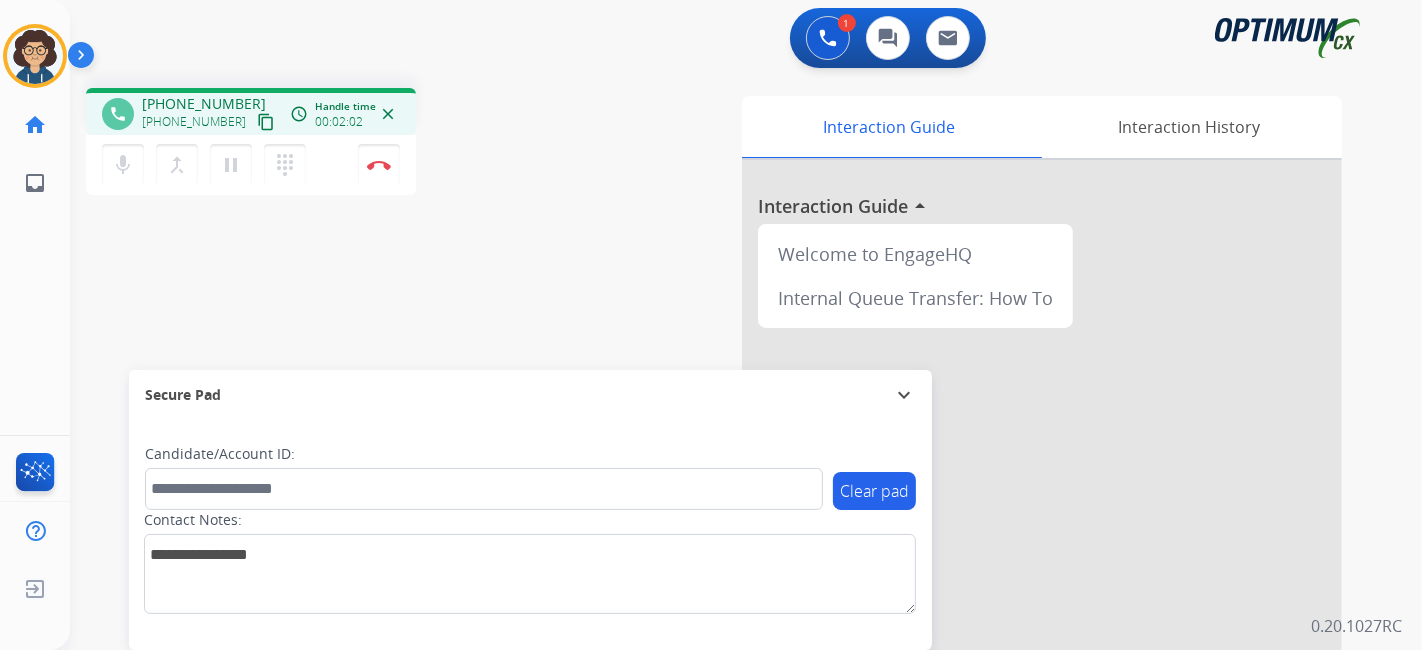 drag, startPoint x: 308, startPoint y: 512, endPoint x: 311, endPoint y: 492, distance: 20.22375 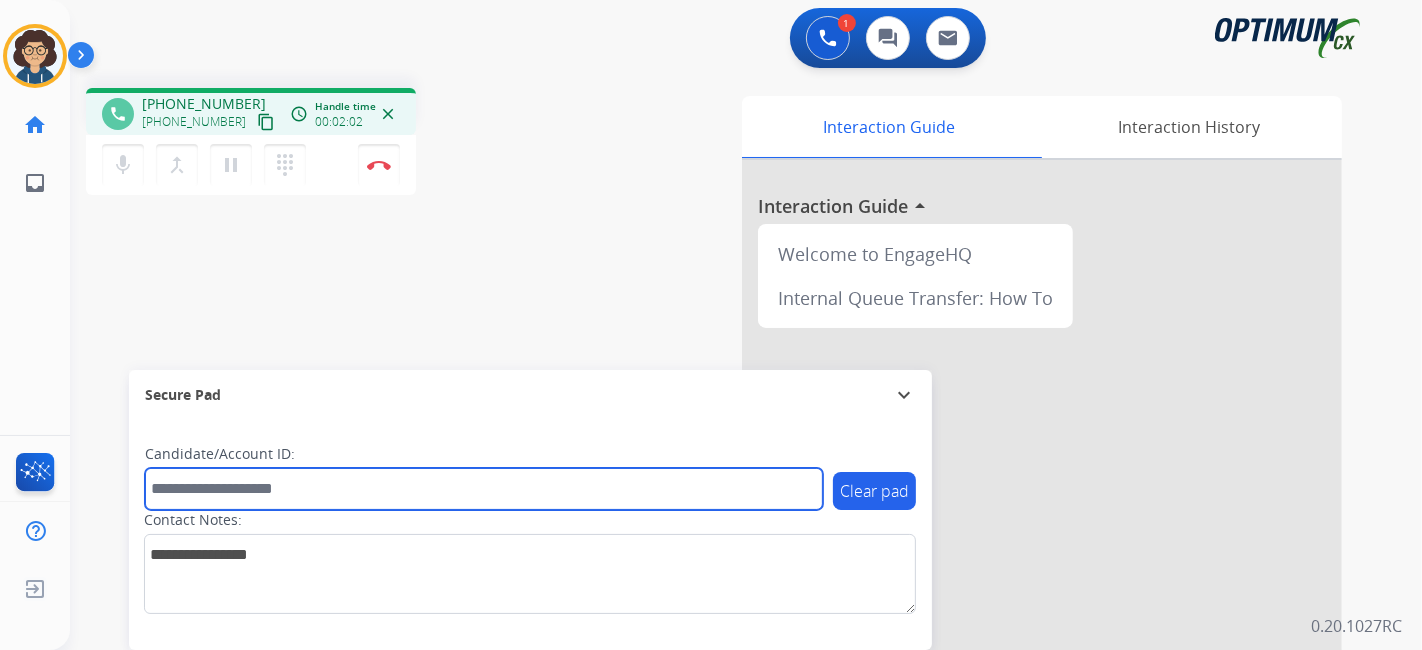 click at bounding box center (484, 489) 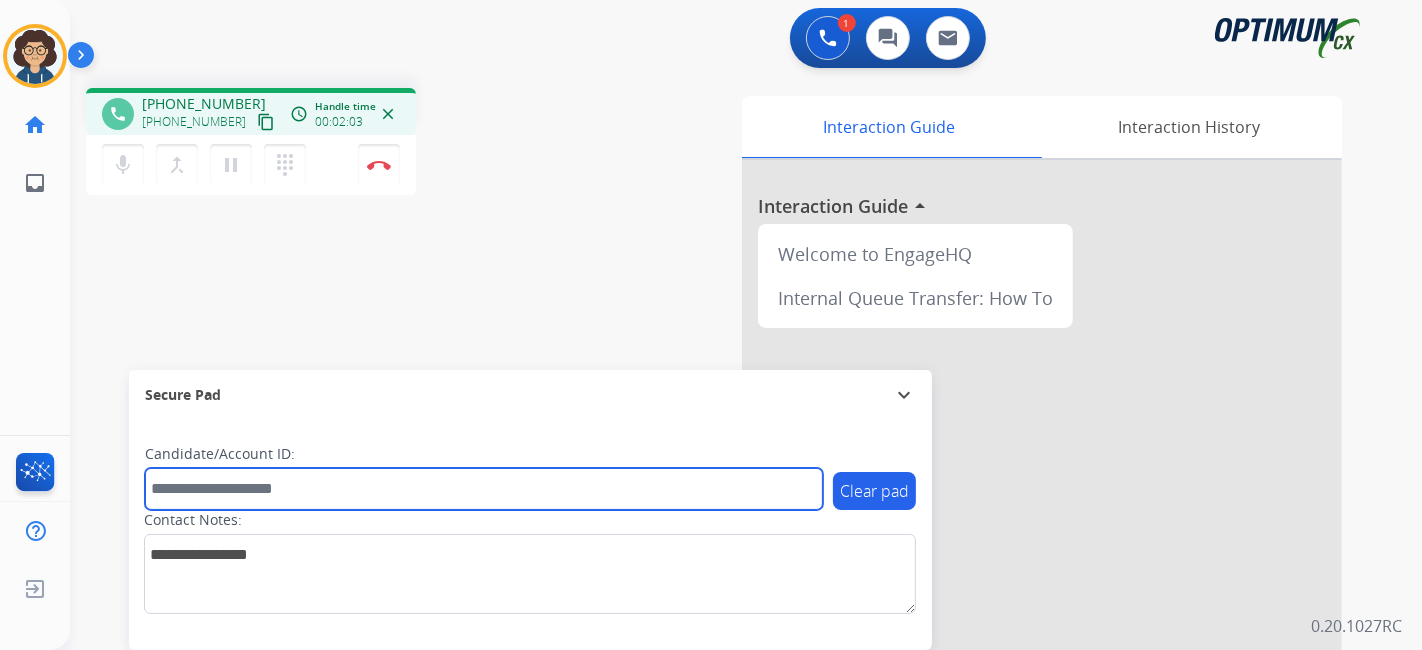 paste on "*******" 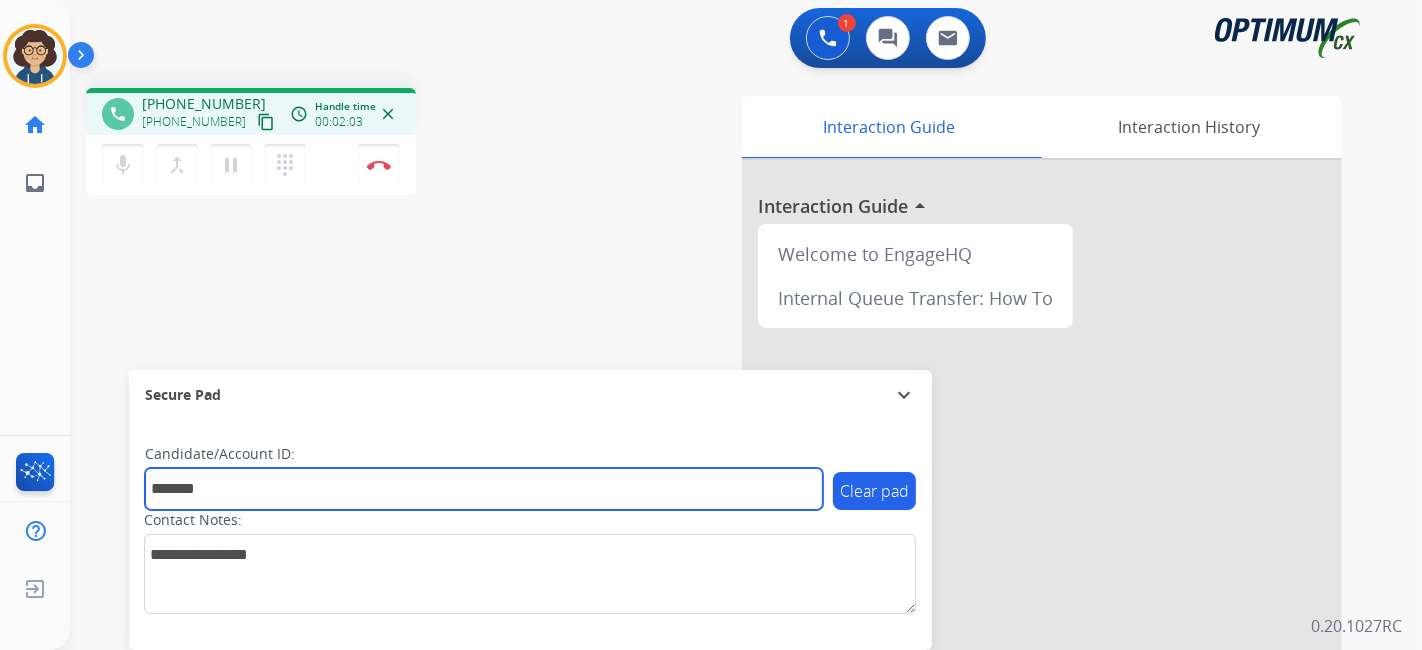 type on "*******" 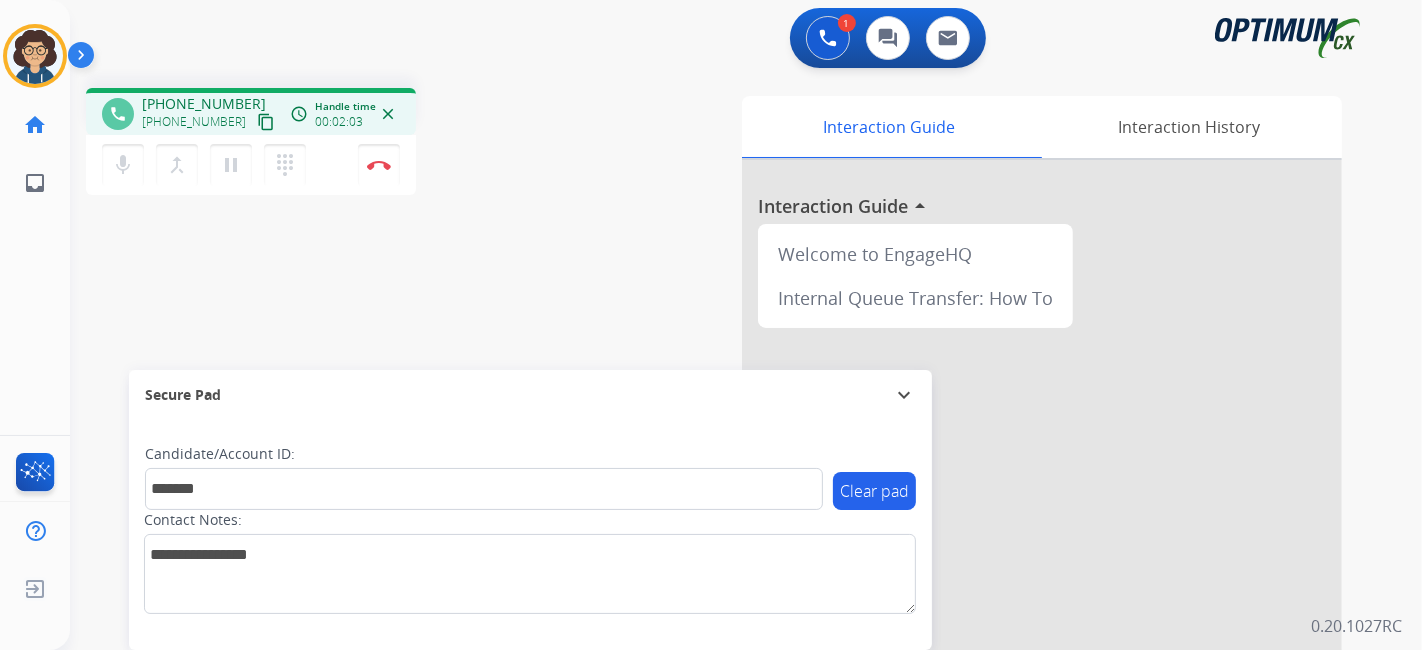click on "phone [PHONE_NUMBER] [PHONE_NUMBER] content_copy access_time Call metrics Queue   00:09 Hold   00:00 Talk   02:04 Total   02:12 Handle time 00:02:03 close mic Mute merge_type Bridge pause Hold dialpad Dialpad Disconnect swap_horiz Break voice bridge close_fullscreen Connect 3-Way Call merge_type Separate 3-Way Call  Interaction Guide   Interaction History  Interaction Guide arrow_drop_up  Welcome to EngageHQ   Internal Queue Transfer: How To  Secure Pad expand_more Clear pad Candidate/Account ID: ******* Contact Notes:" at bounding box center (722, 489) 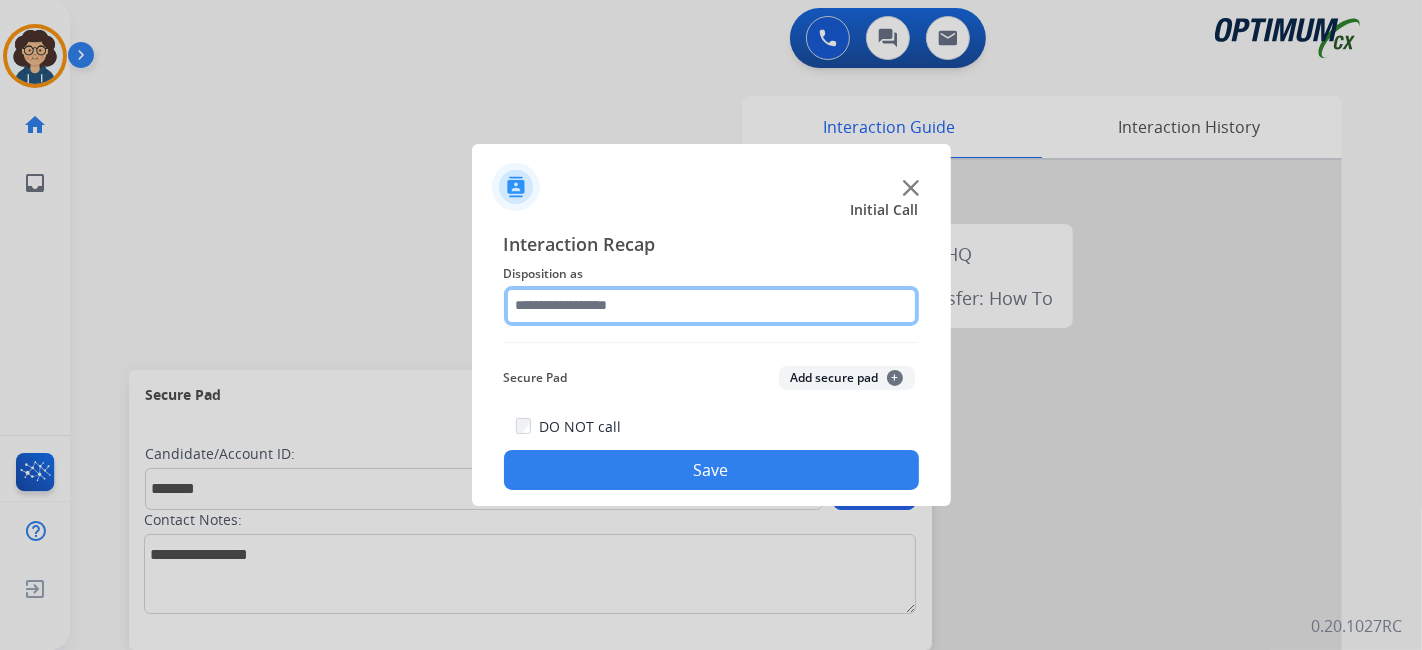 click 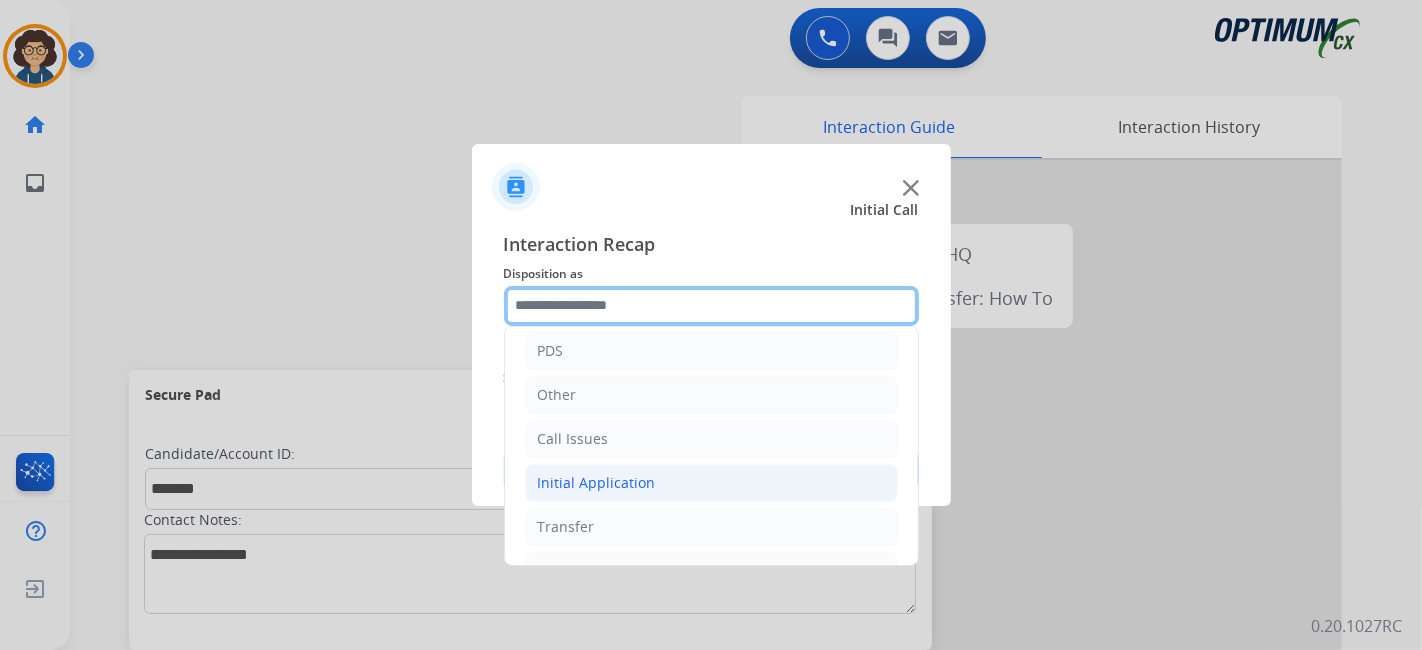 scroll, scrollTop: 131, scrollLeft: 0, axis: vertical 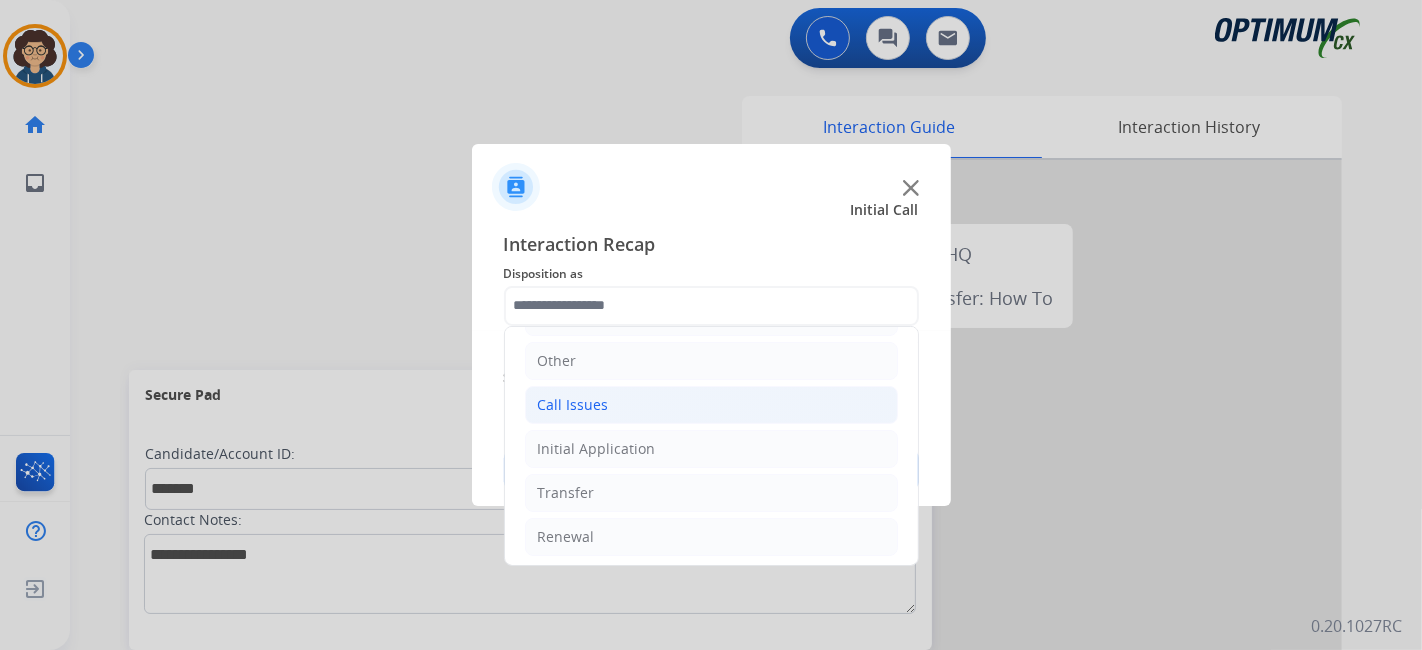 drag, startPoint x: 694, startPoint y: 459, endPoint x: 816, endPoint y: 419, distance: 128.39003 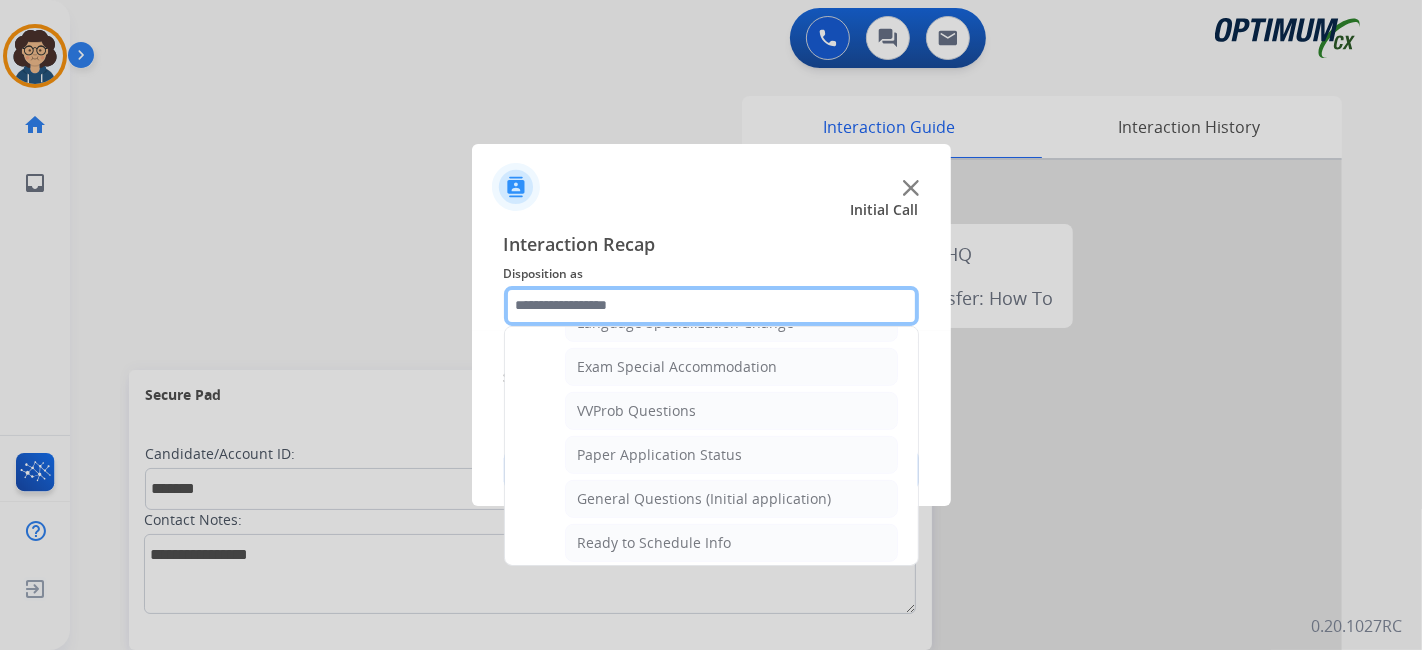 scroll, scrollTop: 1043, scrollLeft: 0, axis: vertical 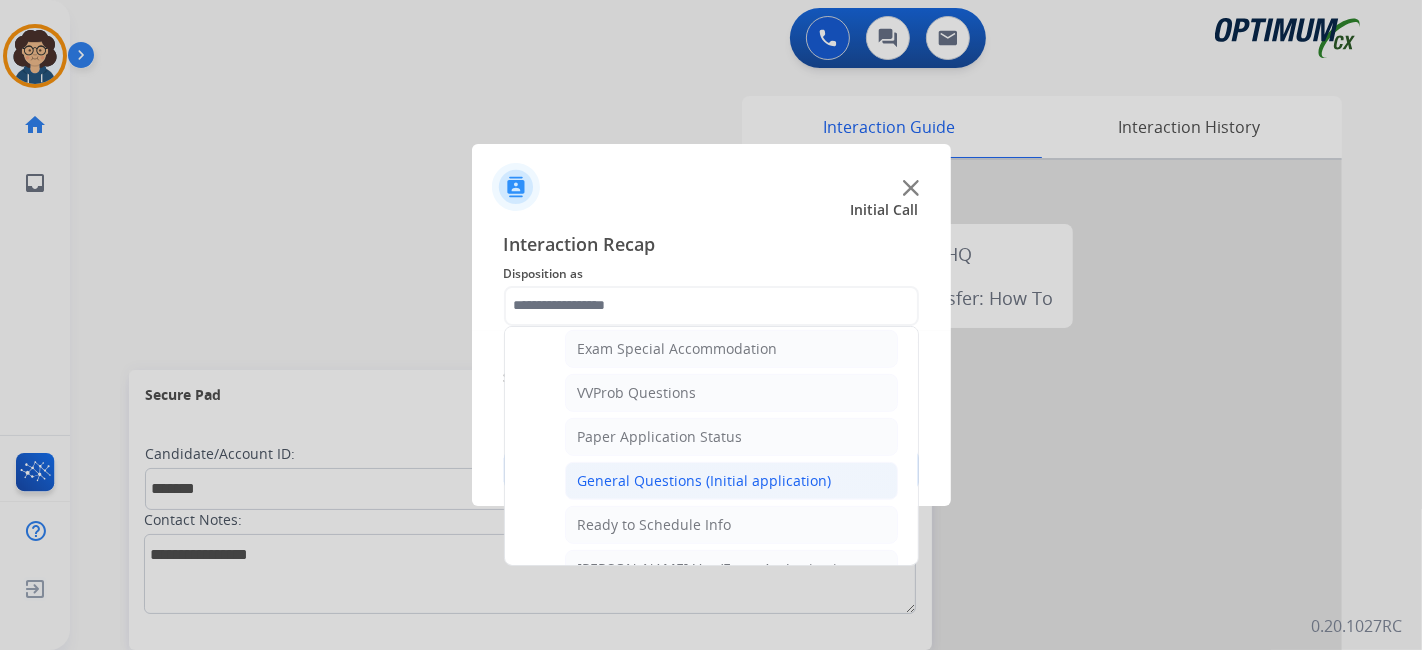 click on "General Questions (Initial application)" 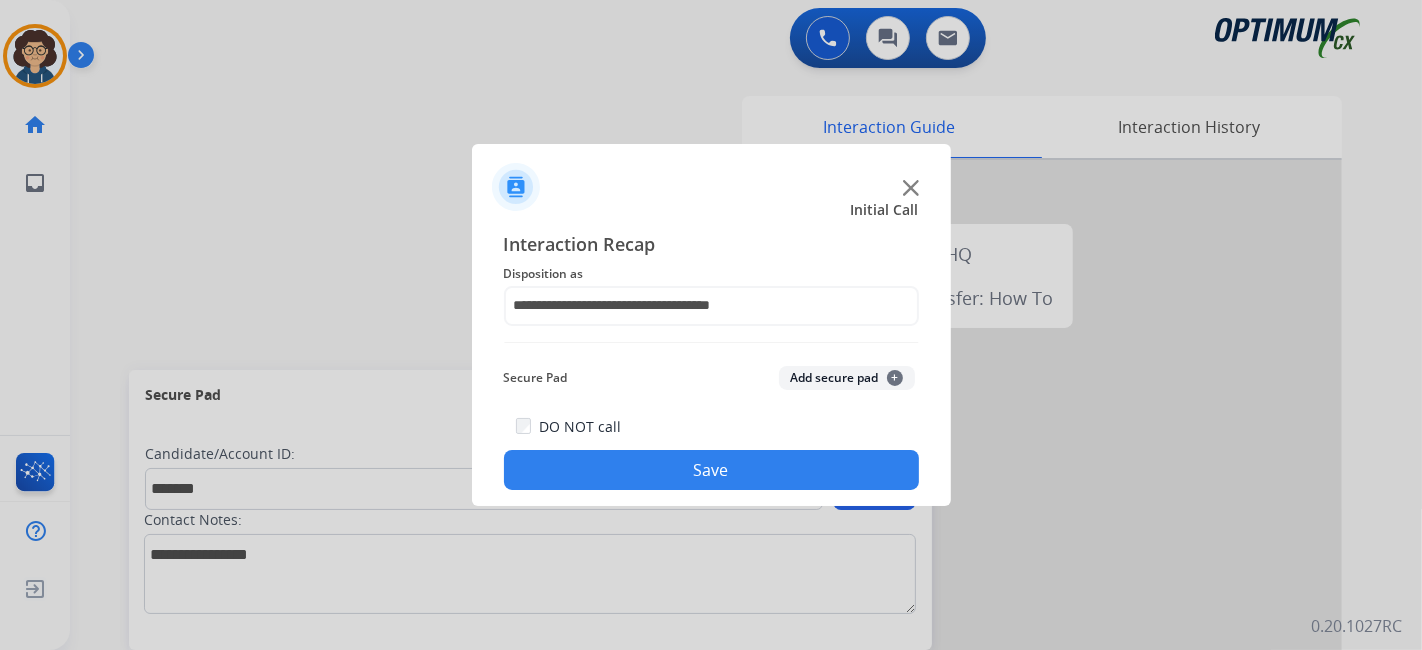 drag, startPoint x: 841, startPoint y: 384, endPoint x: 787, endPoint y: 485, distance: 114.52947 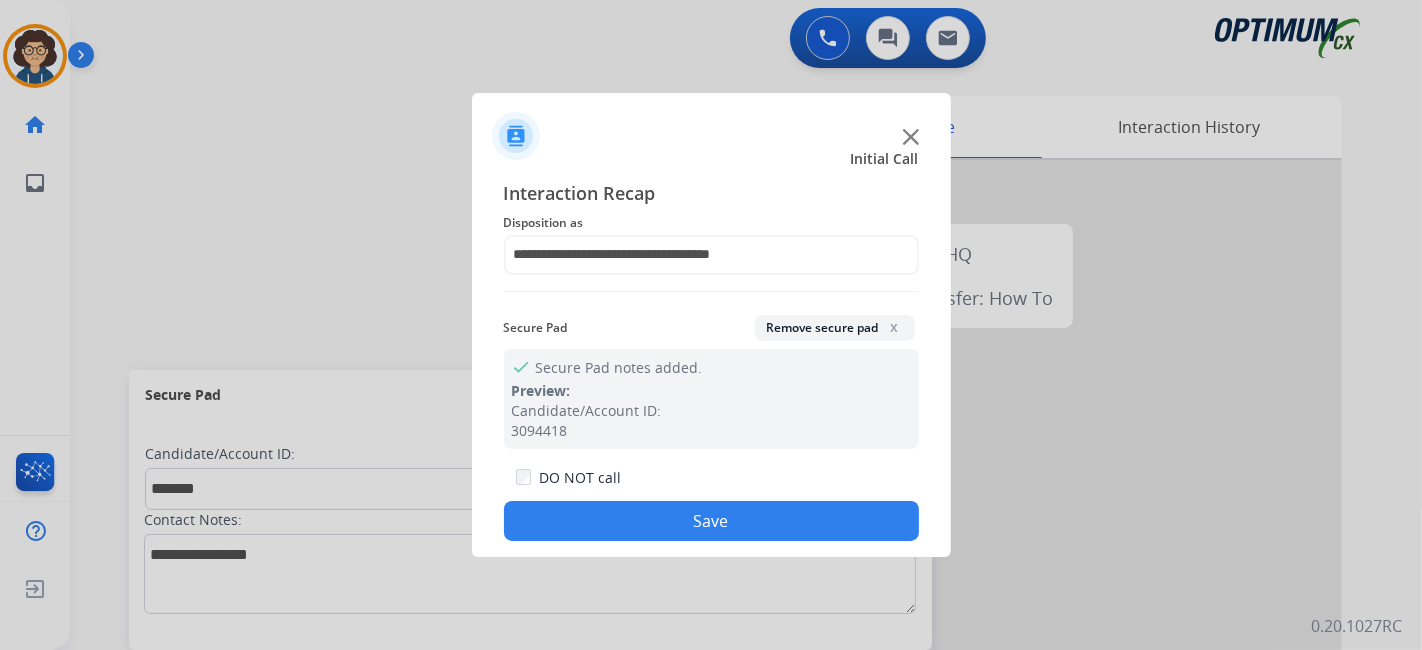 drag, startPoint x: 728, startPoint y: 511, endPoint x: 669, endPoint y: 338, distance: 182.78403 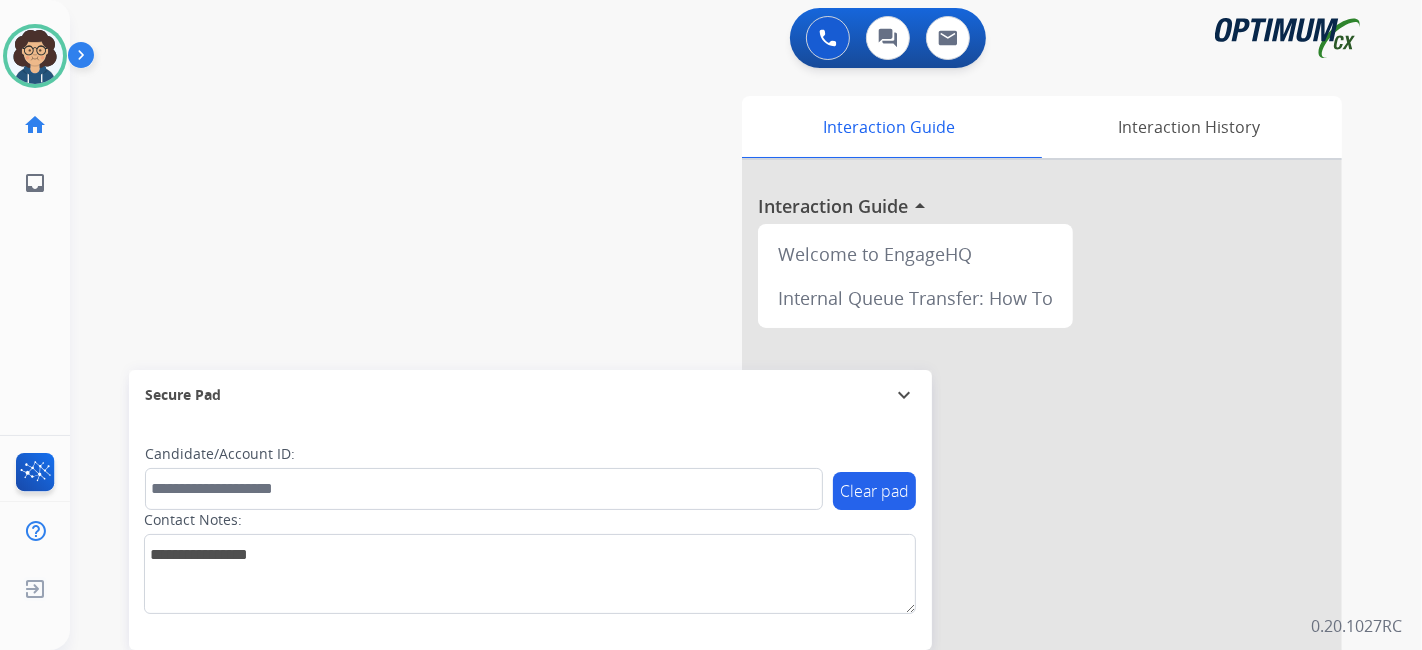 click on "swap_horiz Break voice bridge close_fullscreen Connect 3-Way Call merge_type Separate 3-Way Call  Interaction Guide   Interaction History  Interaction Guide arrow_drop_up  Welcome to EngageHQ   Internal Queue Transfer: How To  Secure Pad expand_more Clear pad Candidate/Account ID: Contact Notes:" at bounding box center (722, 489) 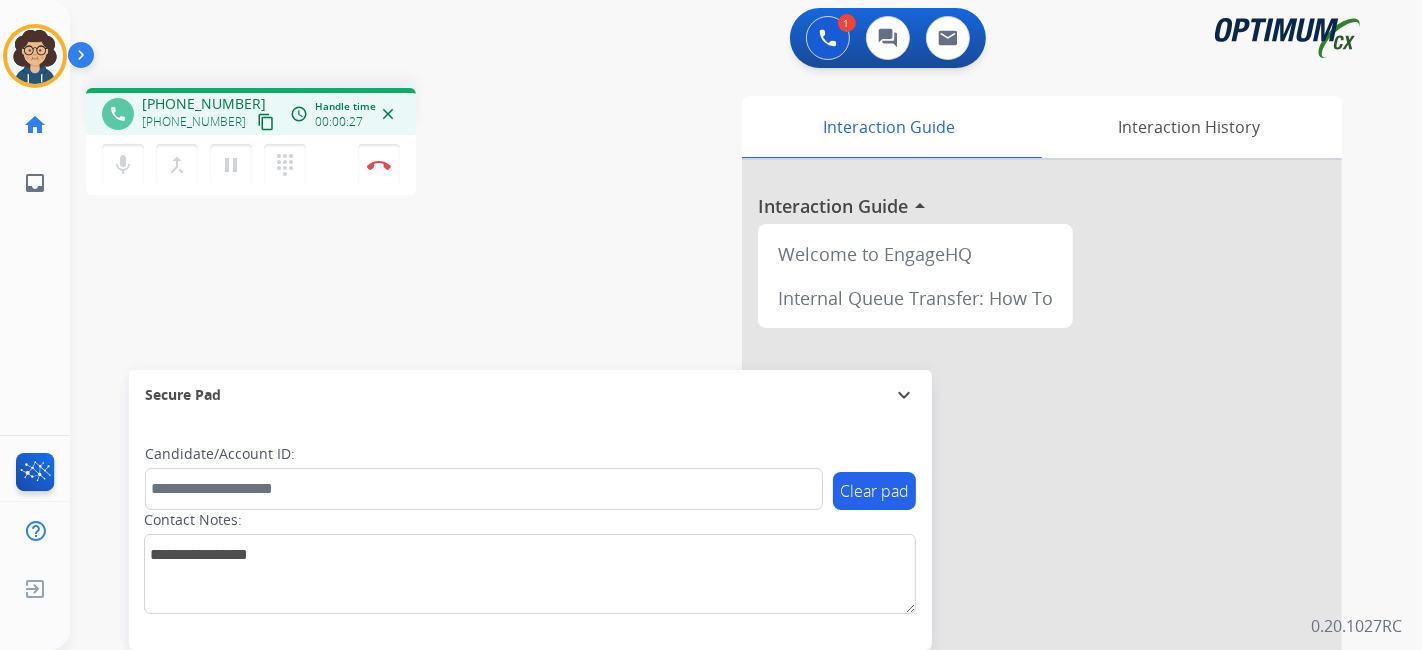 click on "content_copy" at bounding box center (266, 122) 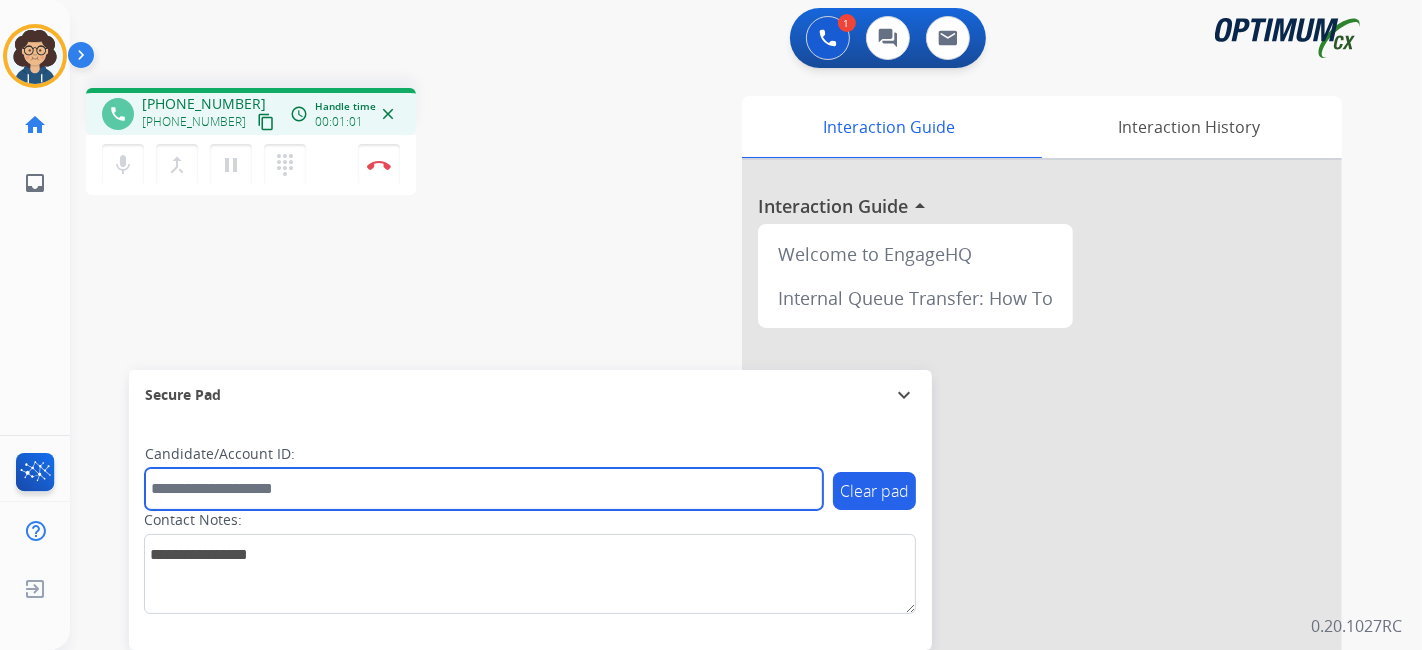 click at bounding box center (484, 489) 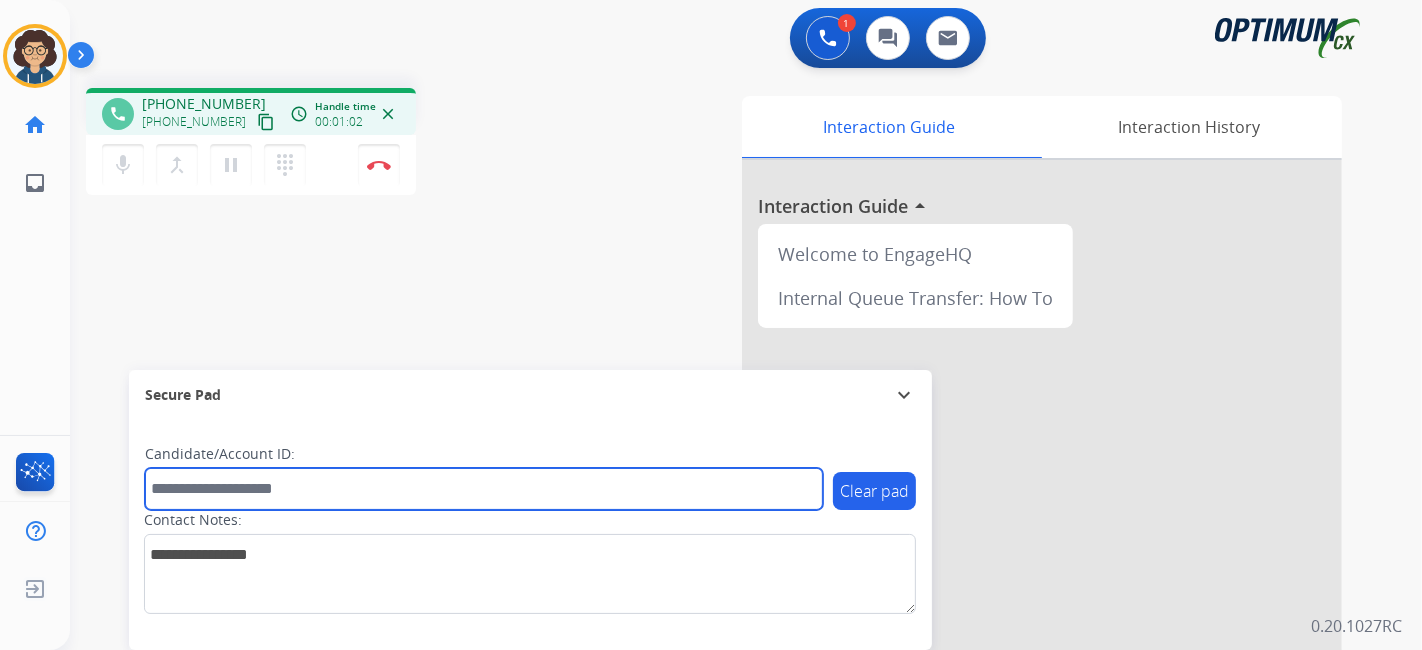 paste on "*******" 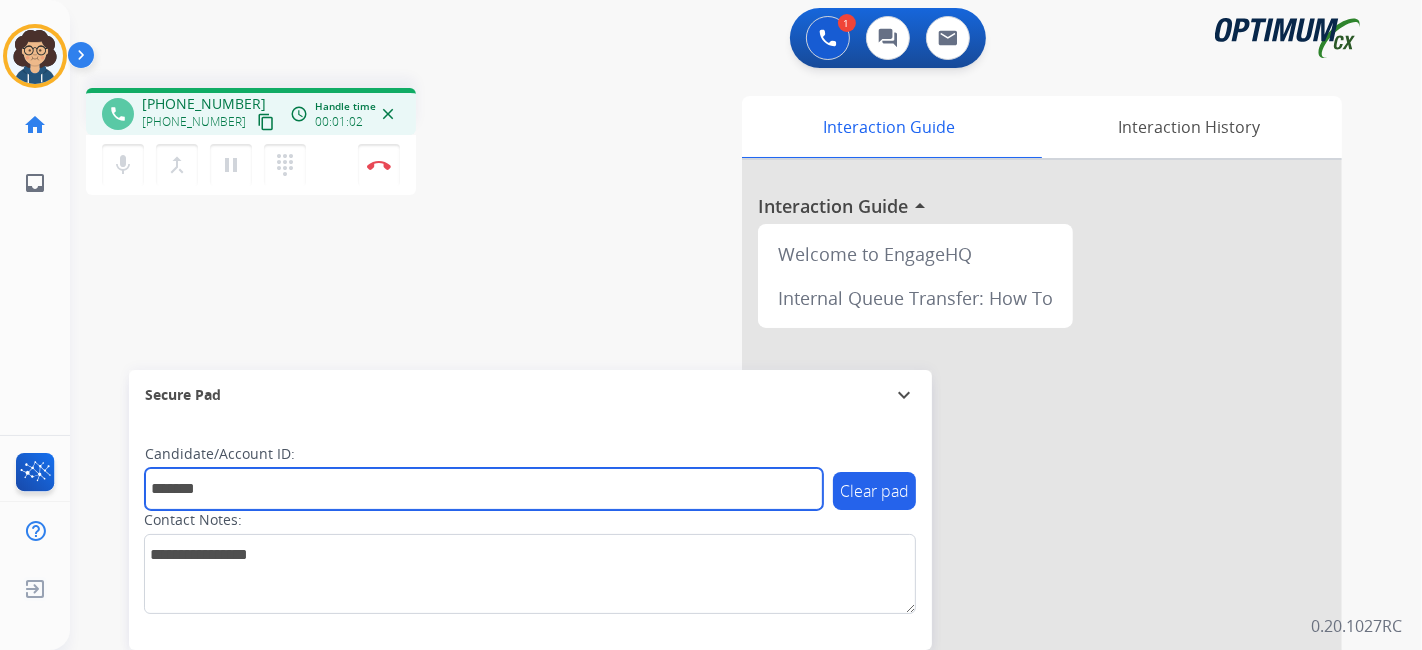 type on "*******" 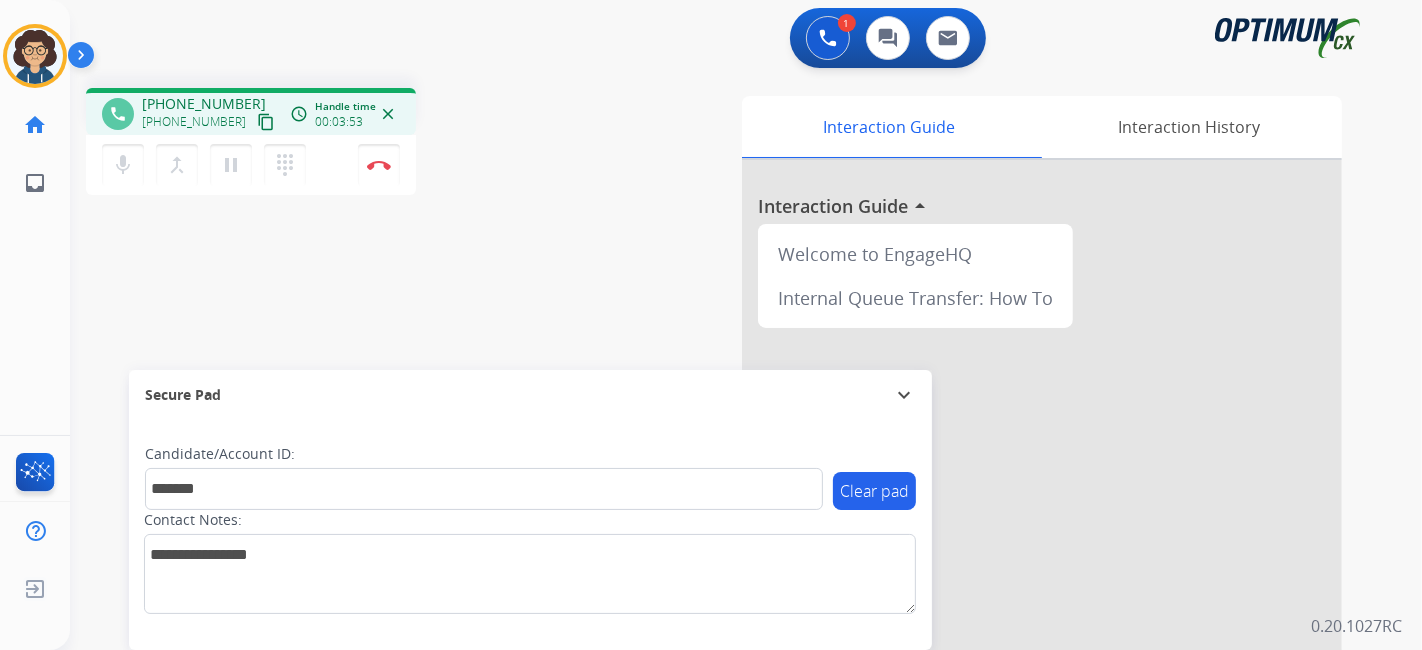 click on "phone [PHONE_NUMBER] [PHONE_NUMBER] content_copy access_time Call metrics Queue   00:11 Hold   00:00 Talk   03:54 Total   04:04 Handle time 00:03:53 close mic Mute merge_type Bridge pause Hold dialpad Dialpad Disconnect swap_horiz Break voice bridge close_fullscreen Connect 3-Way Call merge_type Separate 3-Way Call  Interaction Guide   Interaction History  Interaction Guide arrow_drop_up  Welcome to EngageHQ   Internal Queue Transfer: How To  Secure Pad expand_more Clear pad Candidate/Account ID: ******* Contact Notes:" at bounding box center [722, 489] 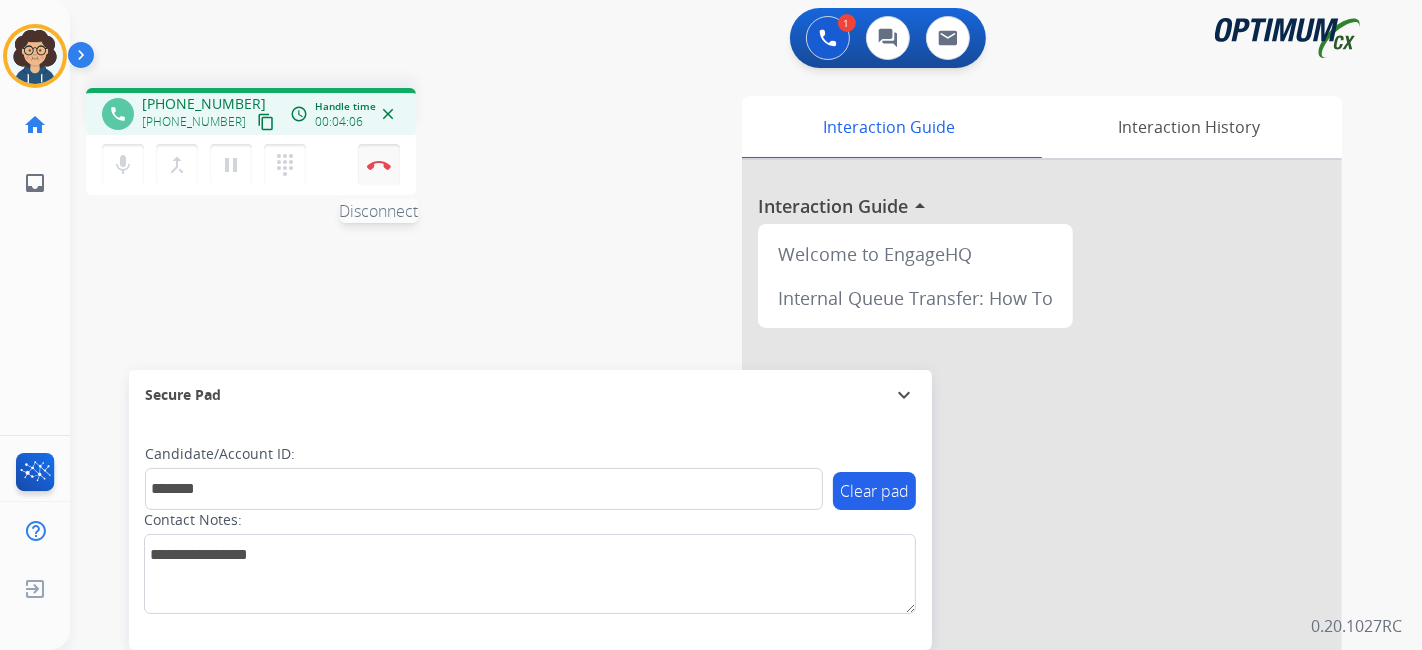 click at bounding box center (379, 165) 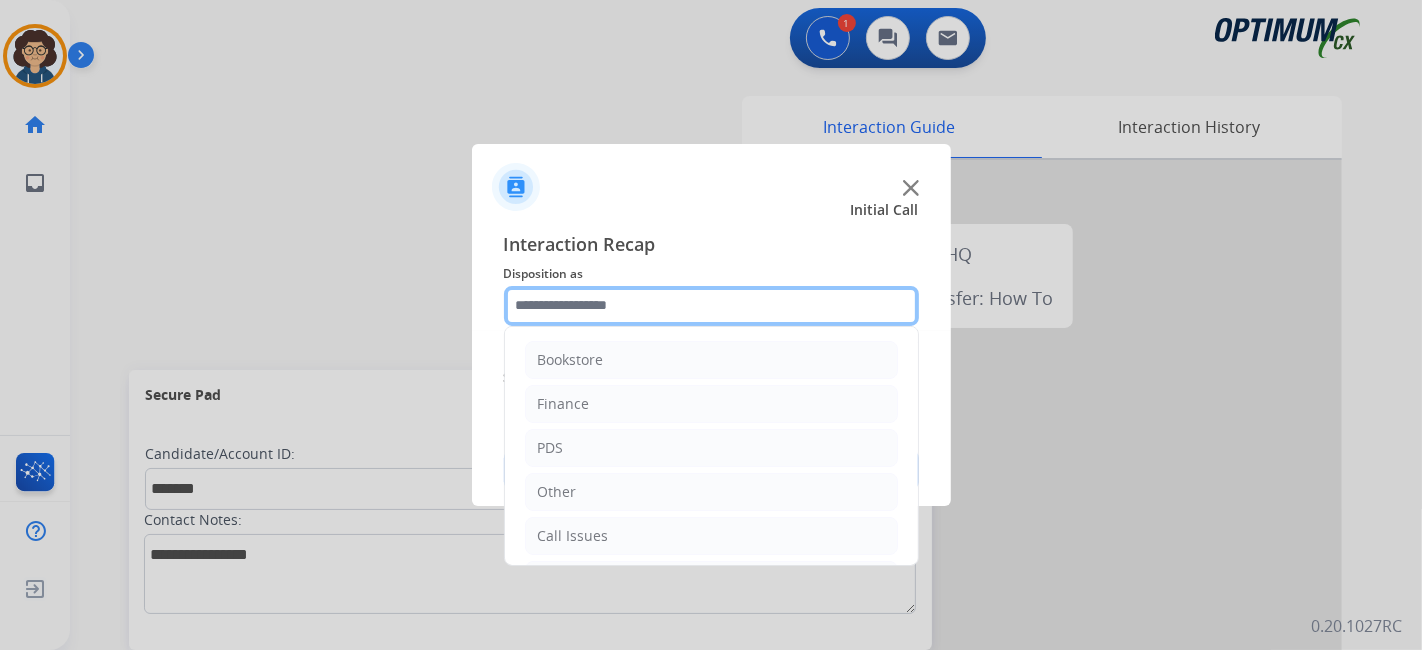 click 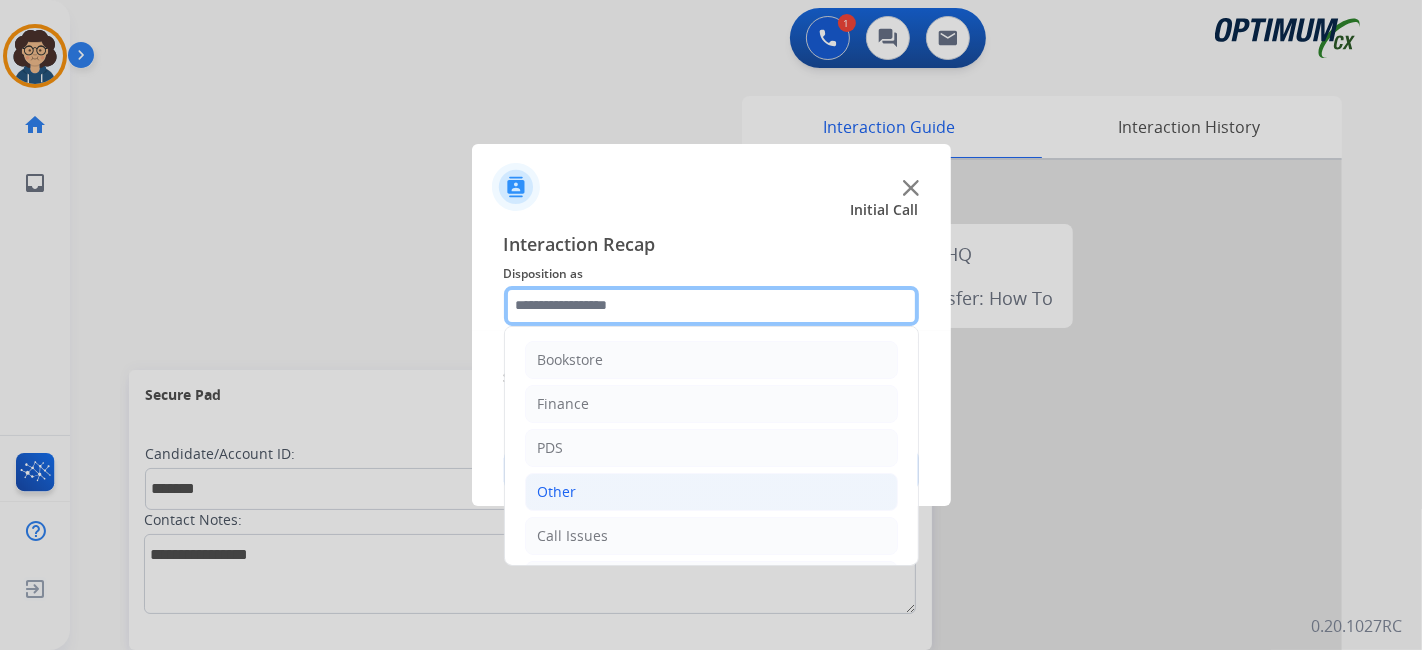 scroll, scrollTop: 131, scrollLeft: 0, axis: vertical 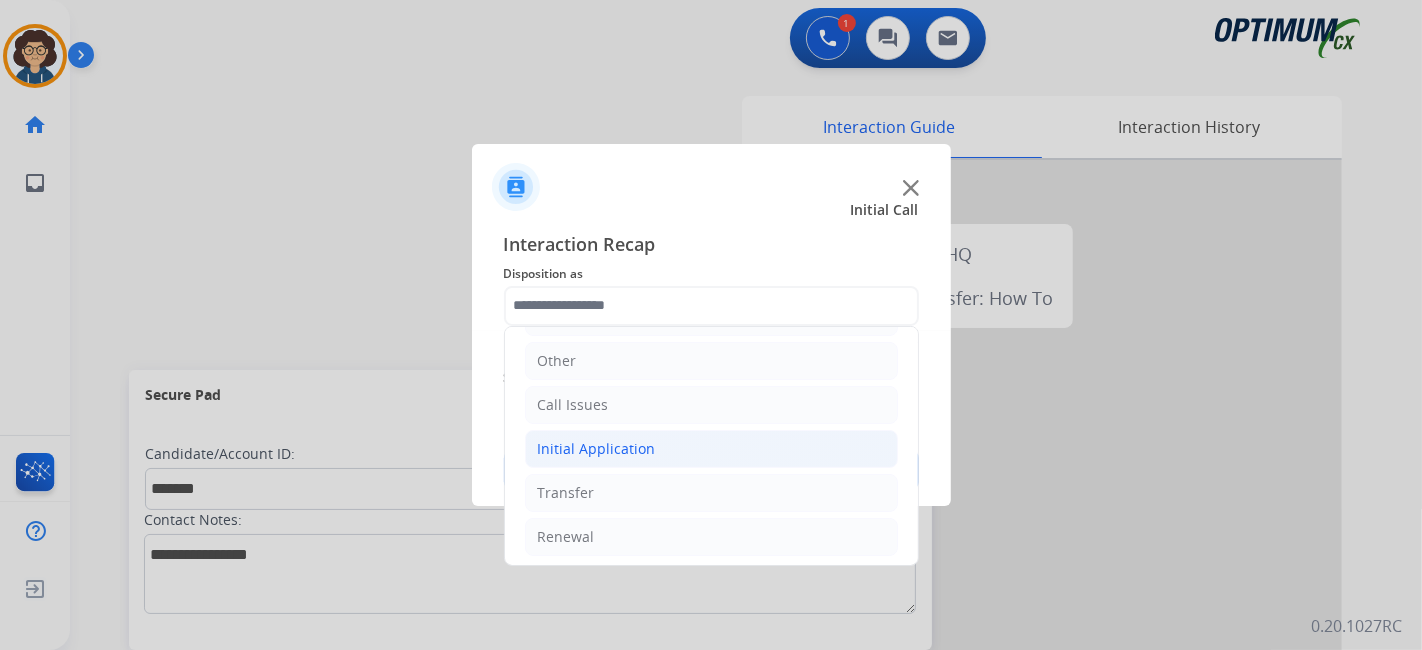 click on "Initial Application" 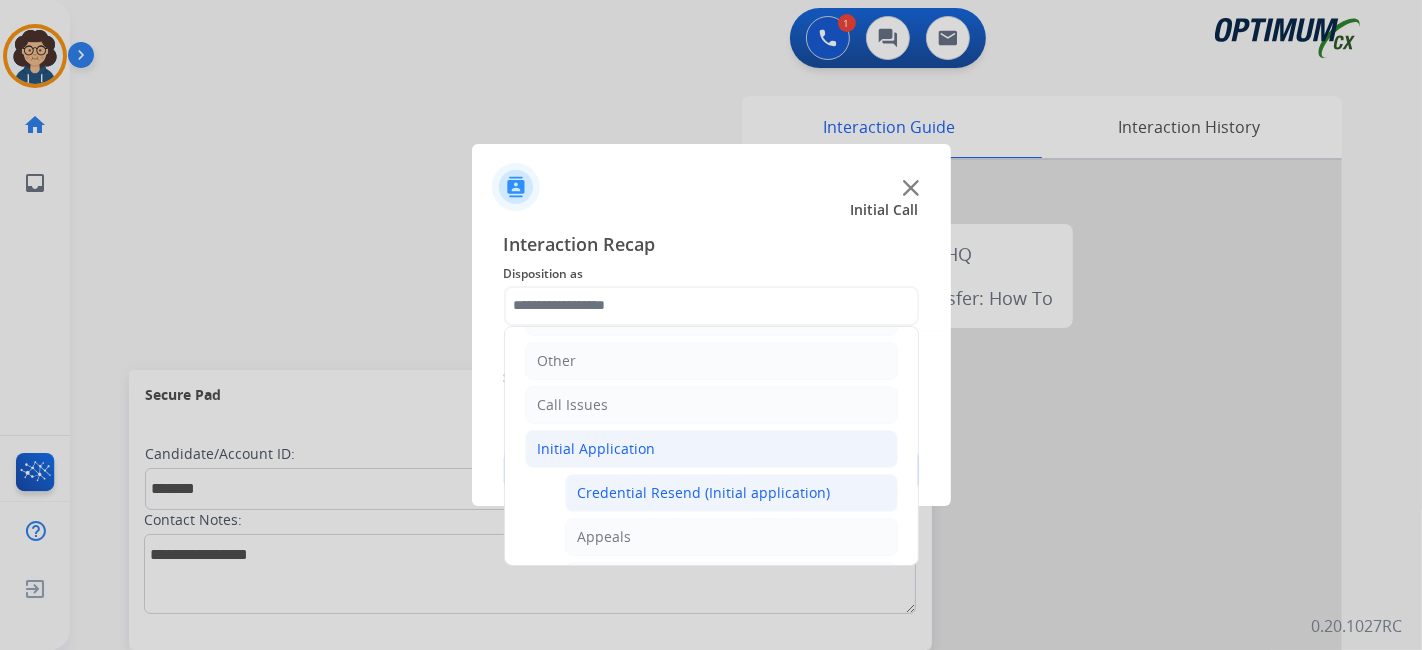 click on "Credential Resend (Initial application)" 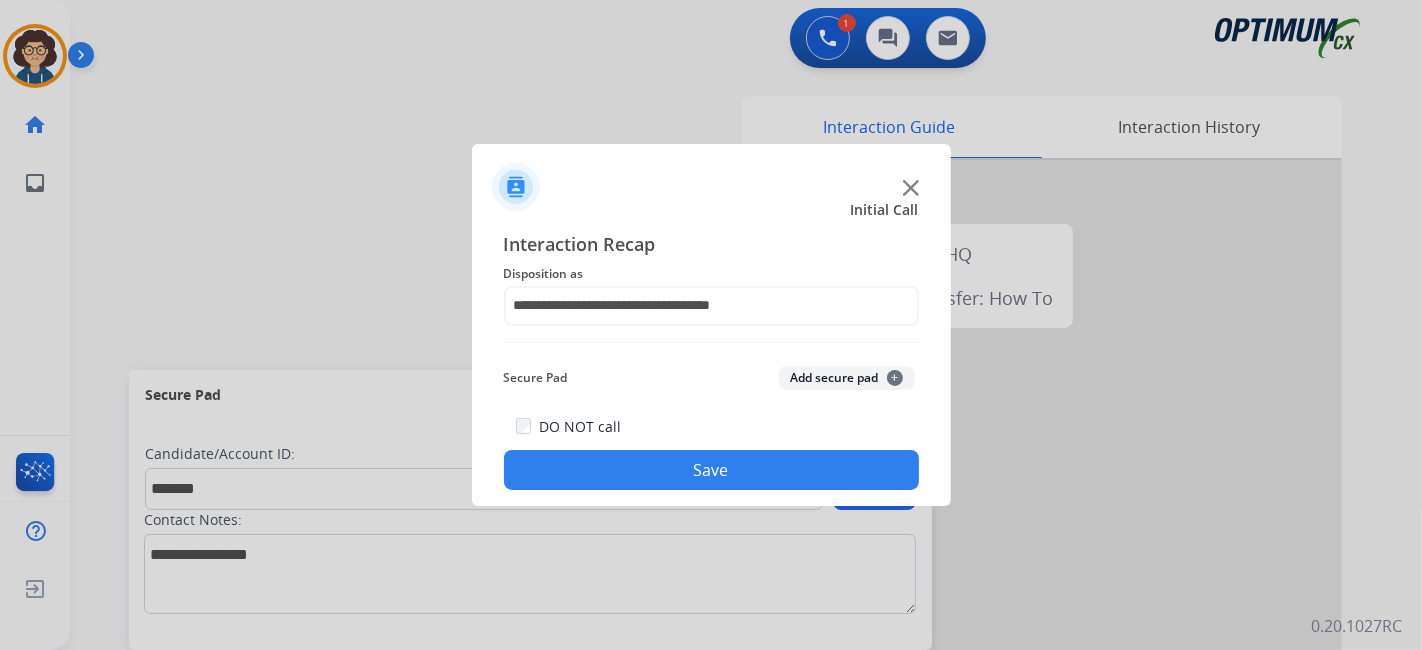 click on "Add secure pad  +" 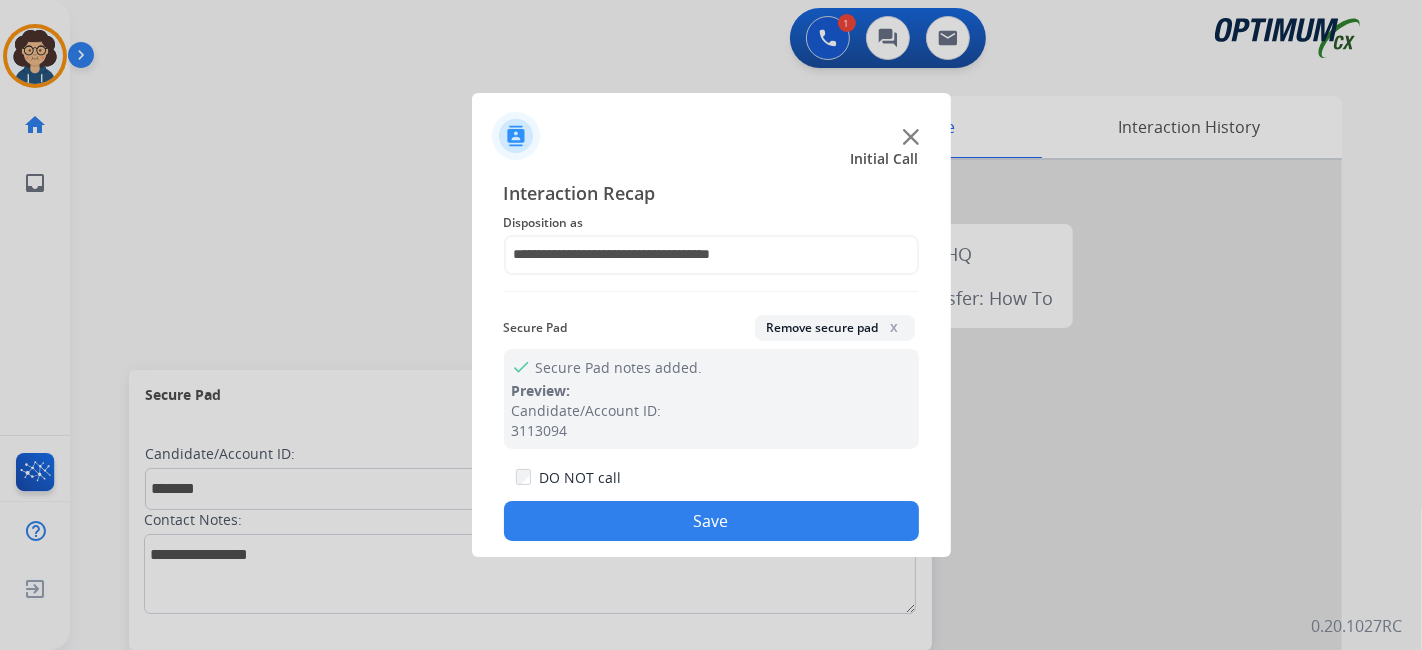 drag, startPoint x: 758, startPoint y: 523, endPoint x: 734, endPoint y: 426, distance: 99.92497 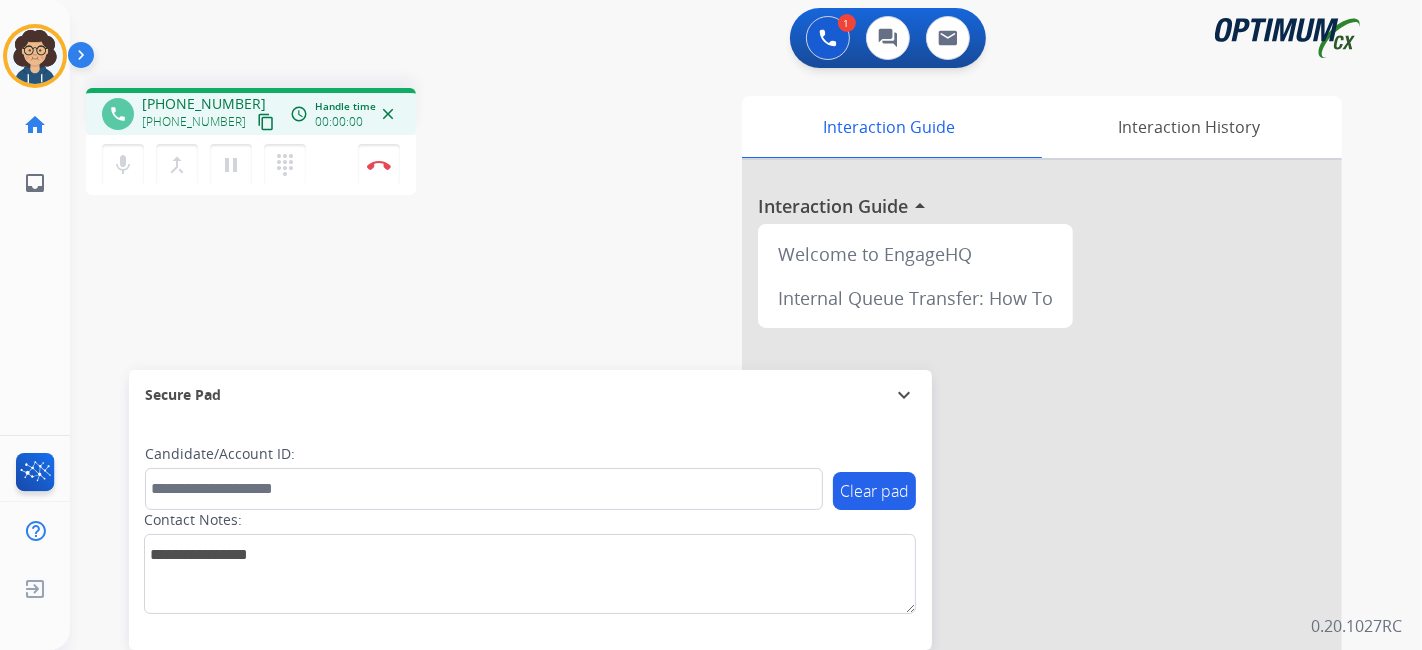 click on "content_copy" at bounding box center [266, 122] 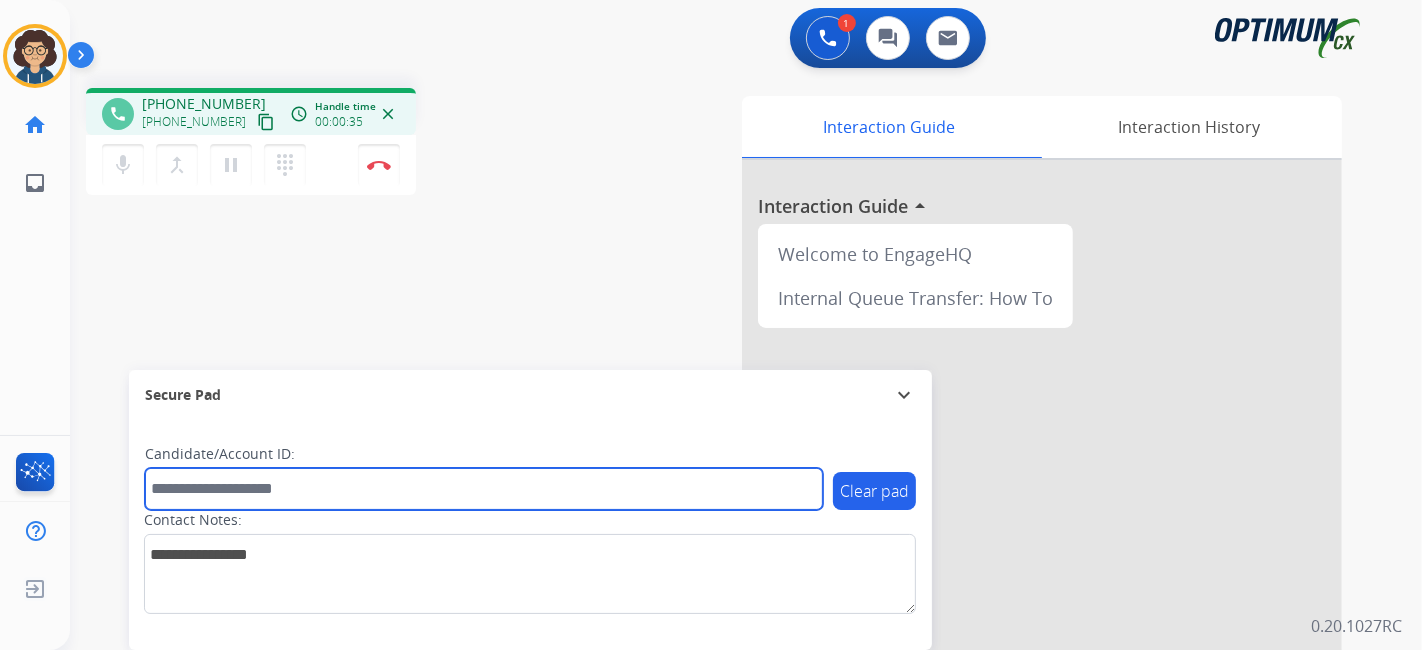 click at bounding box center [484, 489] 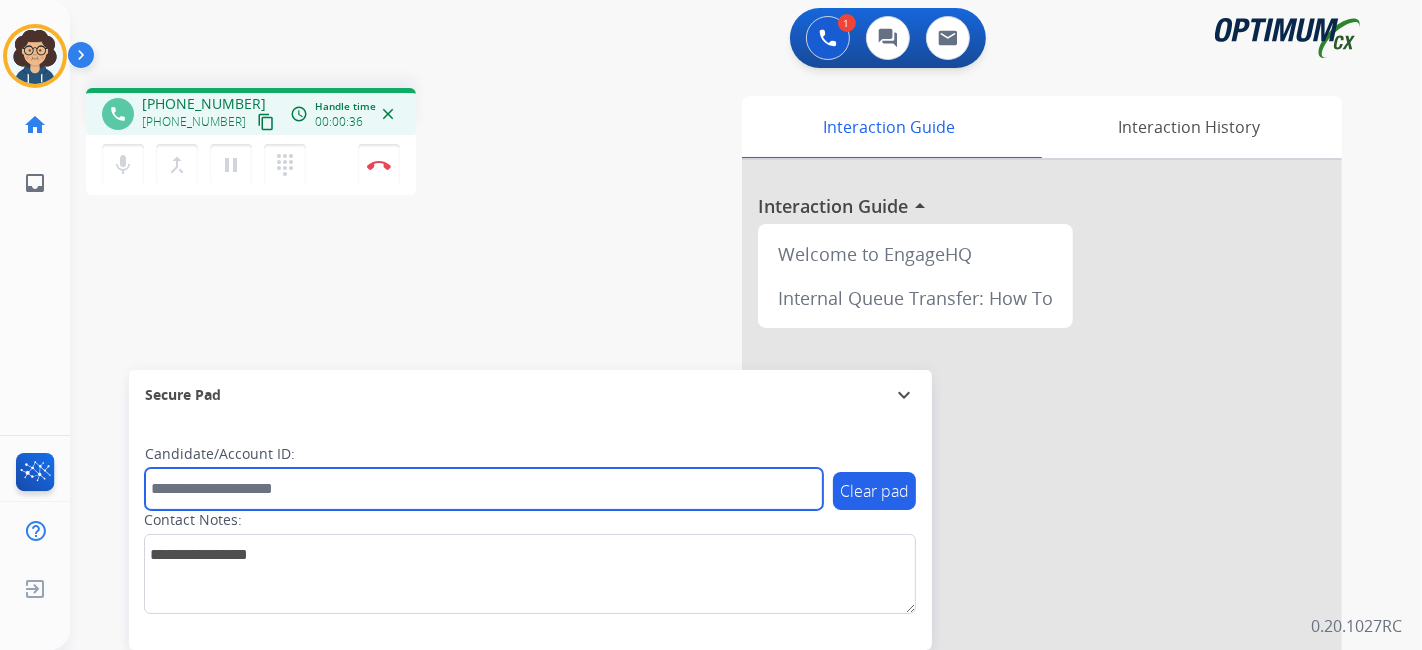 paste on "*******" 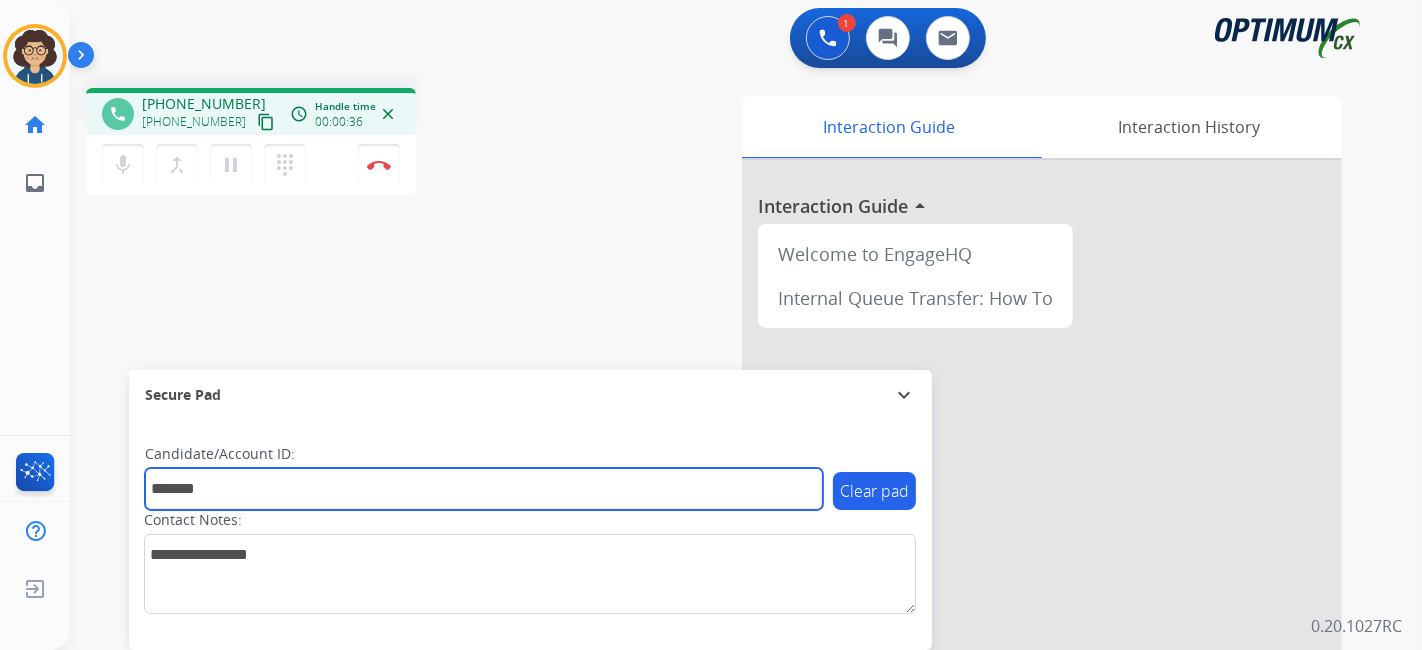 type on "*******" 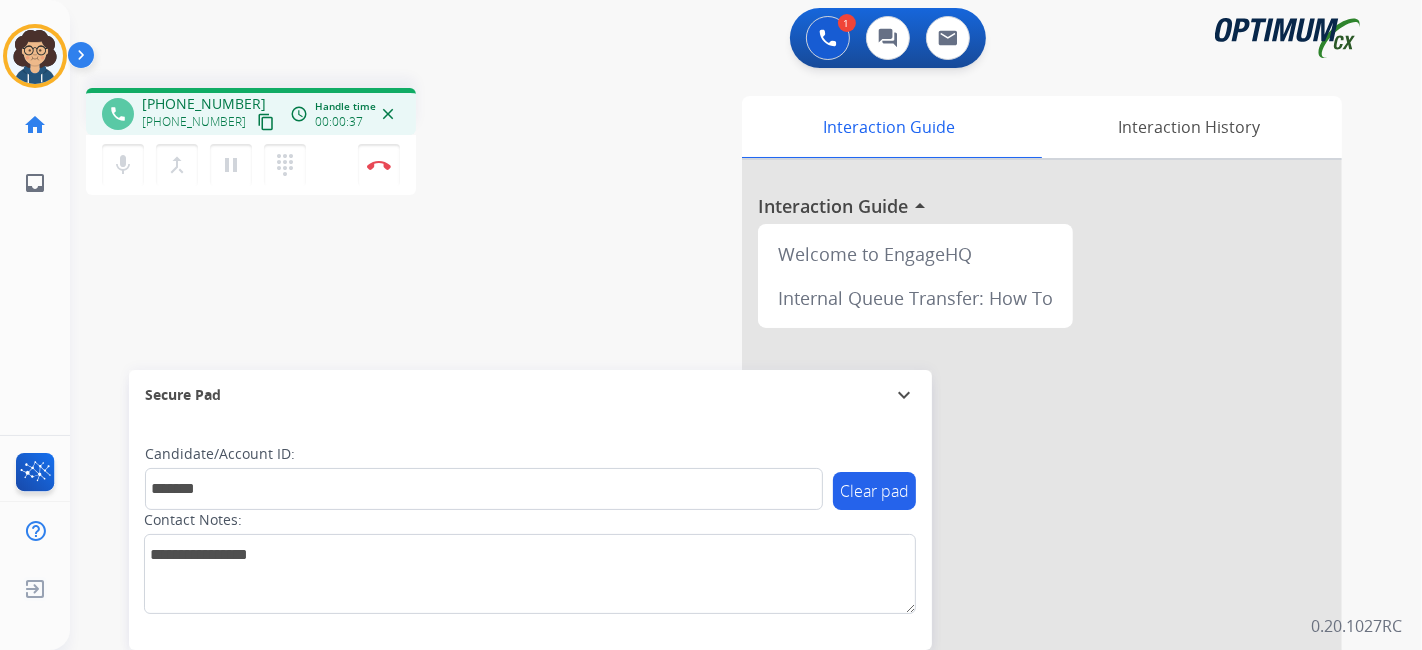 drag, startPoint x: 440, startPoint y: 304, endPoint x: 425, endPoint y: 8, distance: 296.37982 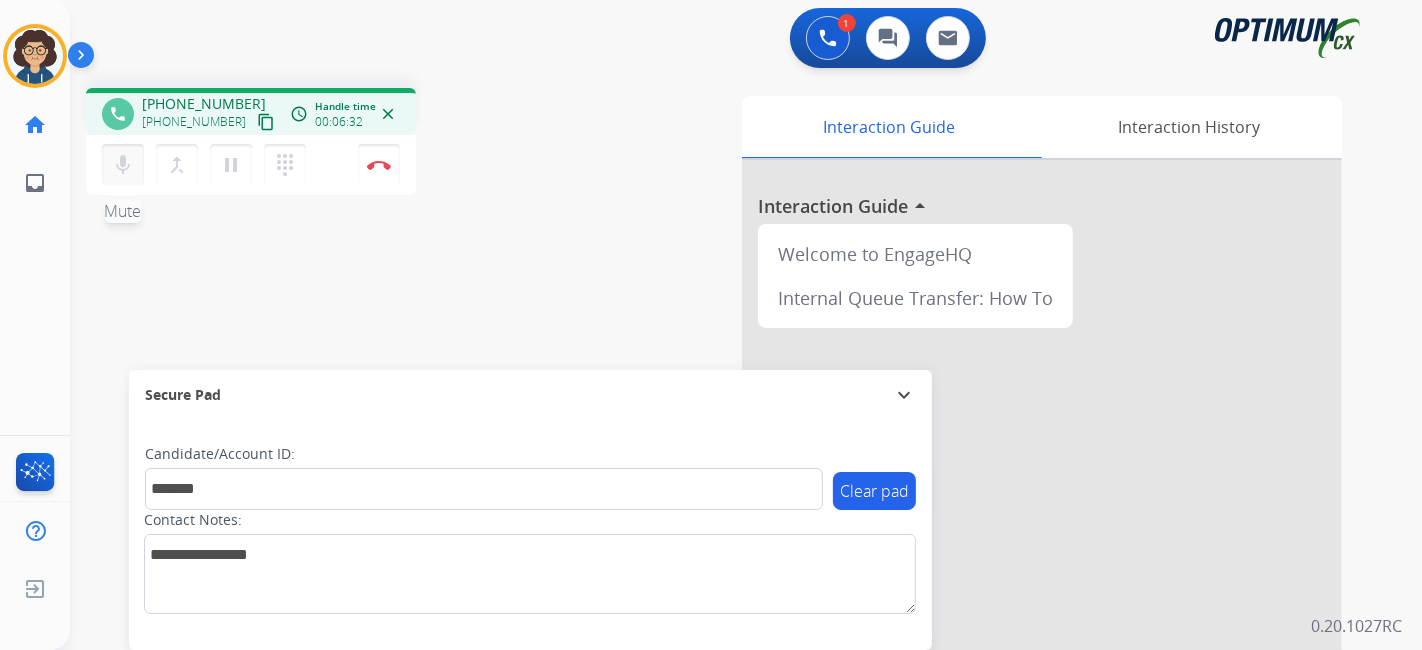click on "mic Mute" at bounding box center [123, 165] 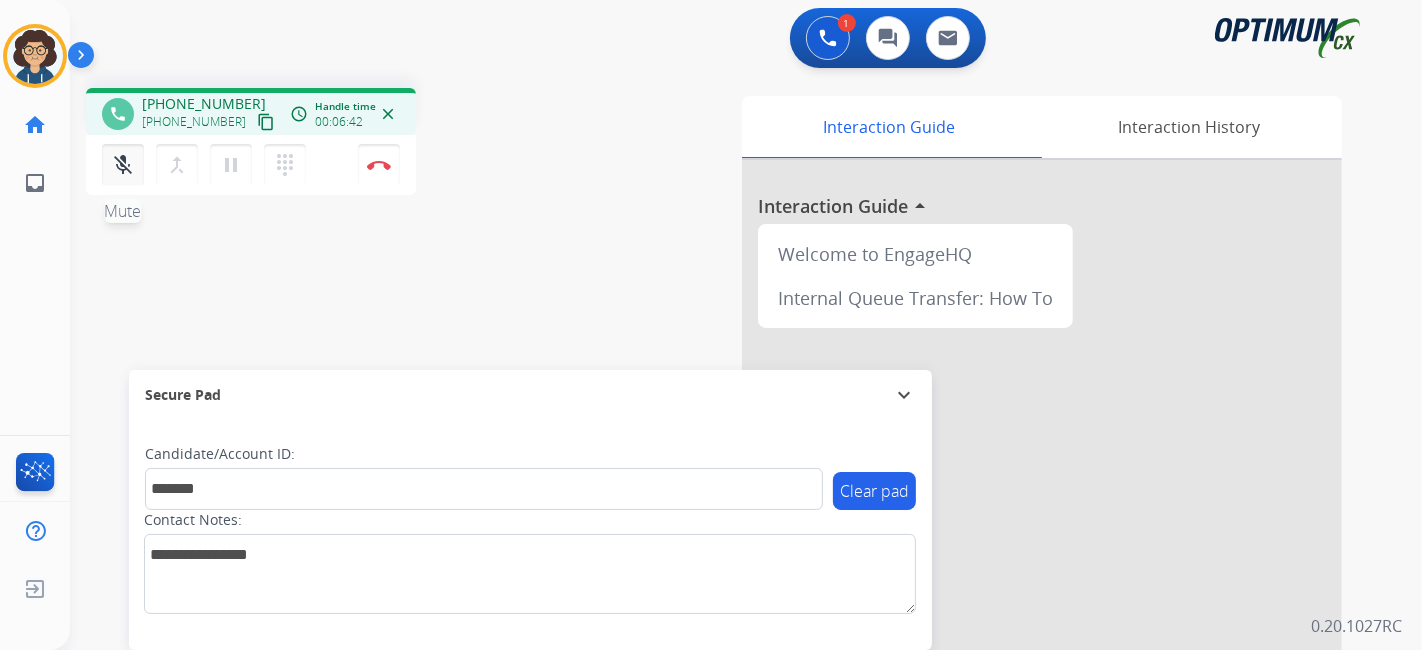 click on "mic_off" at bounding box center [123, 165] 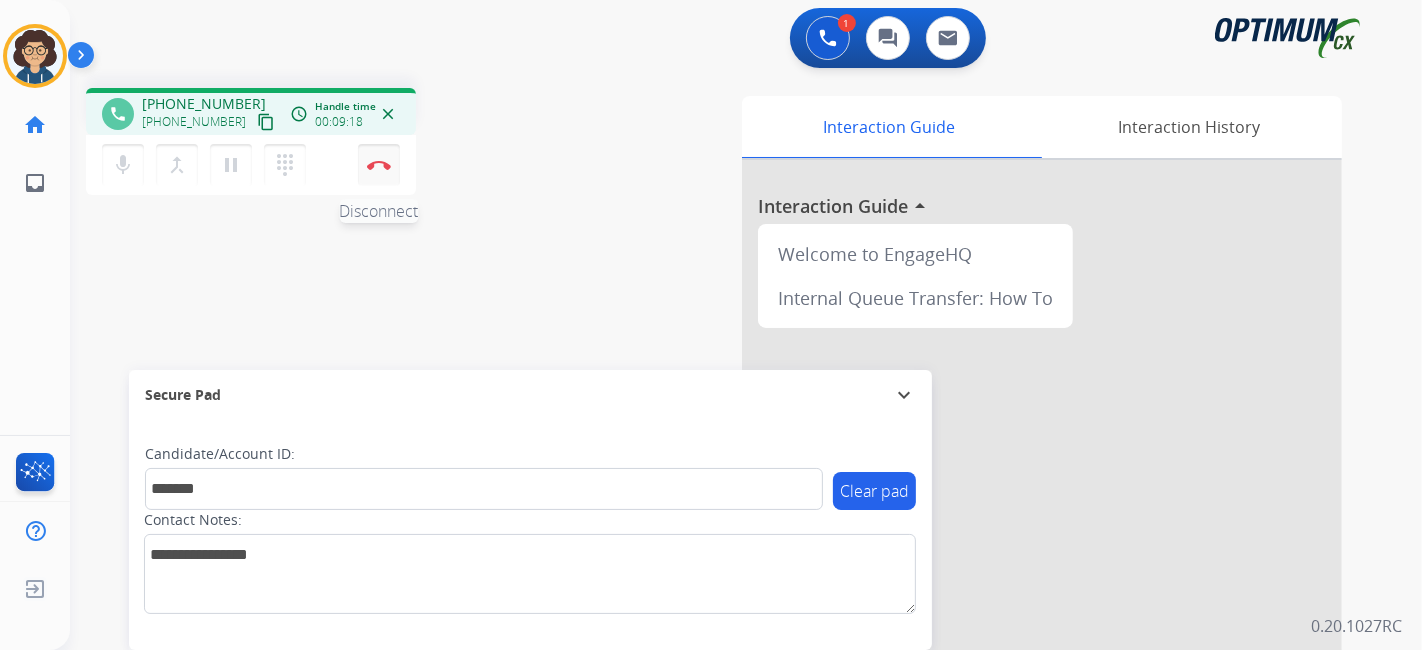 click on "Disconnect" at bounding box center (379, 165) 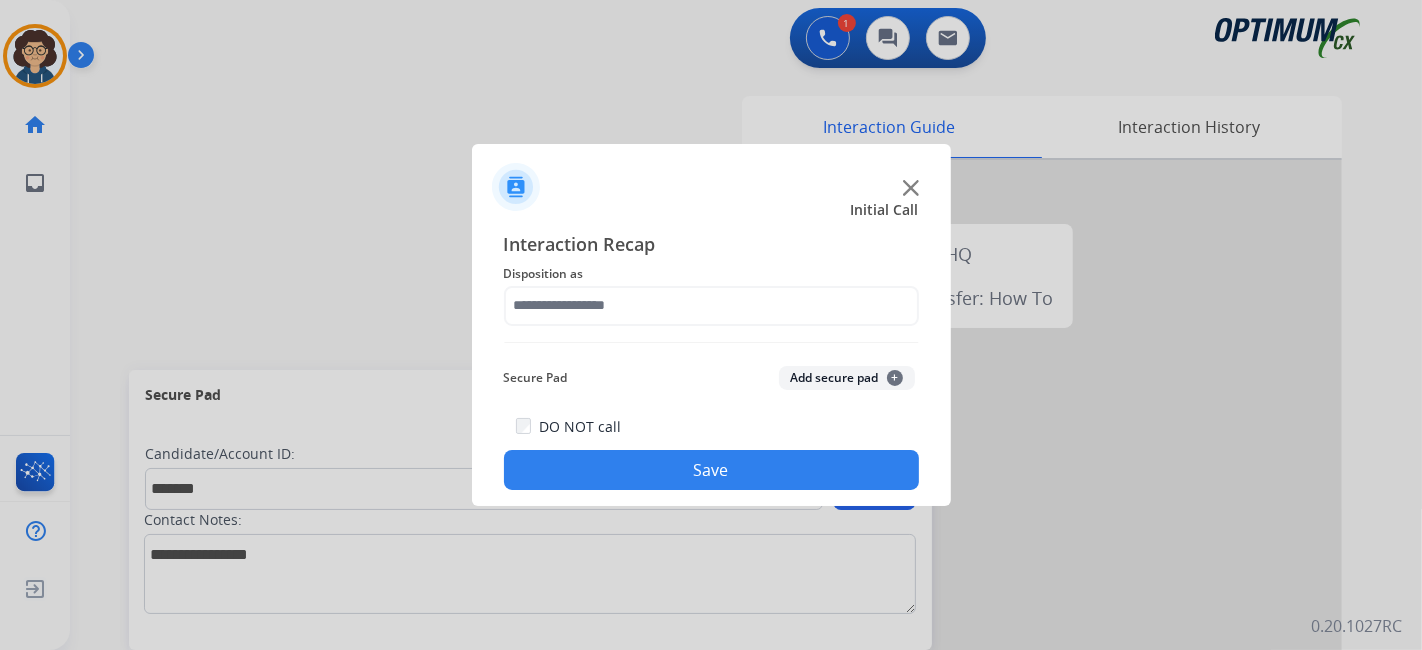 drag, startPoint x: 705, startPoint y: 332, endPoint x: 706, endPoint y: 318, distance: 14.035668 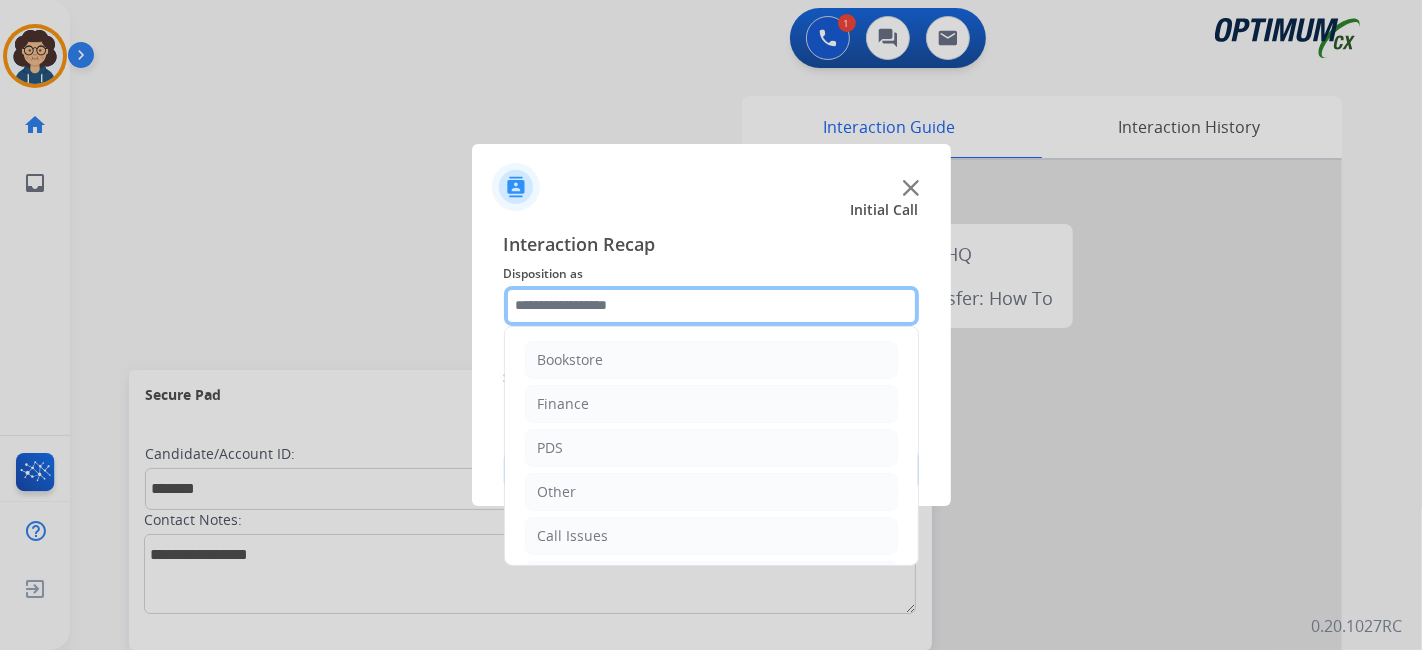 click 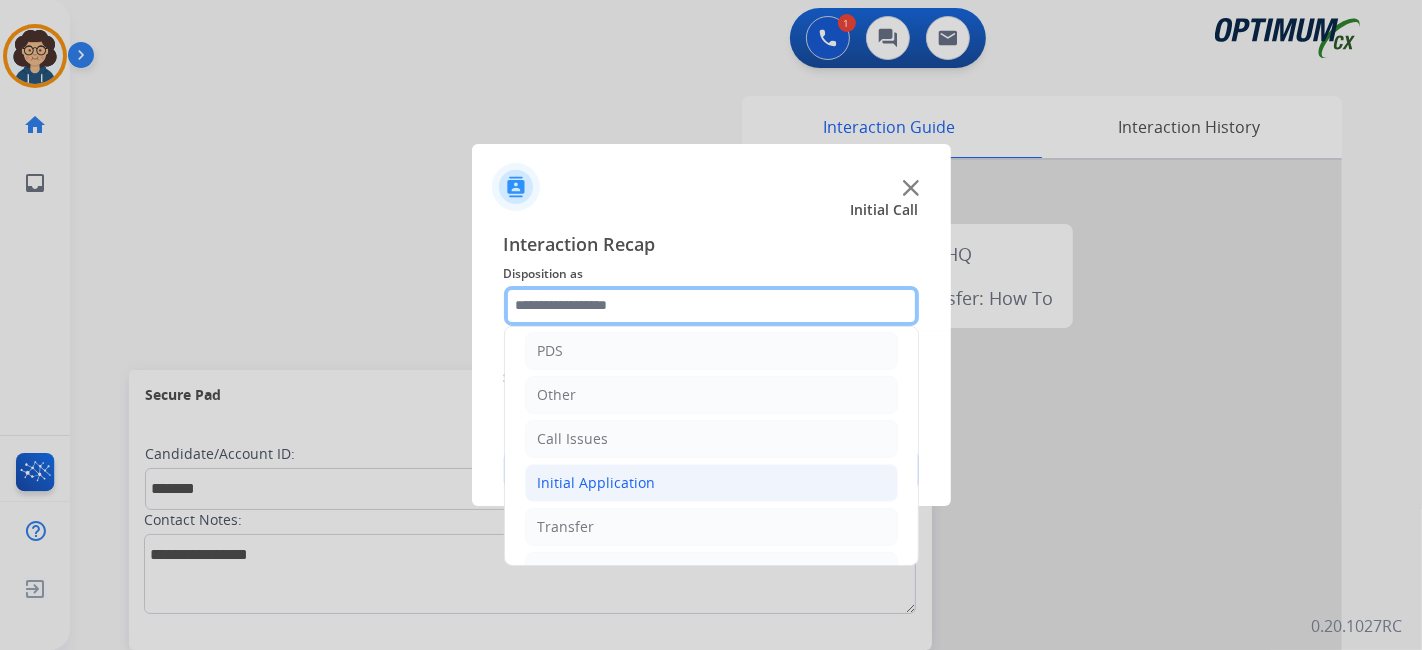 scroll, scrollTop: 131, scrollLeft: 0, axis: vertical 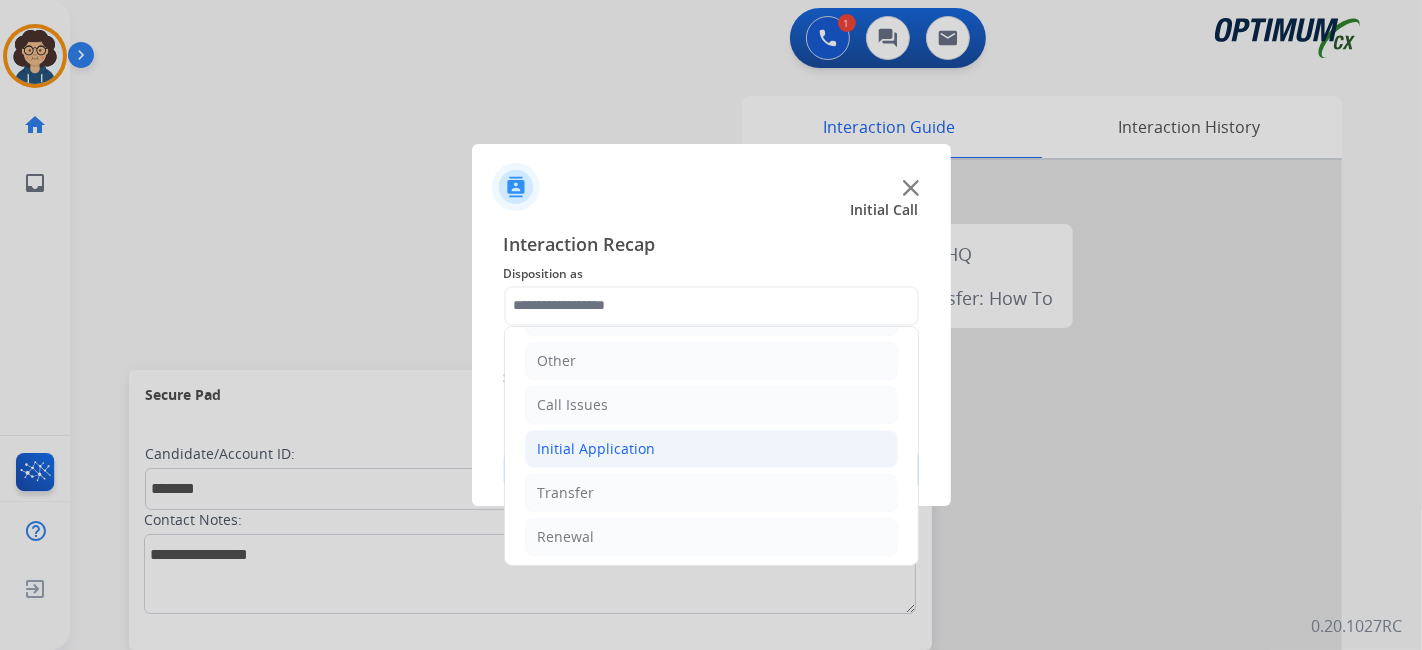 click on "Initial Application" 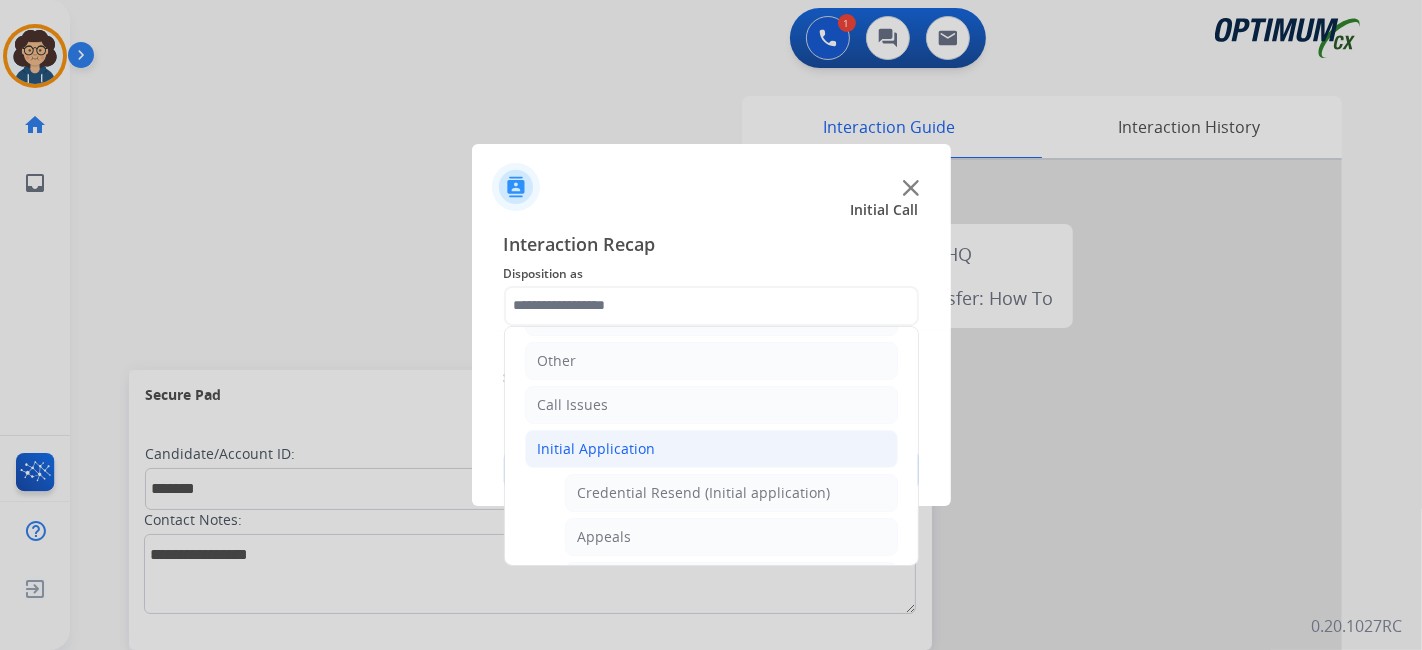 click on "Bookstore   Finance   PDS   Other   Call Issues   Initial Application   Credential Resend (Initial application)   Appeals   Stuck in Staff Review   Paper Exam Status   Online Walk-Through (Initial application)   Names Change Questions/Assistance (Initial application)   Endorsement Number Not Working   No Show VV   Fax Receipt Confirmation (Initial application)   Initial Application Price Increase   Search Request   V3 Request   Credential Type Change   Admin Change Notice - Temporary   No Show Exam   Visit Cancelation Request   Language Specialization Change   Exam Special Accommodation   VVProb Questions   Paper Application Status   General Questions (Initial application)   Ready to Schedule Info   [PERSON_NAME] Vue/Exam Authorization   Extend Deadline (Initial application)   Transfer   Renewal" 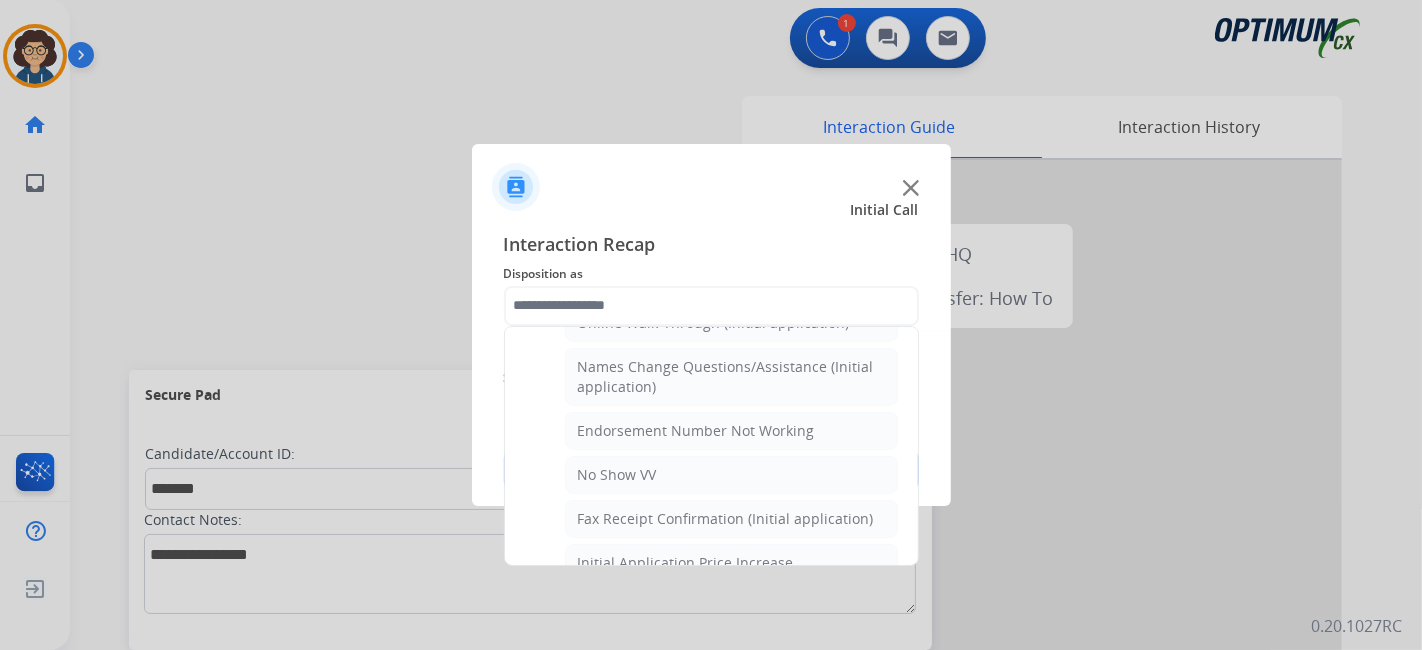 scroll, scrollTop: 0, scrollLeft: 0, axis: both 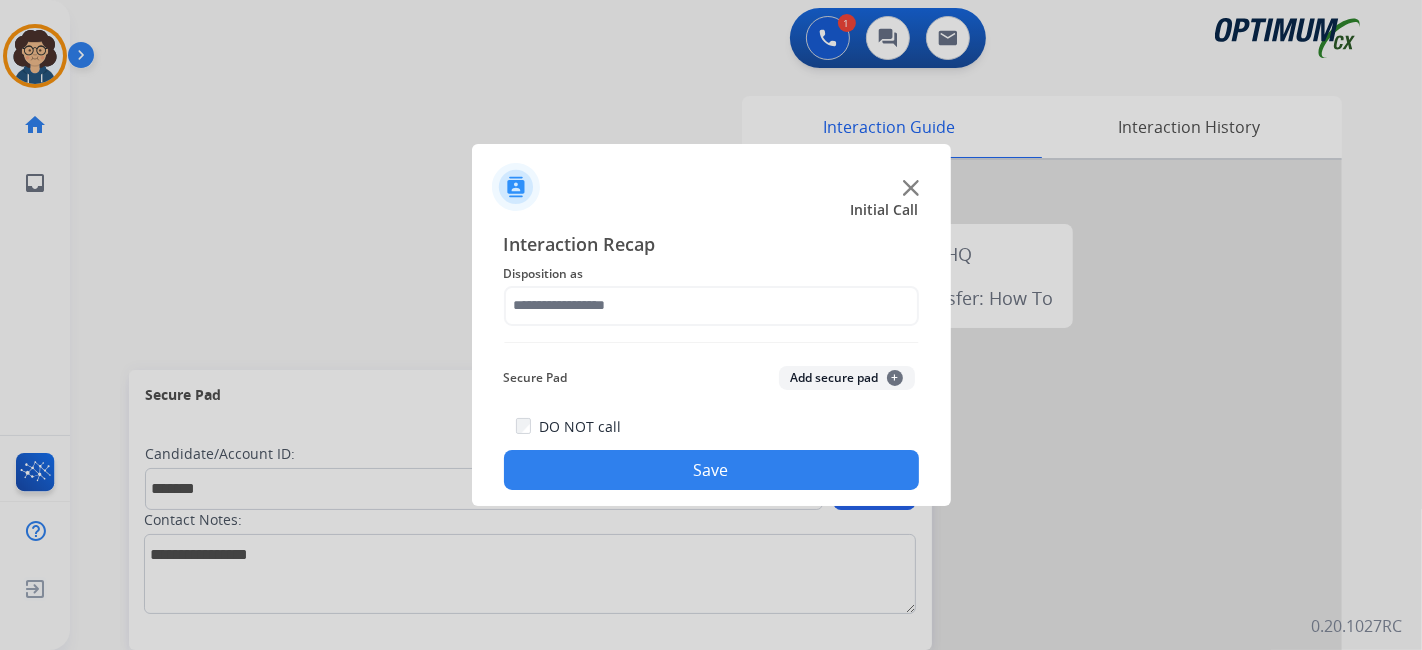 drag, startPoint x: 907, startPoint y: 372, endPoint x: 899, endPoint y: 464, distance: 92.34717 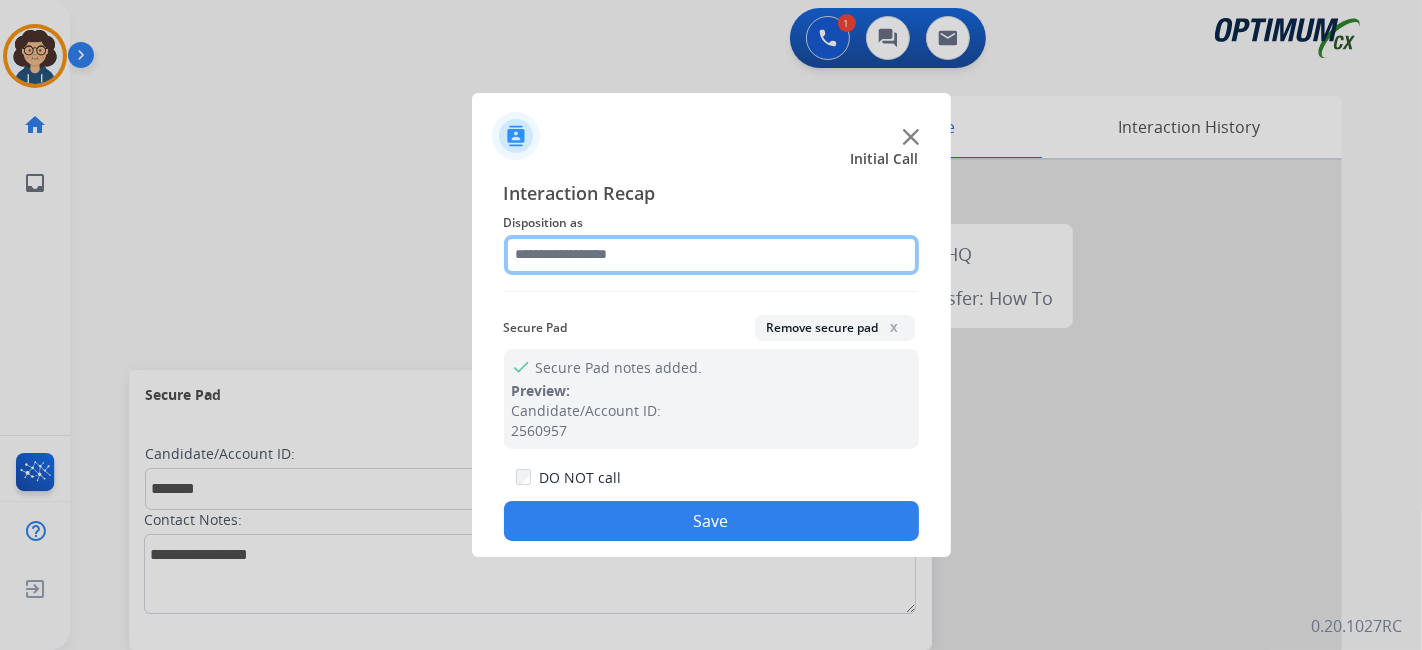 click 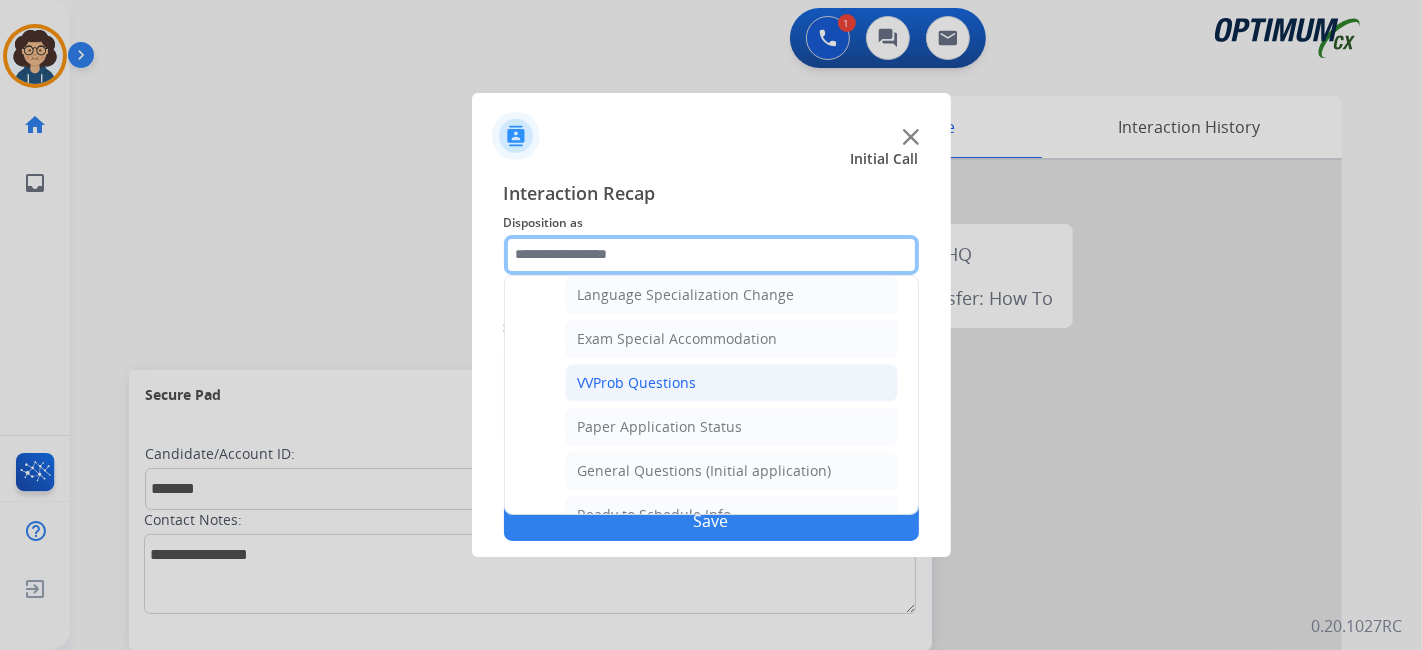 scroll, scrollTop: 949, scrollLeft: 0, axis: vertical 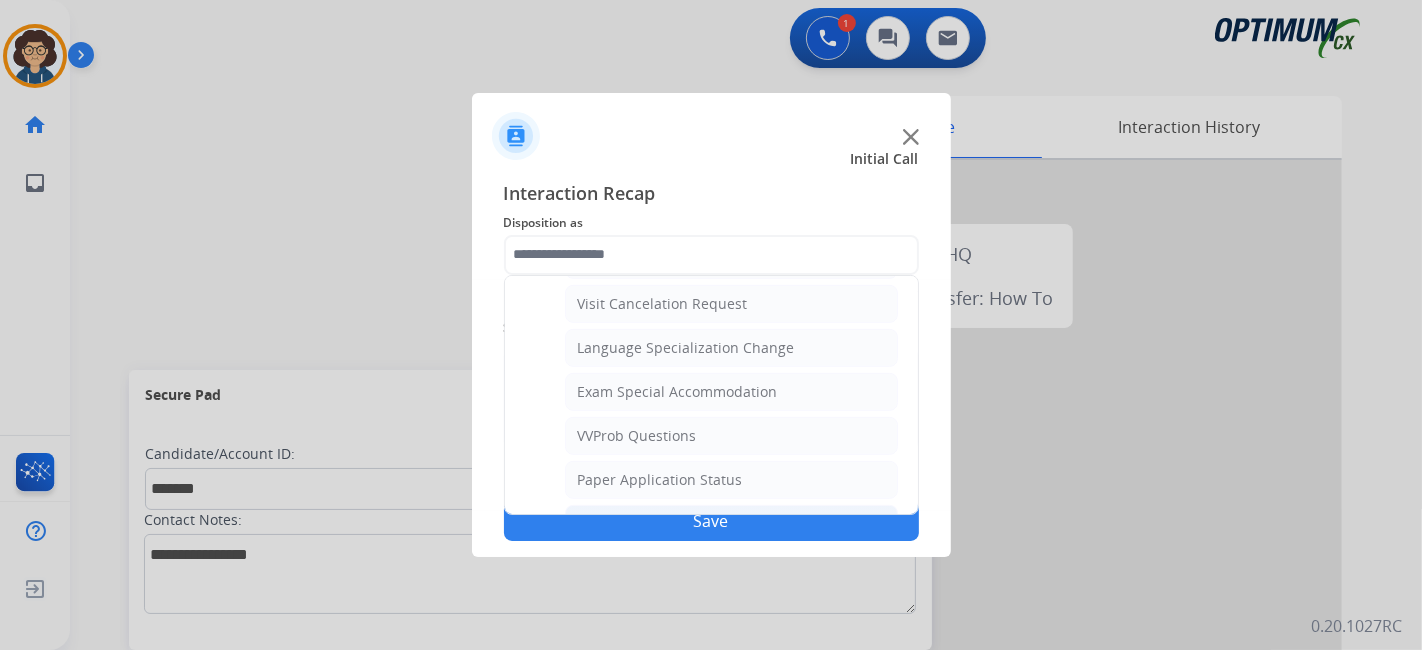 click on "General Questions (Initial application)" 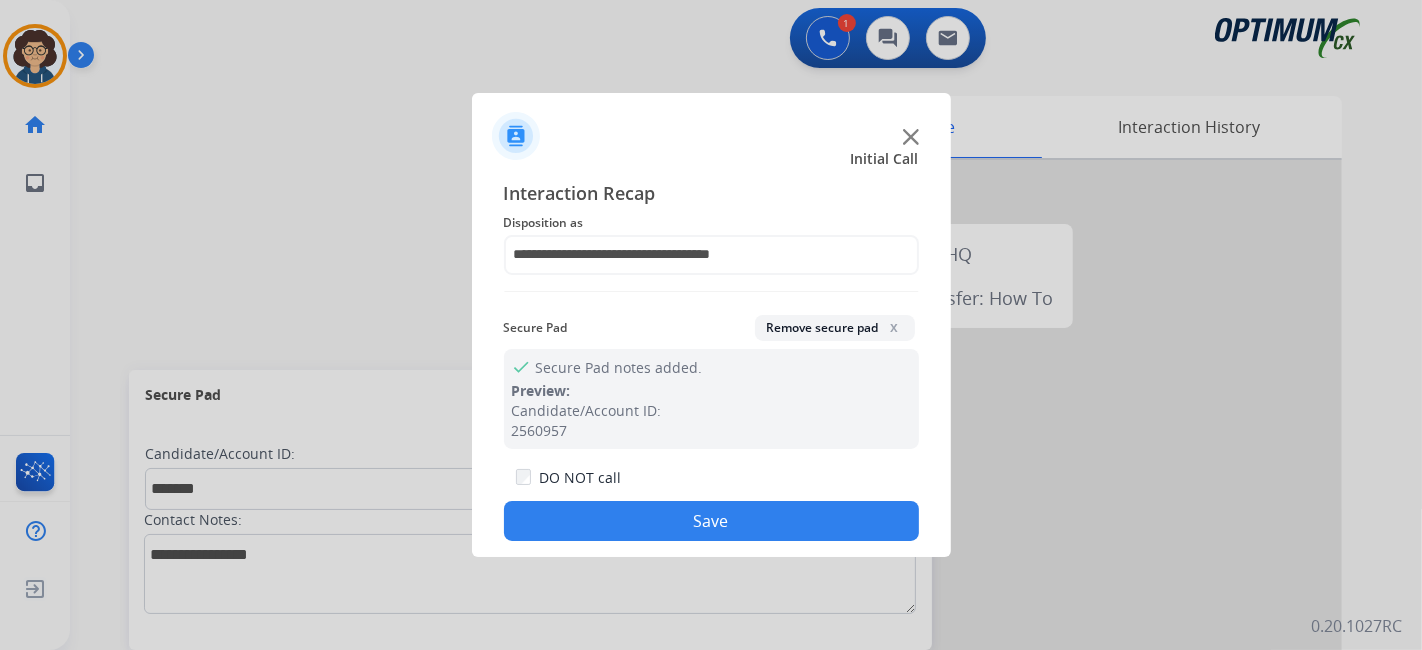 click on "Save" 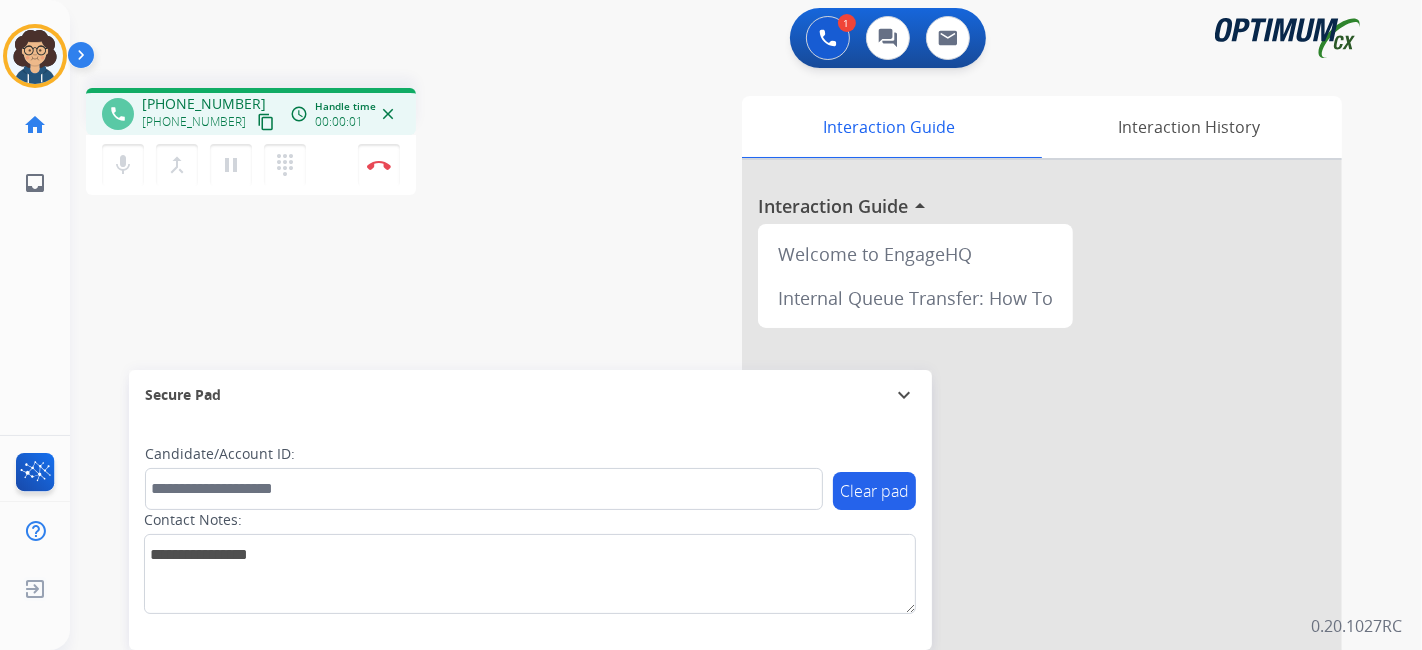 click on "content_copy" at bounding box center [266, 122] 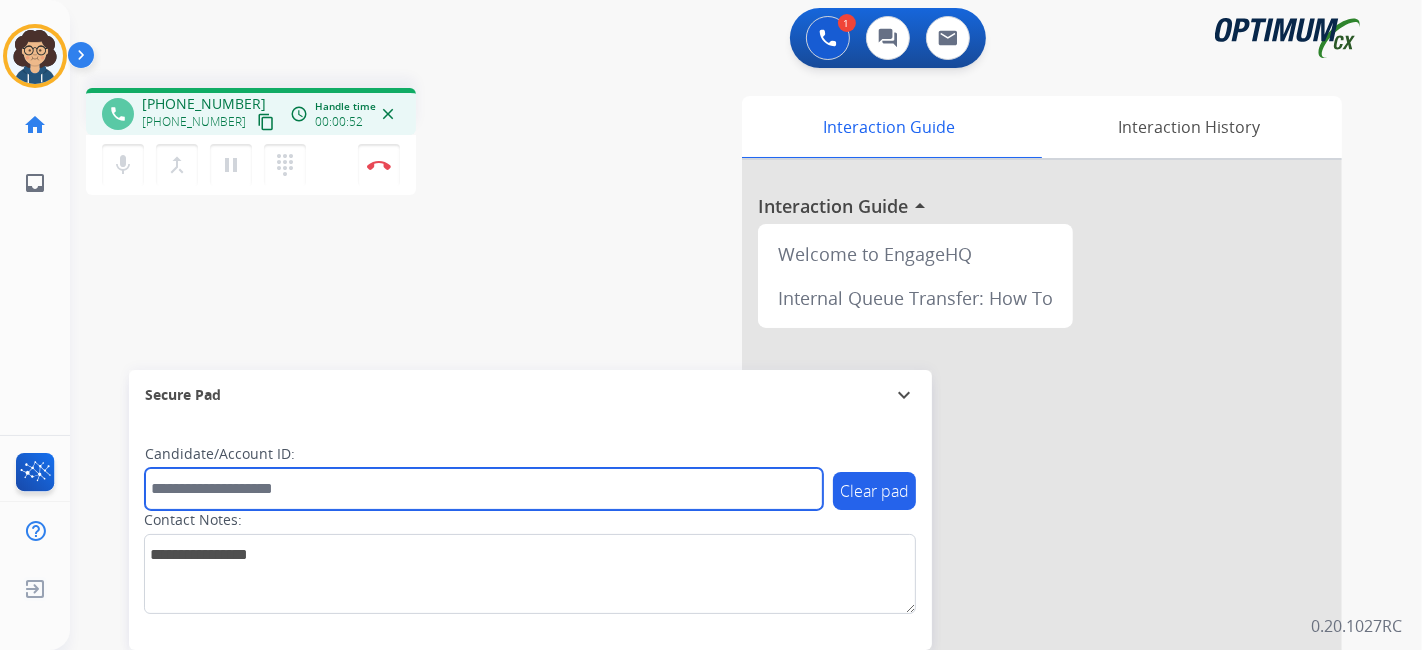 click at bounding box center [484, 489] 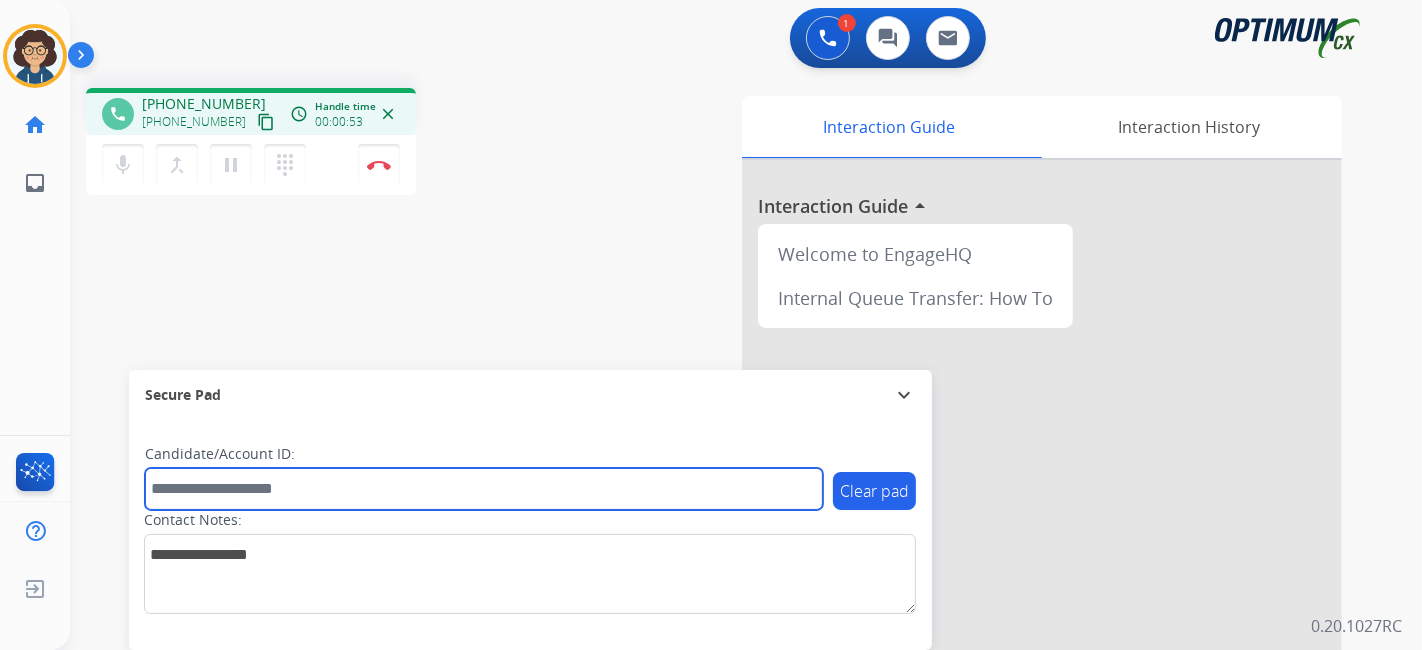 paste on "*******" 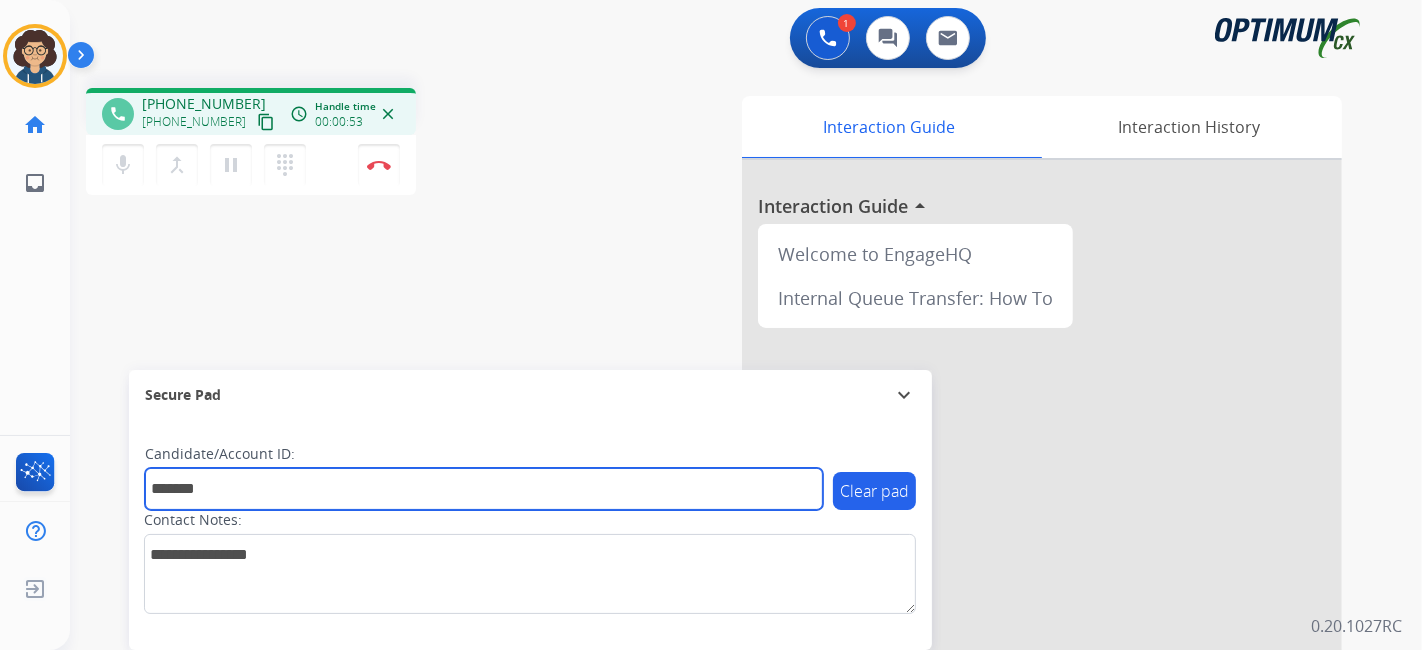 type on "*******" 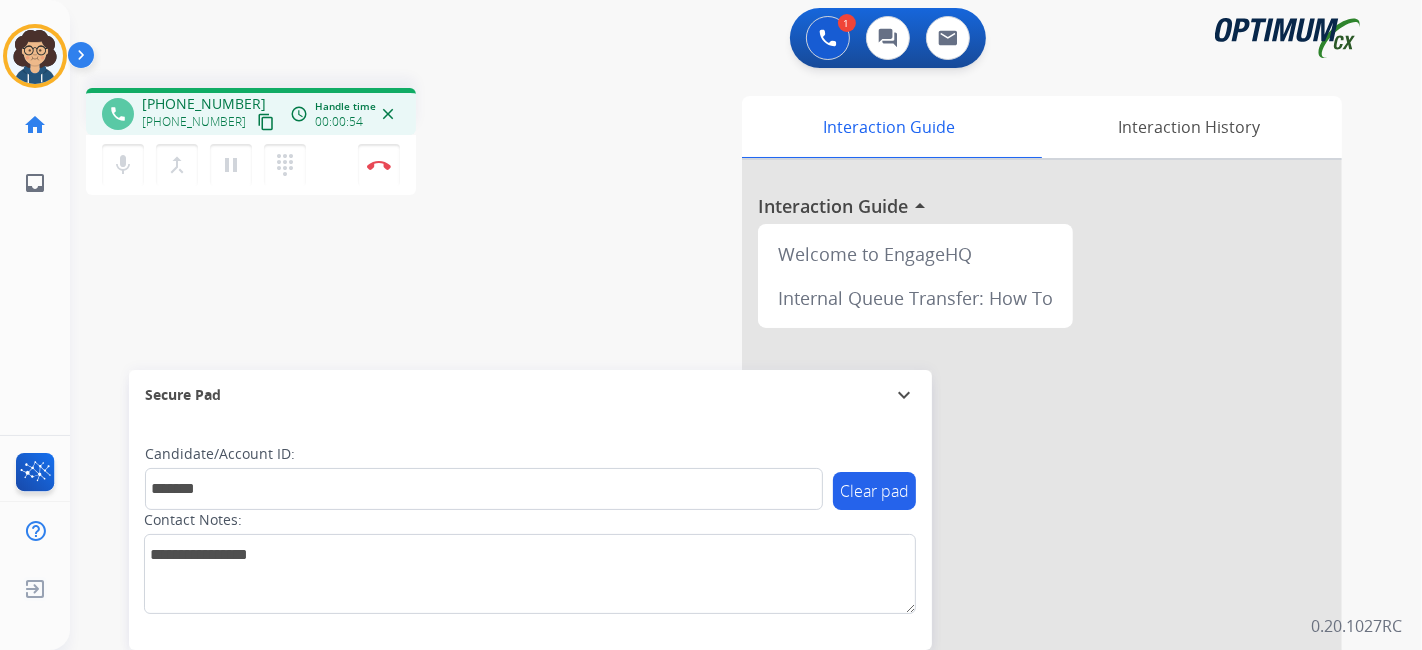 drag, startPoint x: 399, startPoint y: 310, endPoint x: 351, endPoint y: 6, distance: 307.76614 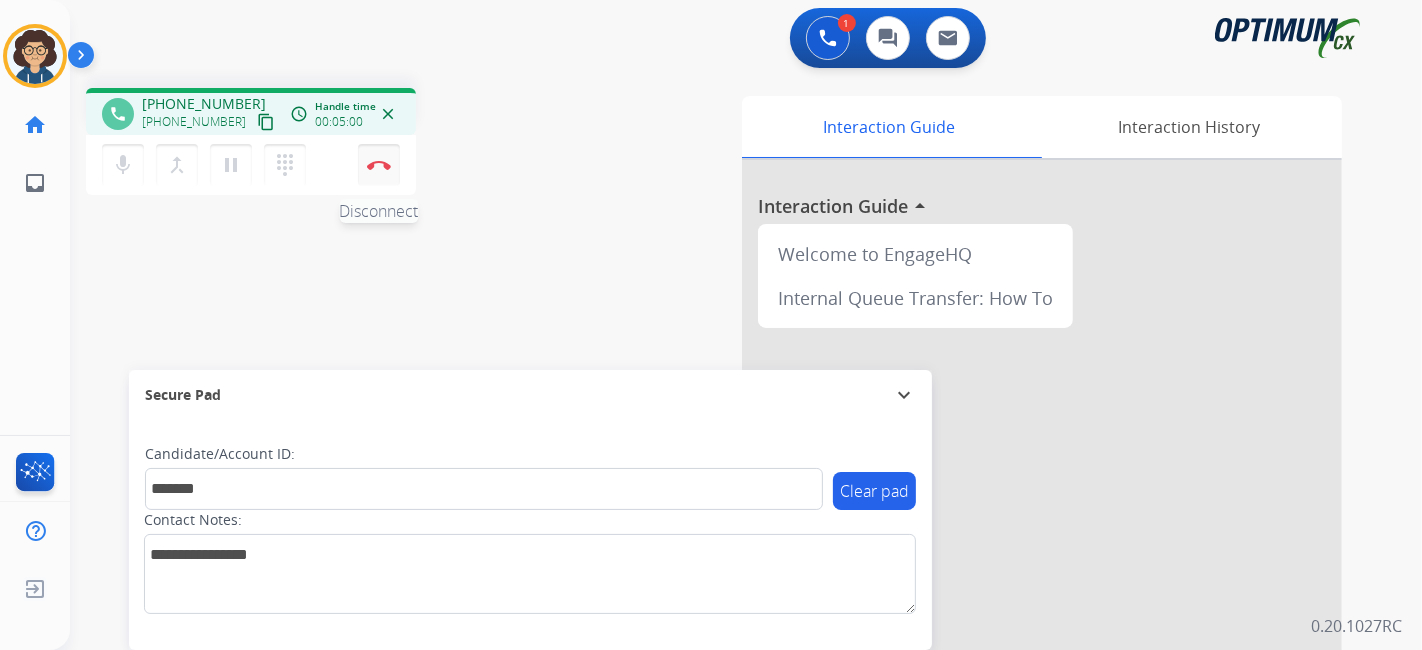click at bounding box center [379, 165] 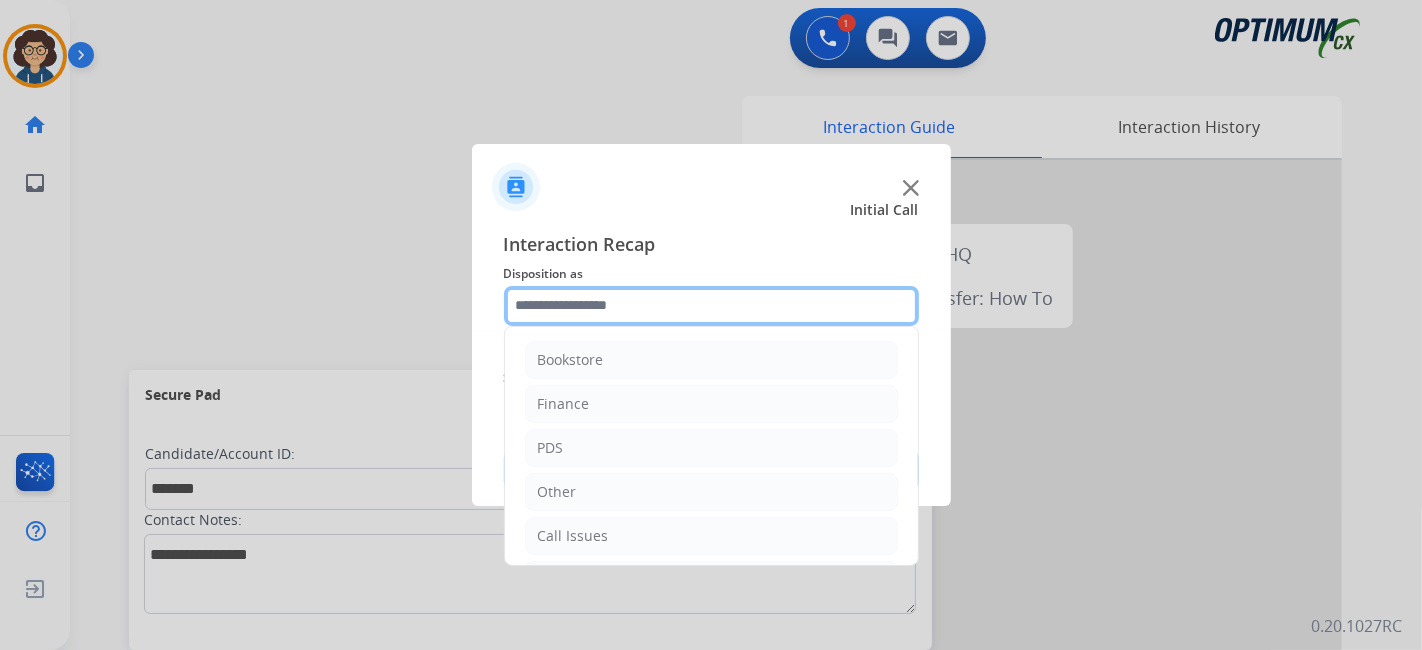 click 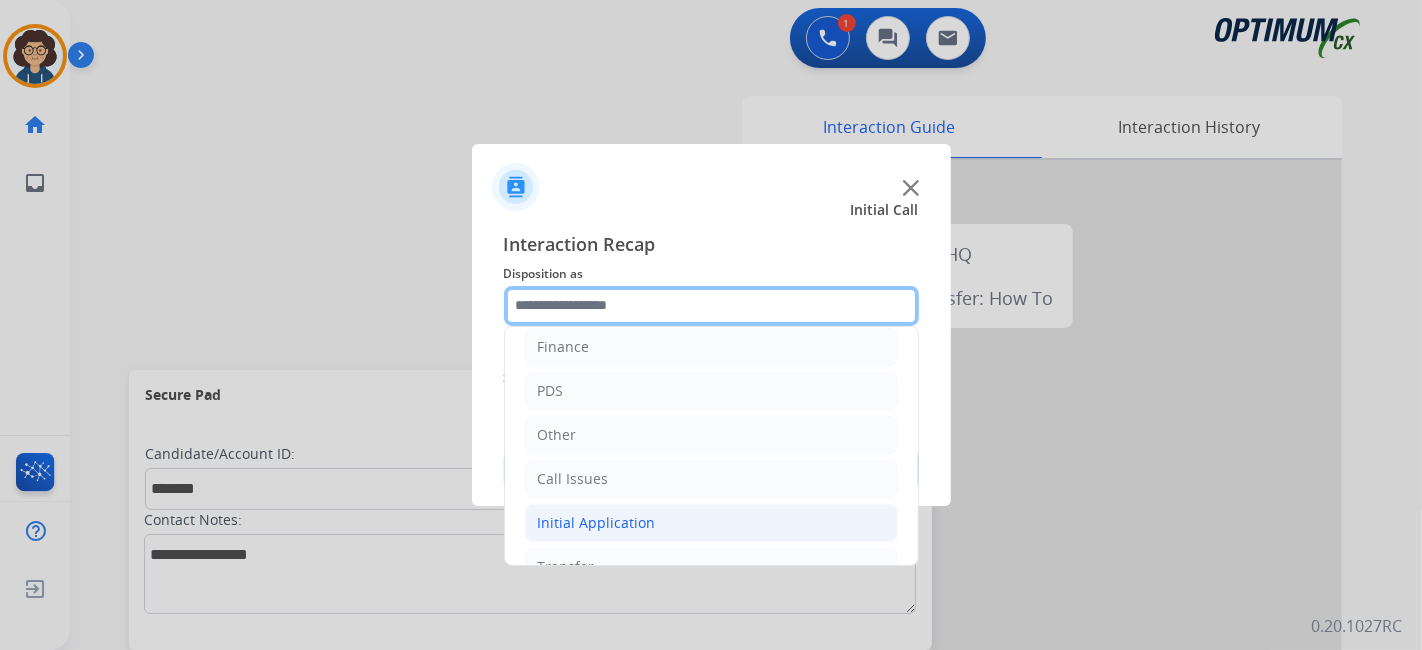 scroll, scrollTop: 131, scrollLeft: 0, axis: vertical 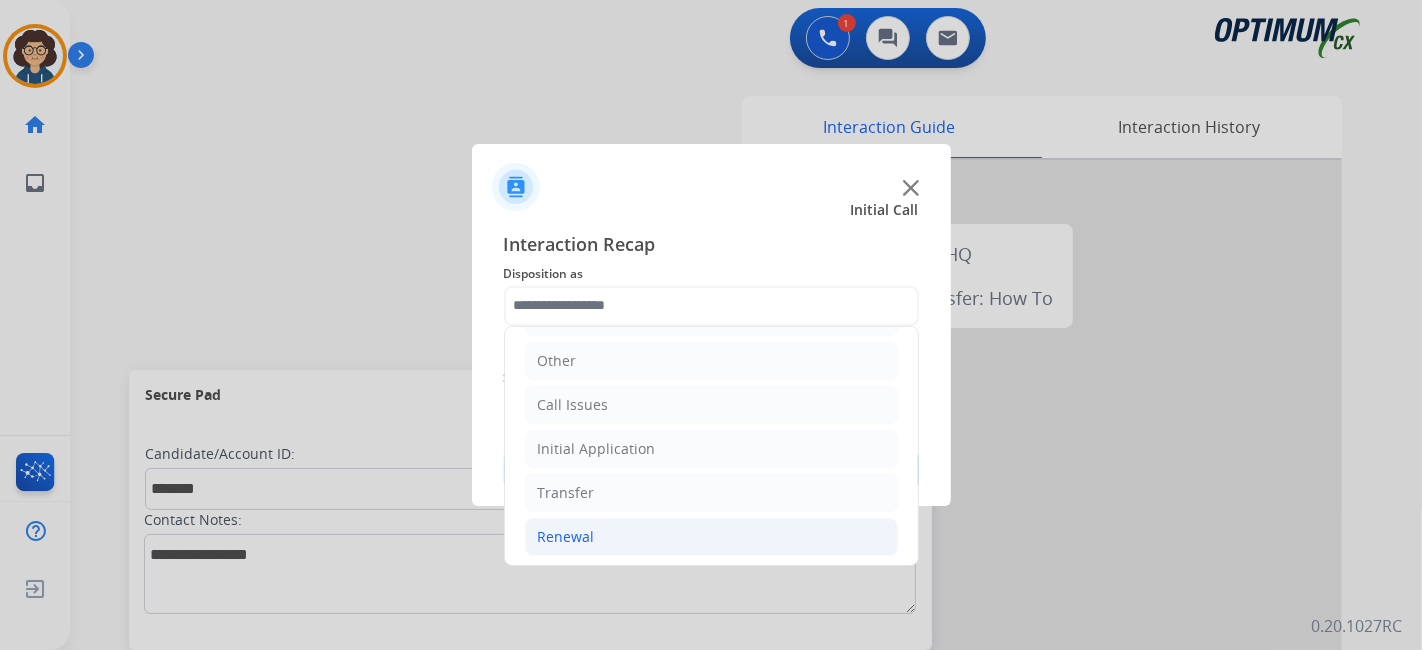 click on "Renewal" 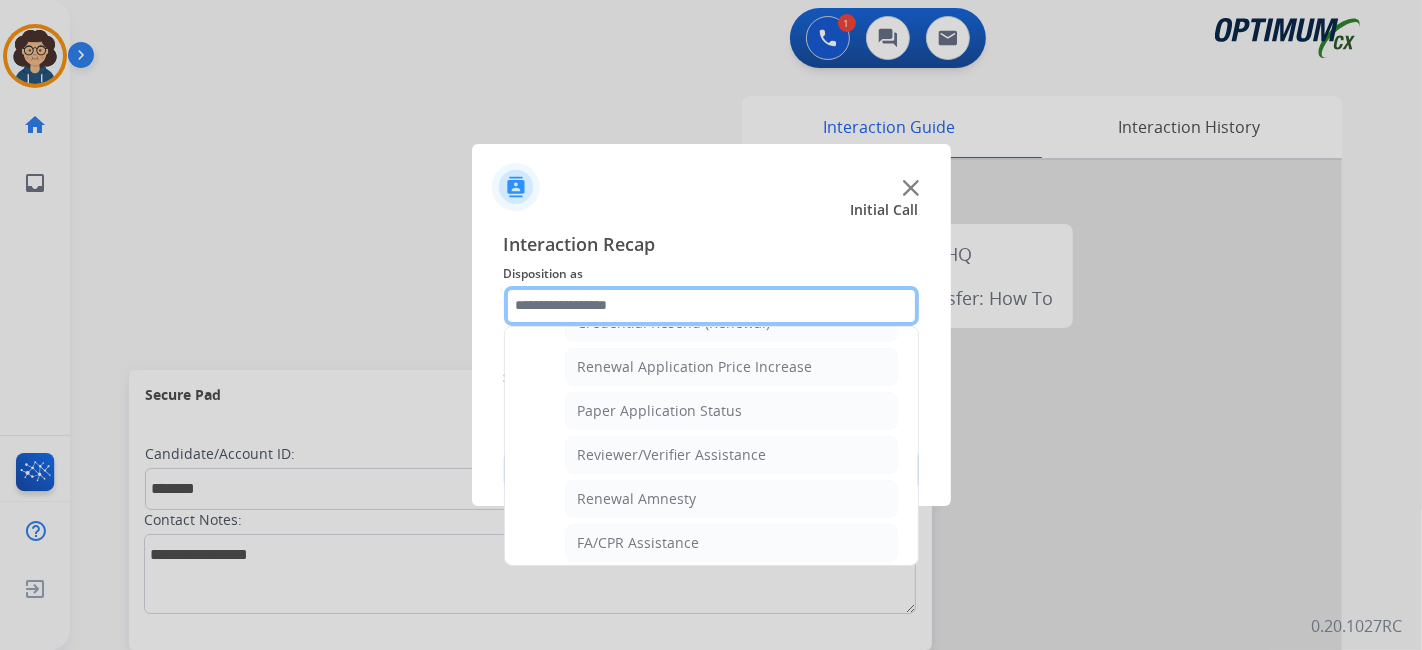 scroll, scrollTop: 682, scrollLeft: 0, axis: vertical 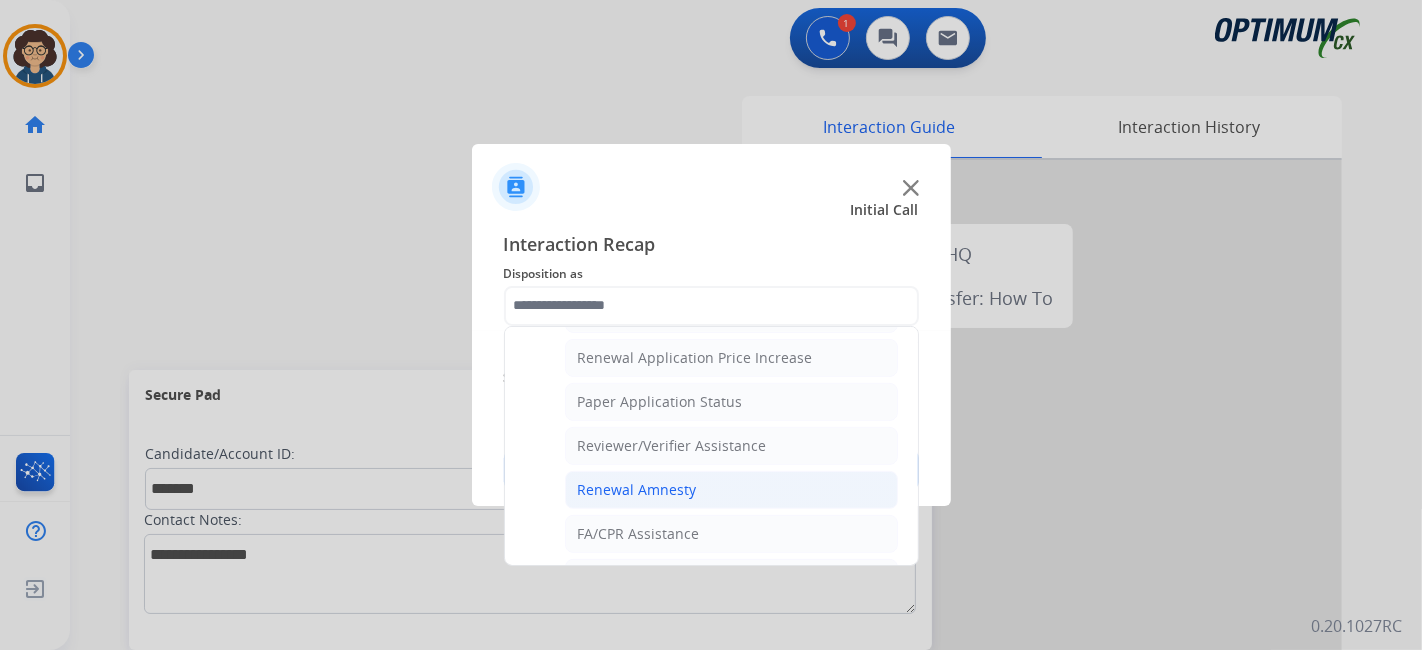 click on "Renewal Amnesty" 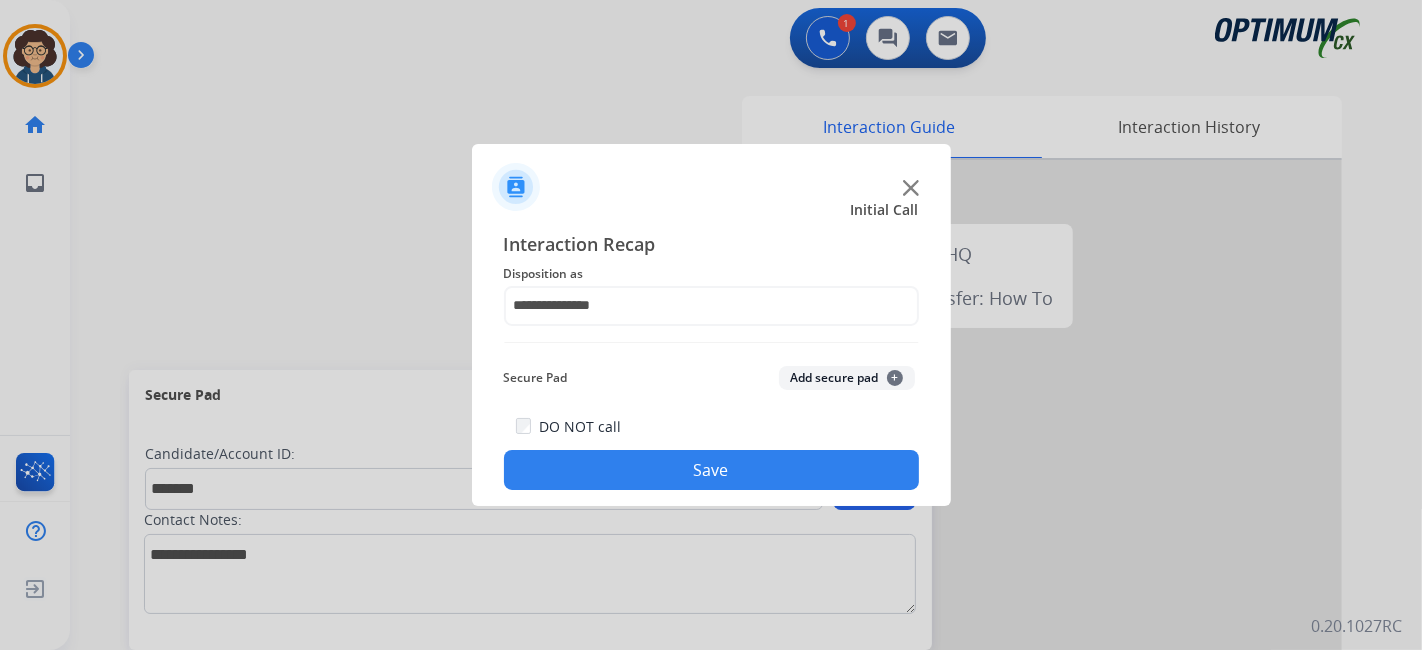 click on "Add secure pad  +" 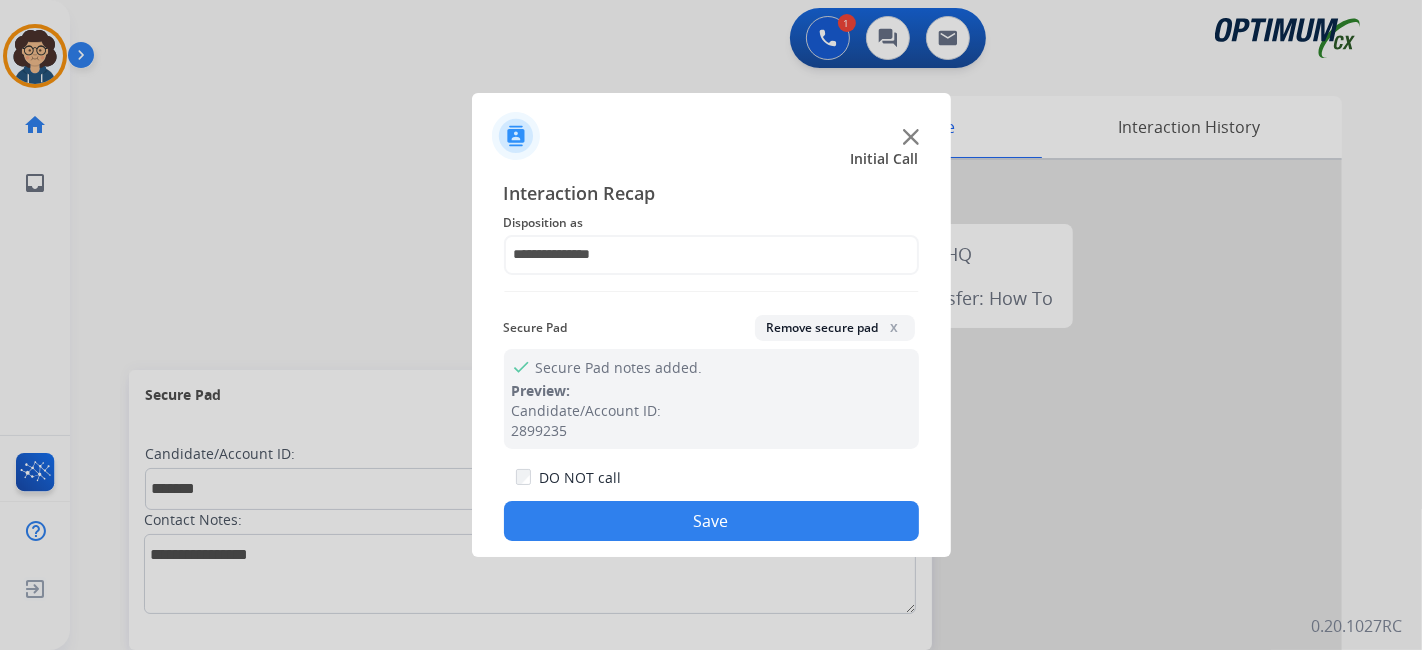 drag, startPoint x: 760, startPoint y: 523, endPoint x: 751, endPoint y: 502, distance: 22.847319 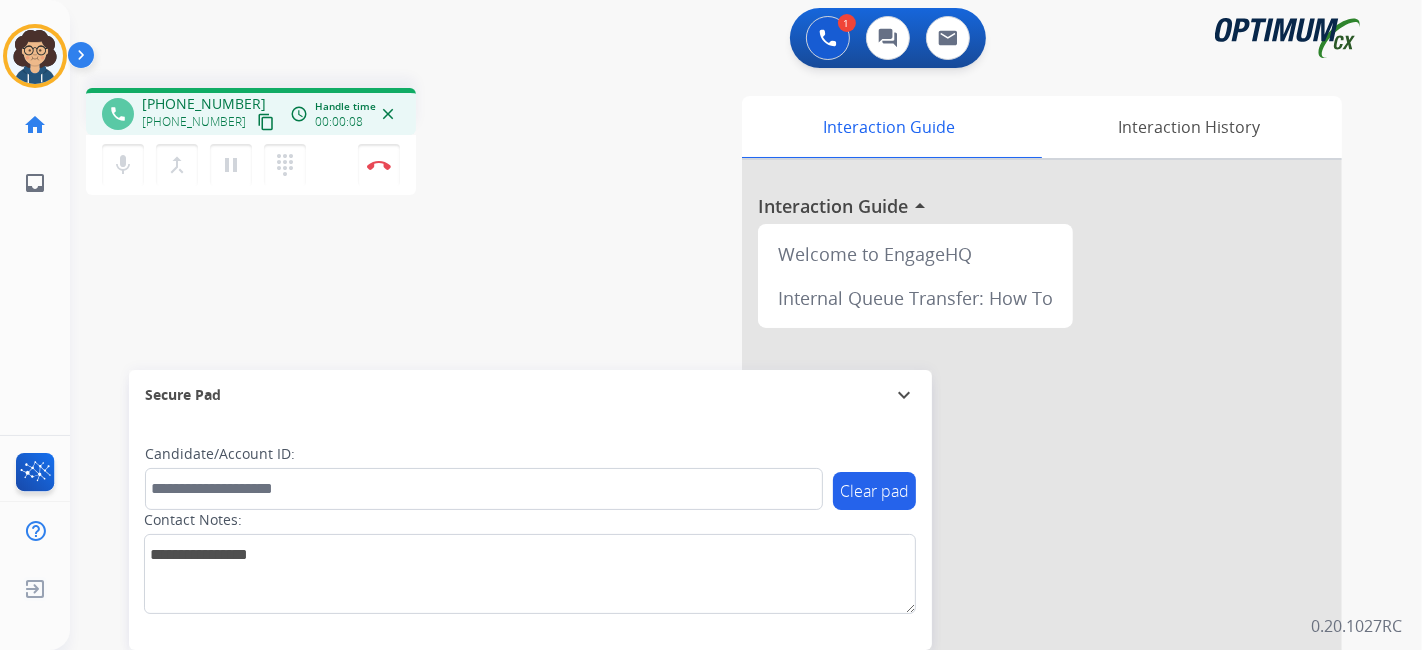 click on "content_copy" at bounding box center (266, 122) 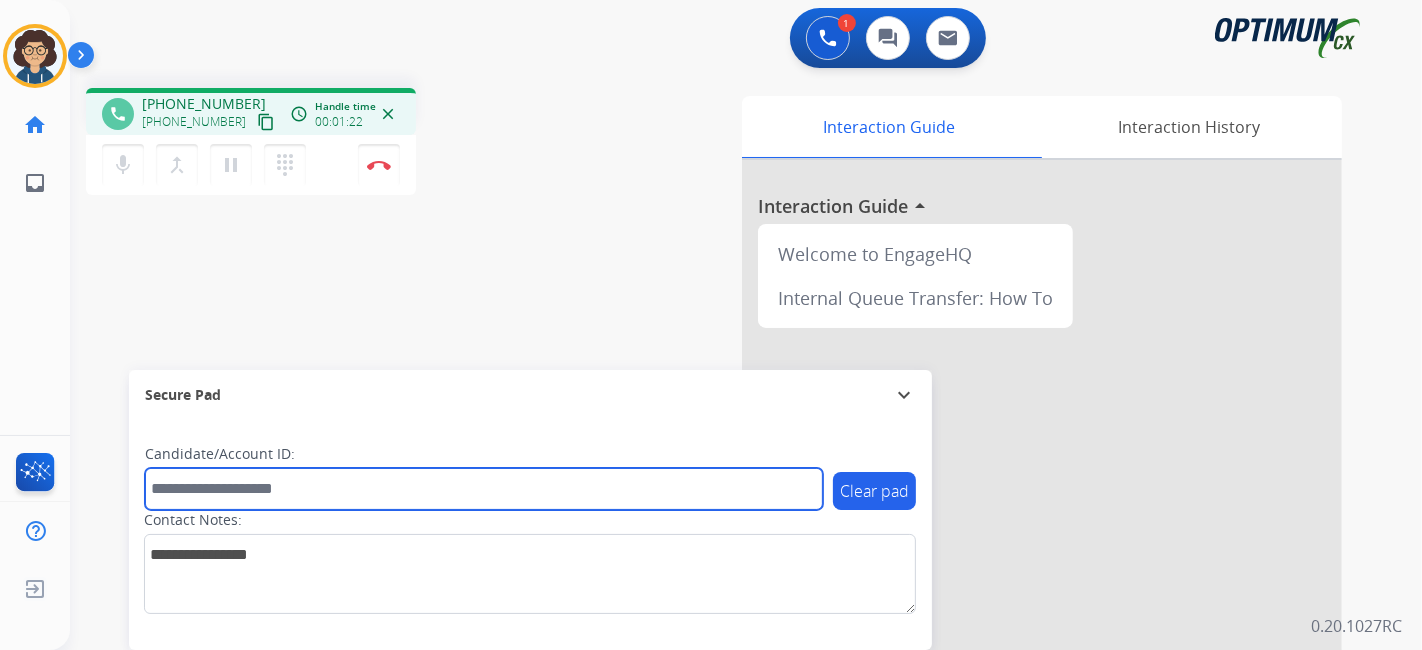 click at bounding box center [484, 489] 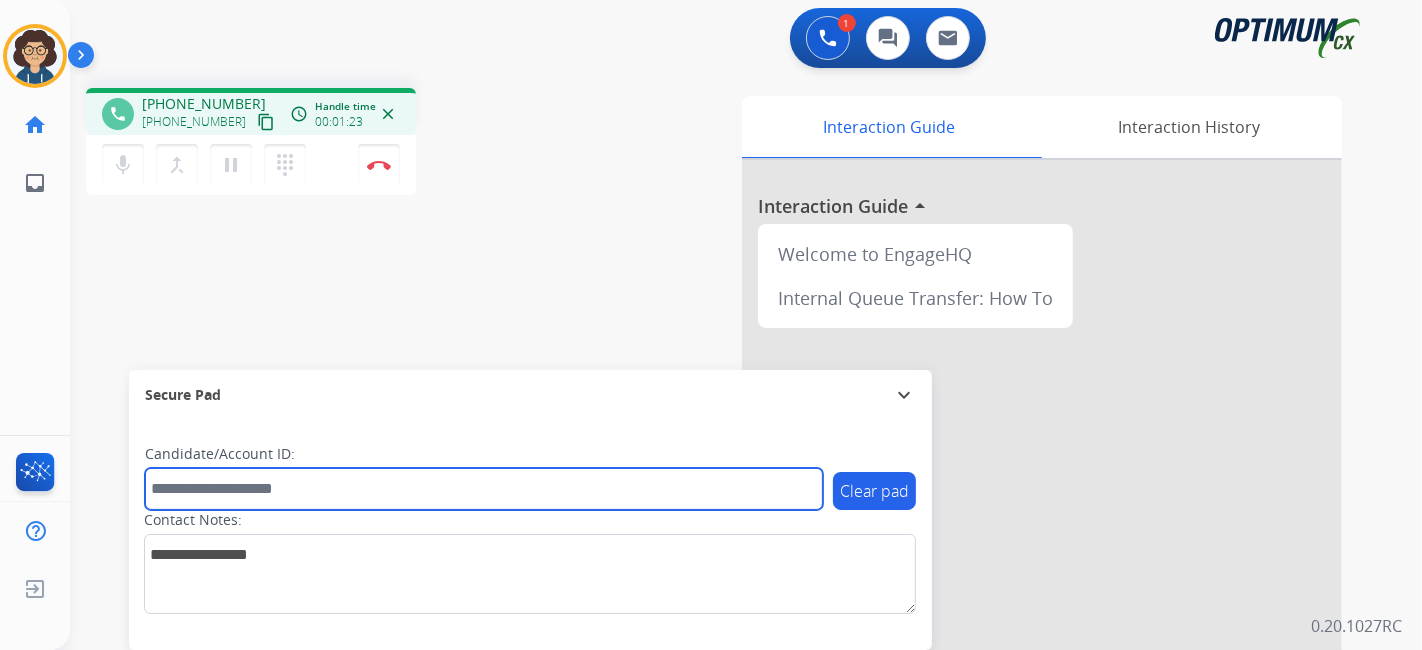 paste on "*******" 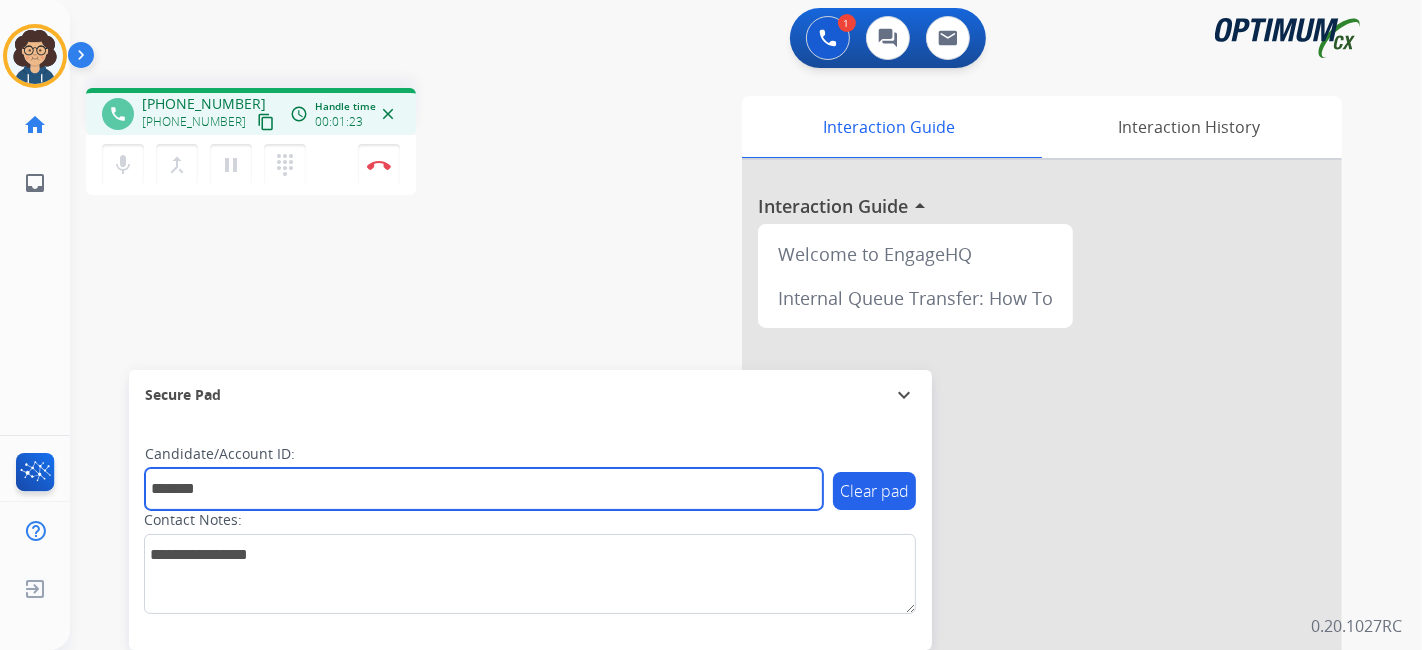 type on "*******" 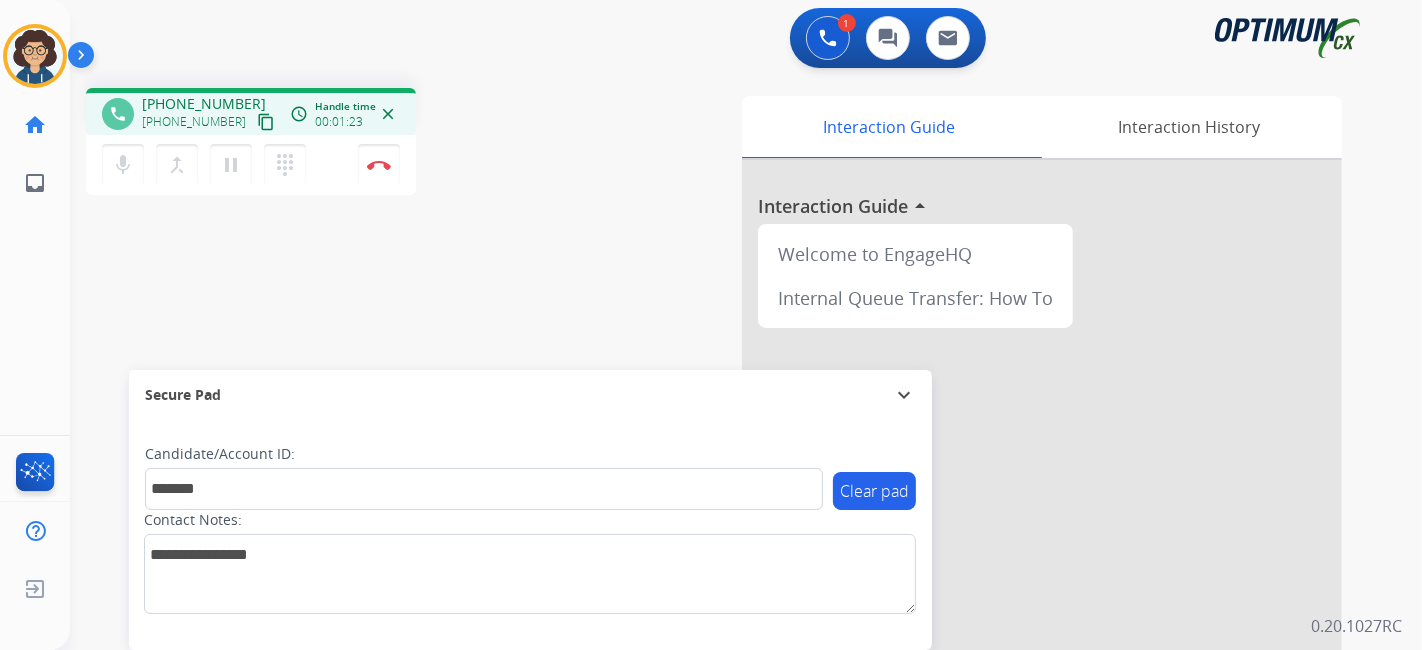 click on "phone [PHONE_NUMBER] [PHONE_NUMBER] content_copy access_time Call metrics Queue   00:09 Hold   00:00 Talk   01:24 Total   01:32 Handle time 00:01:23 close mic Mute merge_type Bridge pause Hold dialpad Dialpad Disconnect swap_horiz Break voice bridge close_fullscreen Connect 3-Way Call merge_type Separate 3-Way Call  Interaction Guide   Interaction History  Interaction Guide arrow_drop_up  Welcome to EngageHQ   Internal Queue Transfer: How To  Secure Pad expand_more Clear pad Candidate/Account ID: ******* Contact Notes:" at bounding box center [722, 489] 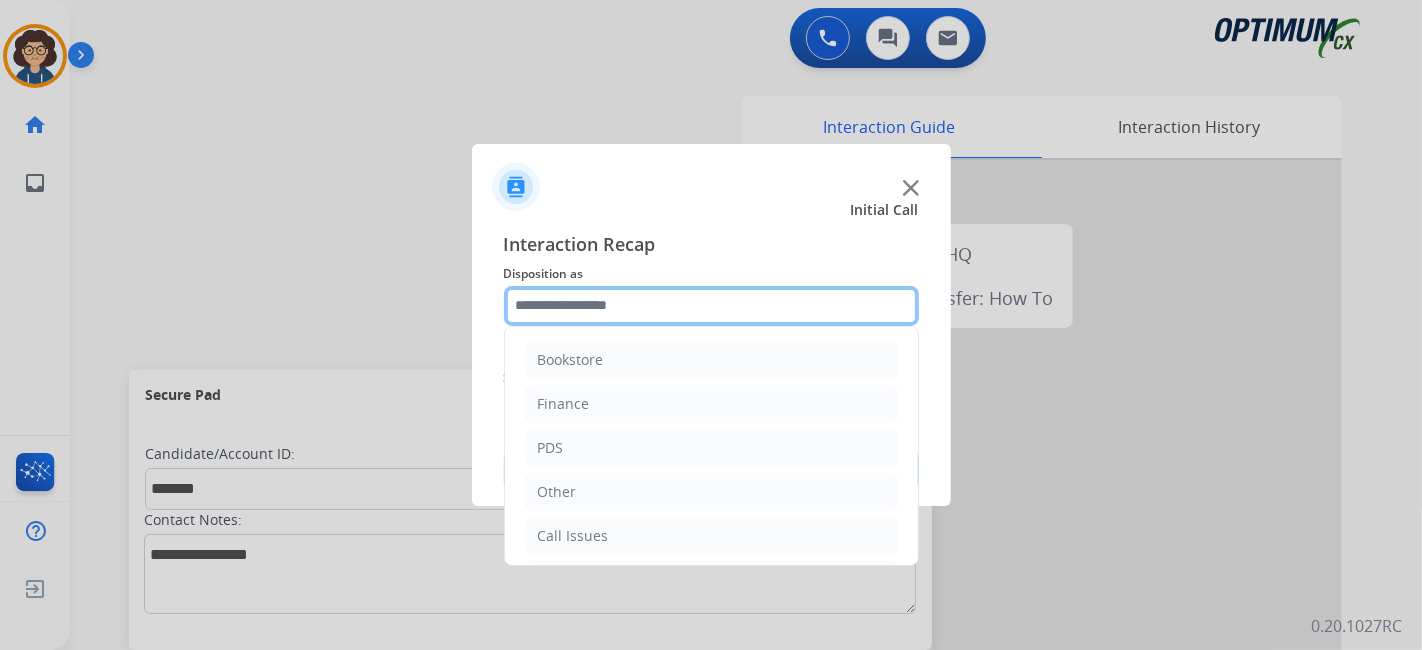 click 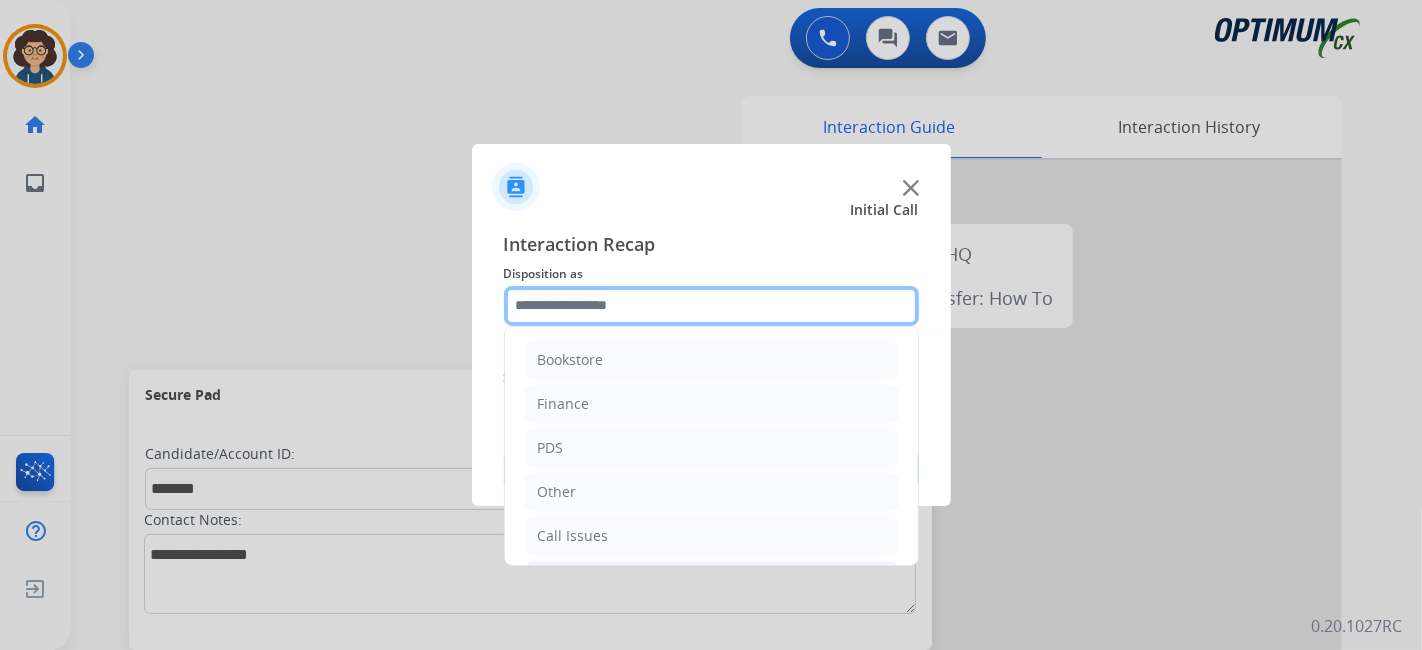 scroll, scrollTop: 131, scrollLeft: 0, axis: vertical 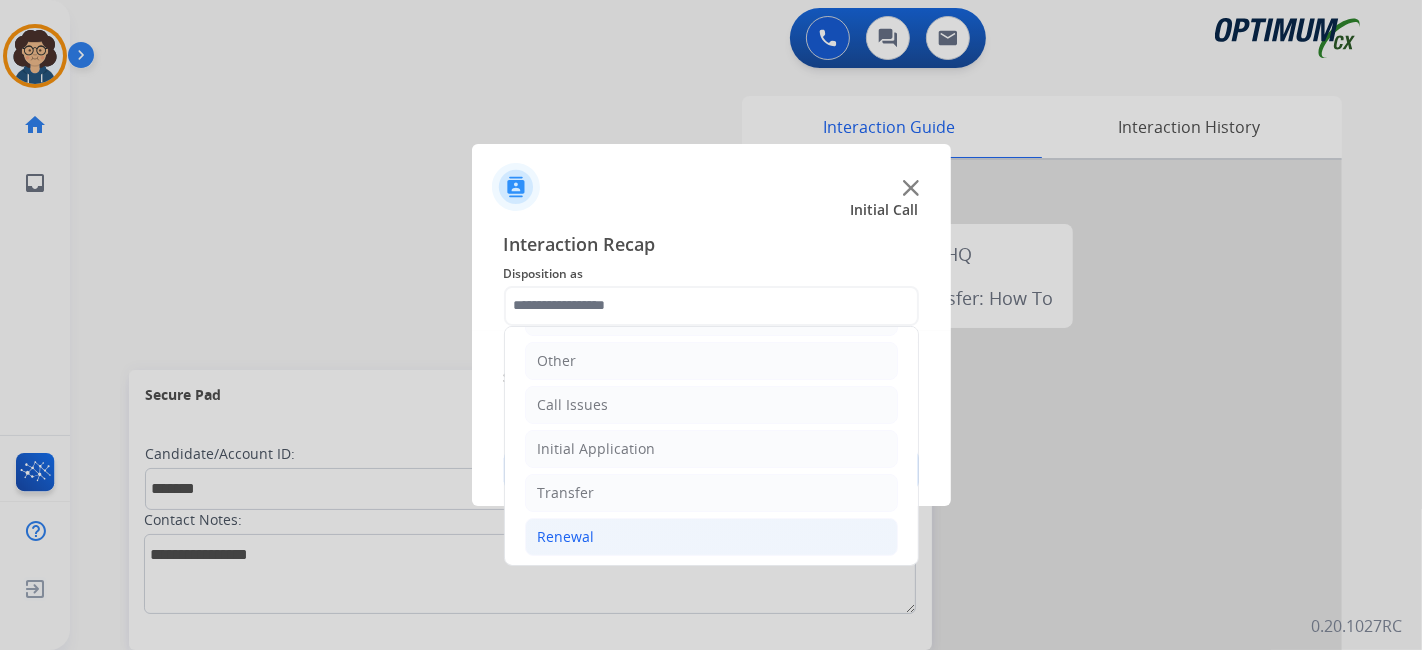 click on "Renewal" 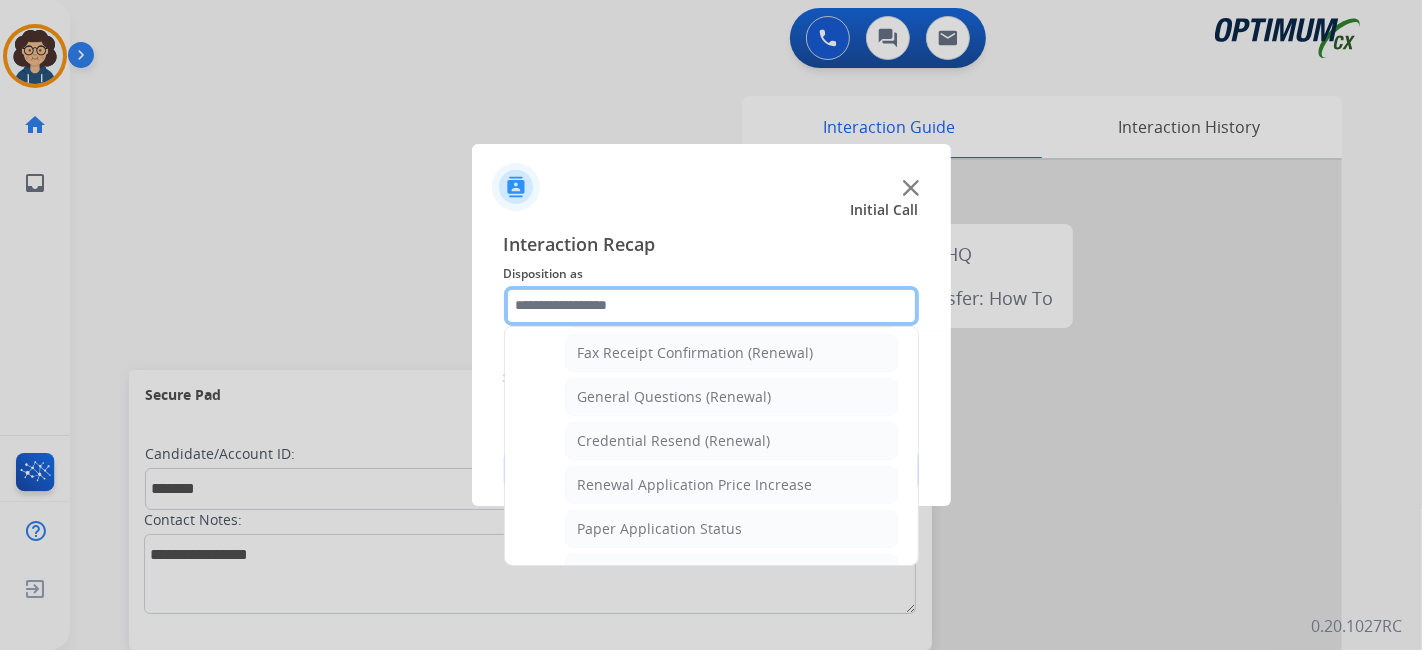 scroll, scrollTop: 508, scrollLeft: 0, axis: vertical 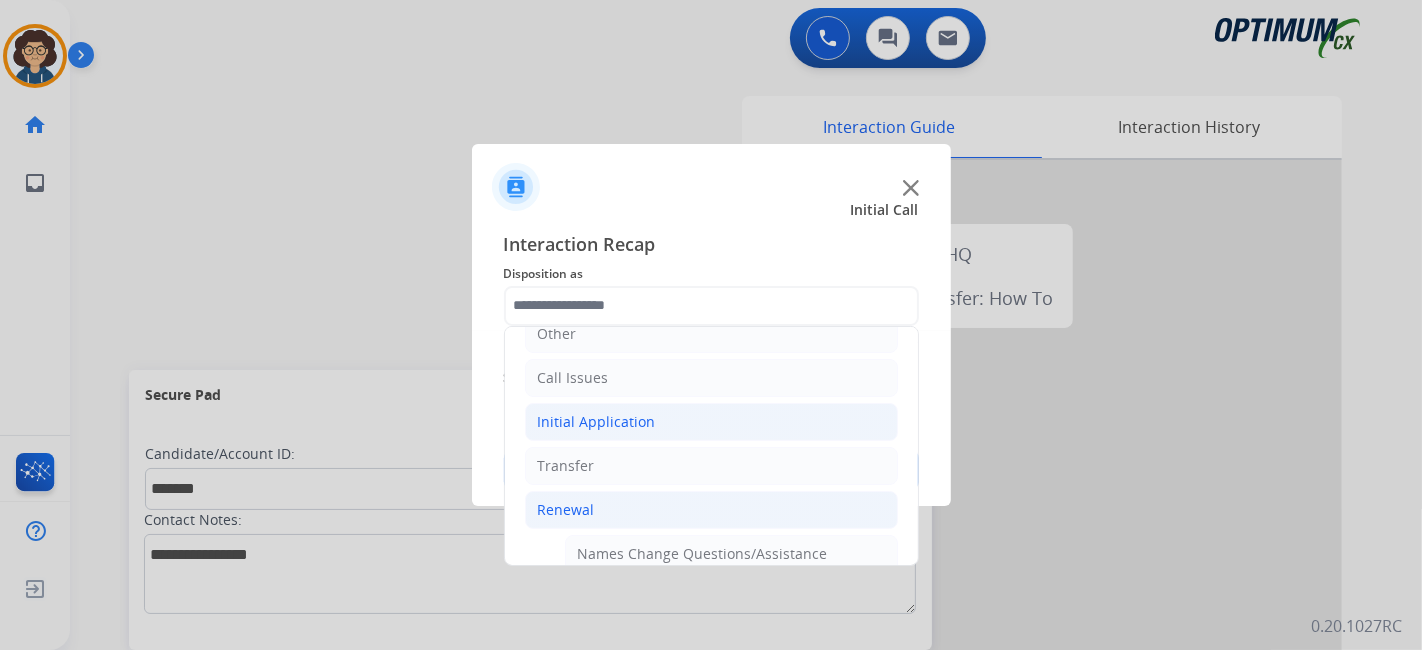 click on "Initial Application" 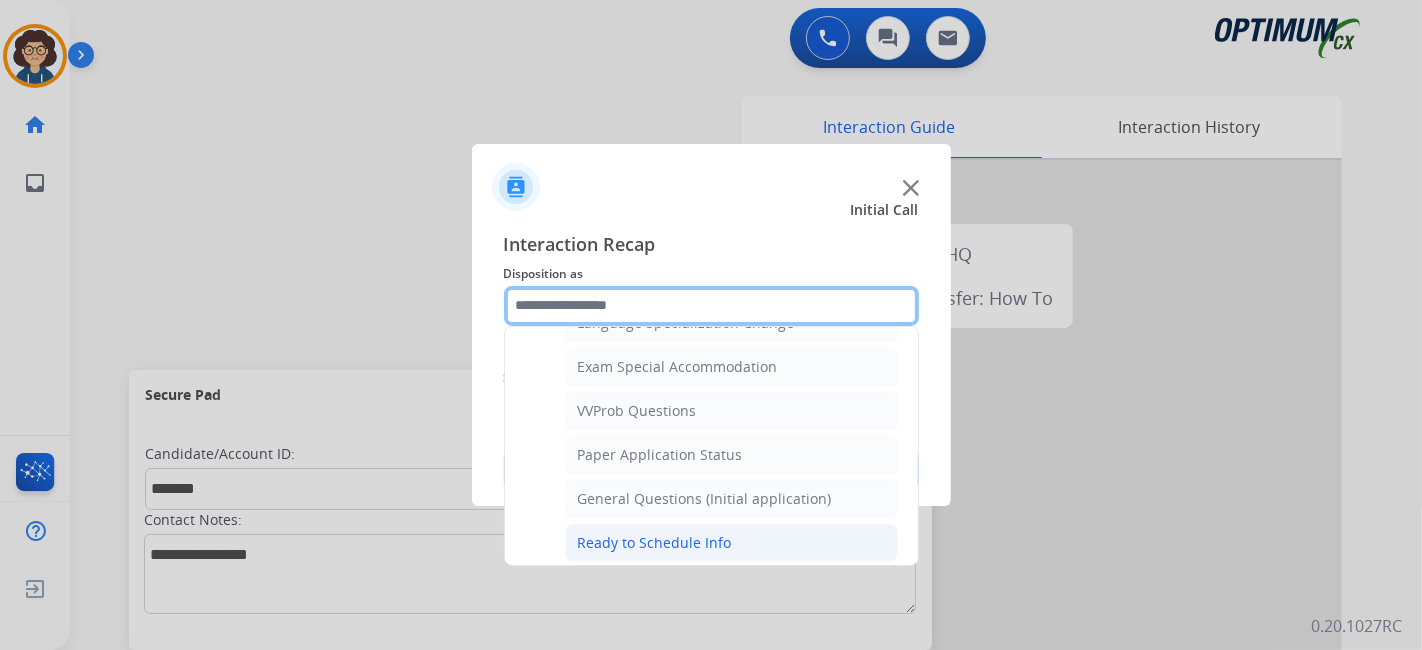 scroll, scrollTop: 1039, scrollLeft: 0, axis: vertical 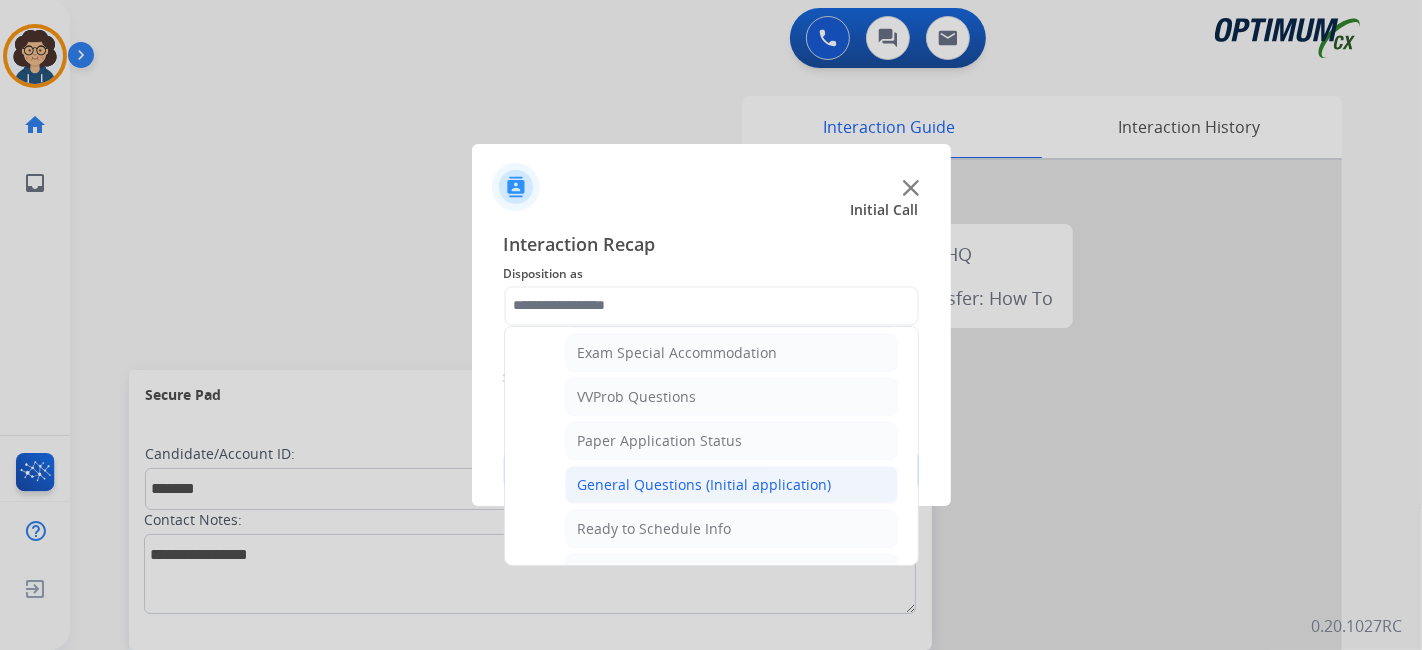click on "General Questions (Initial application)" 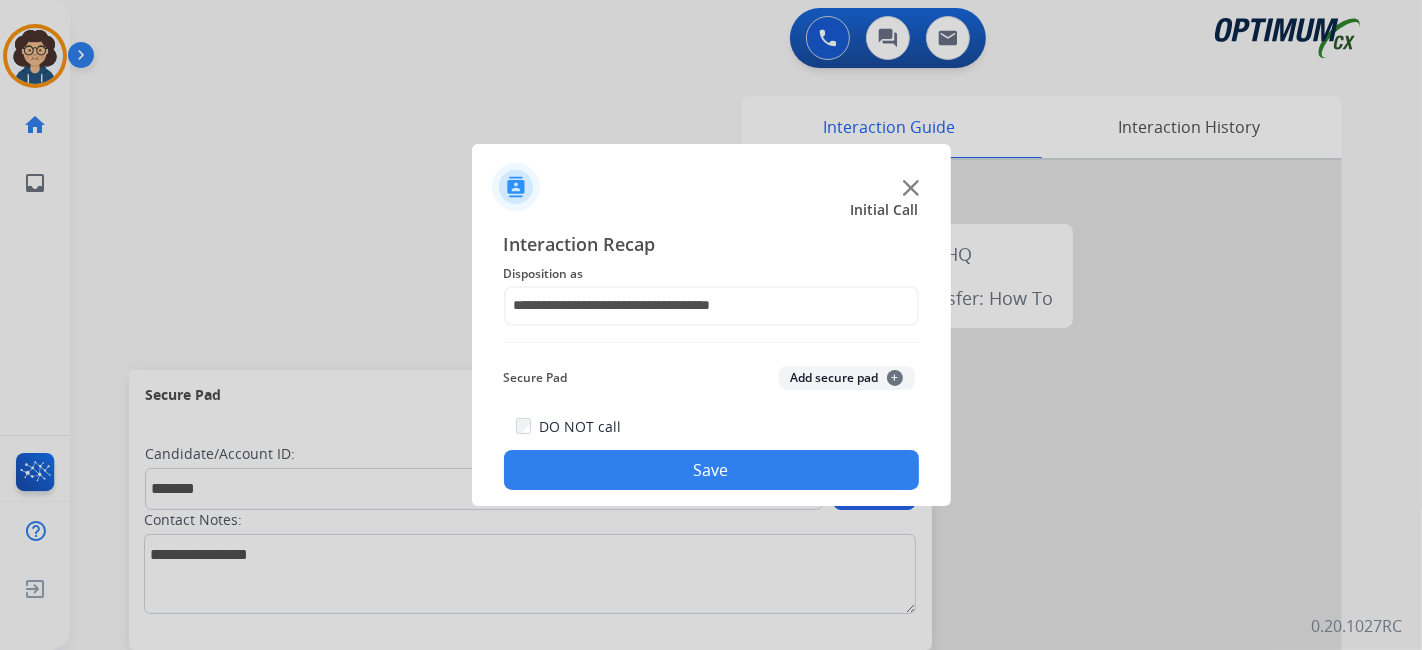 click on "Add secure pad  +" 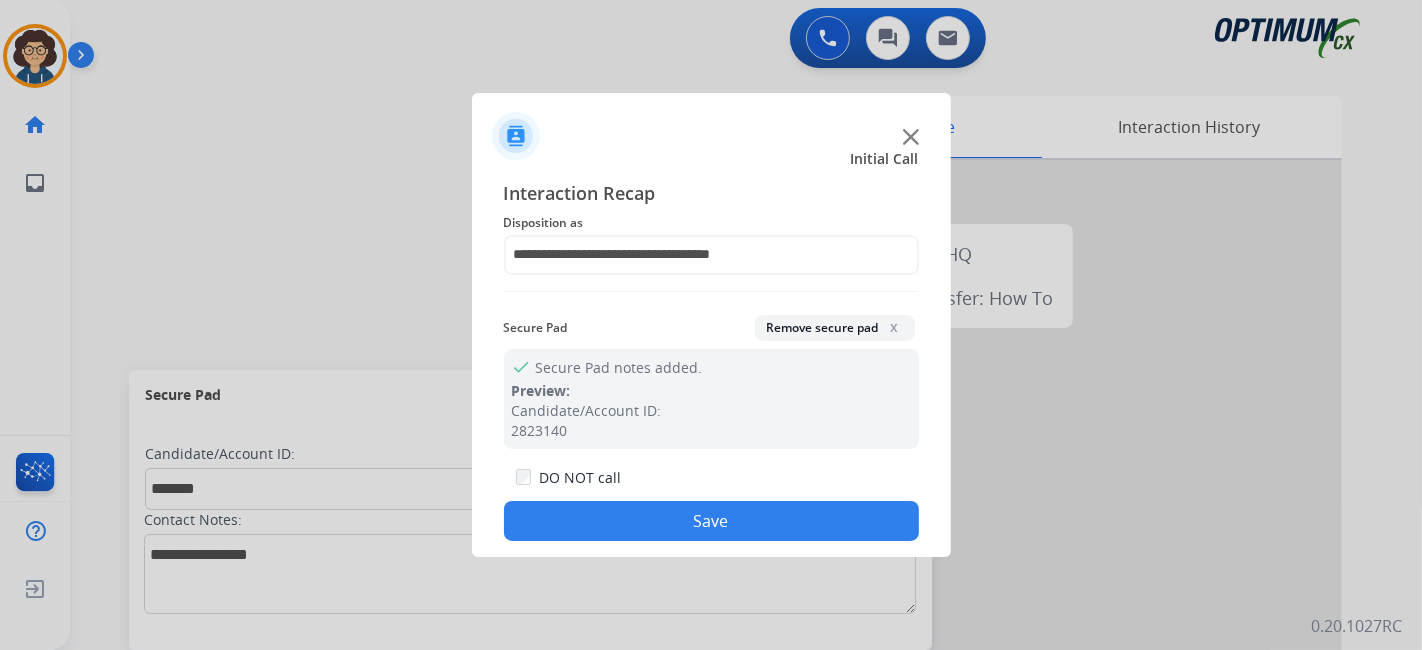 drag, startPoint x: 719, startPoint y: 515, endPoint x: 711, endPoint y: 489, distance: 27.202942 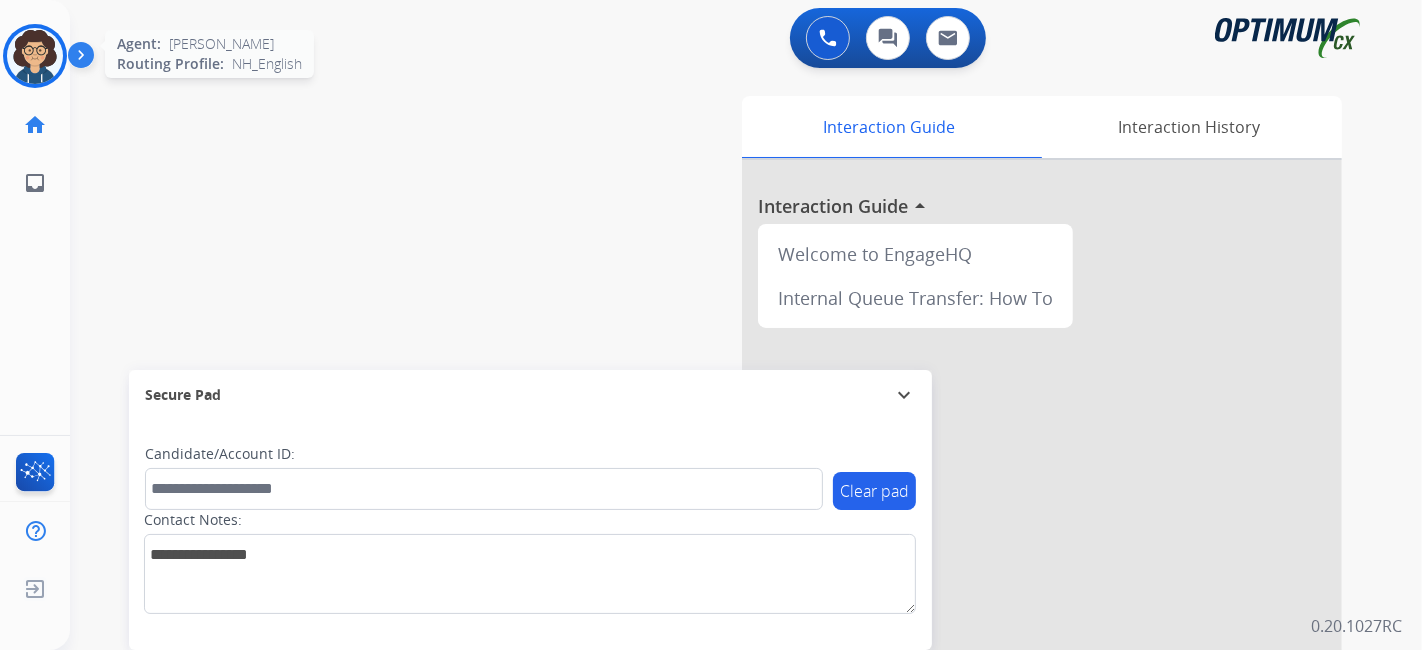 click at bounding box center [35, 56] 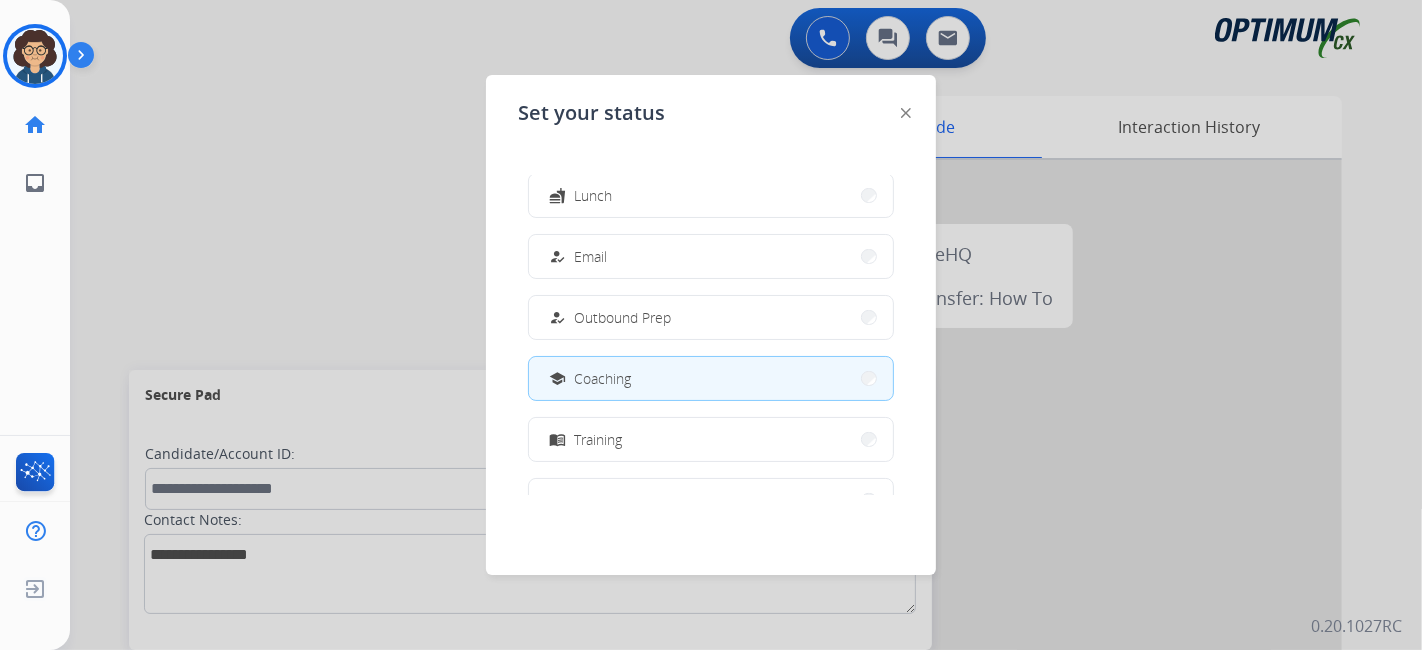 scroll, scrollTop: 142, scrollLeft: 0, axis: vertical 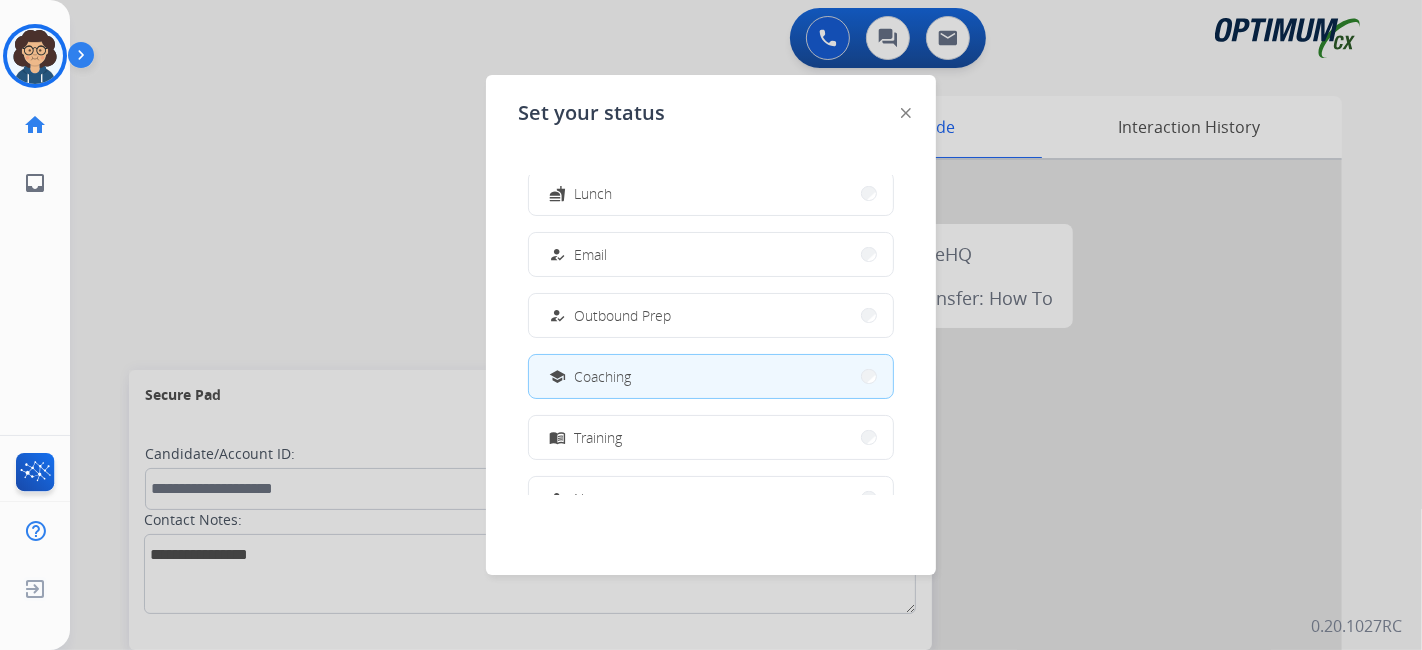click at bounding box center [711, 325] 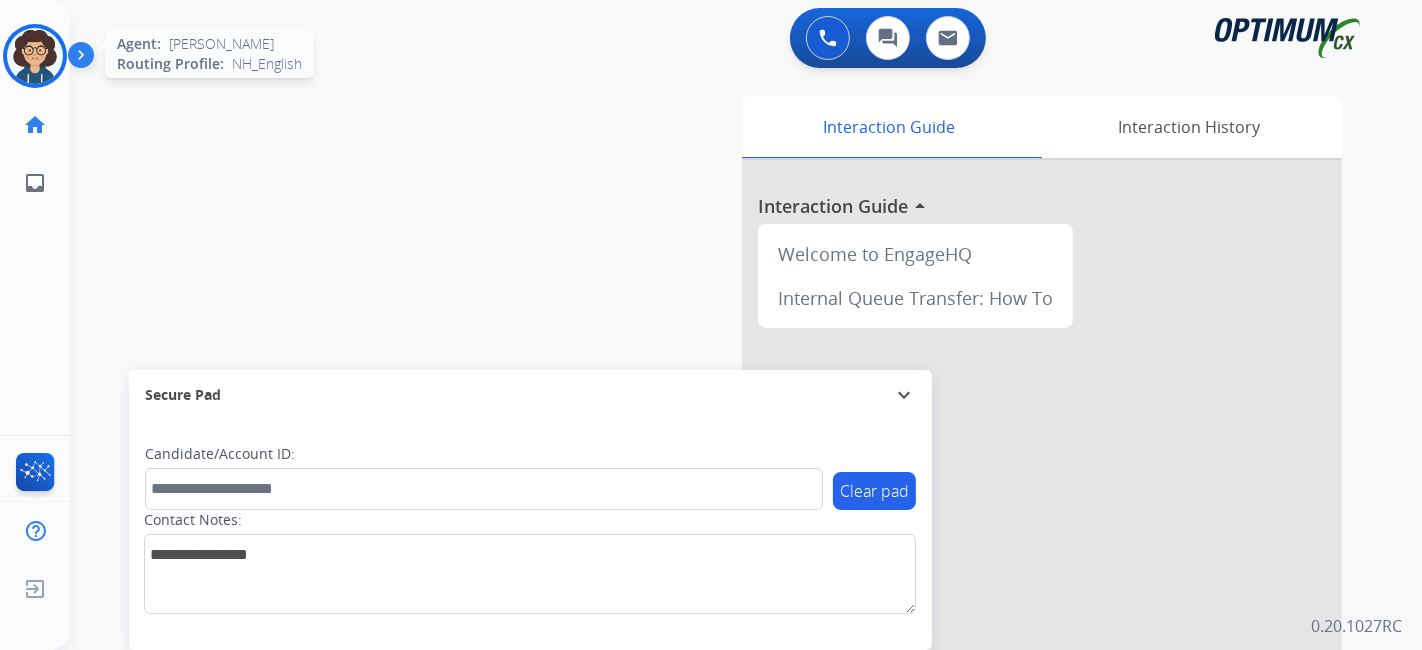 click at bounding box center (35, 56) 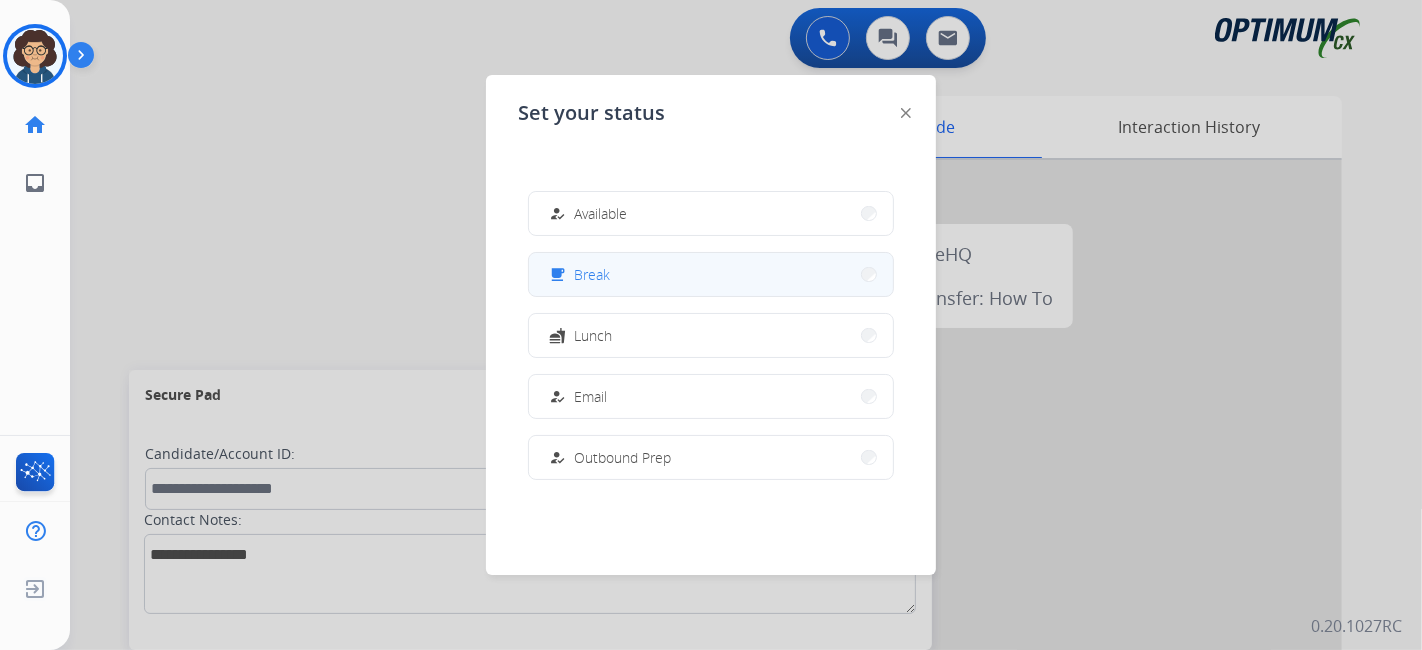 click on "free_breakfast Break" at bounding box center [711, 274] 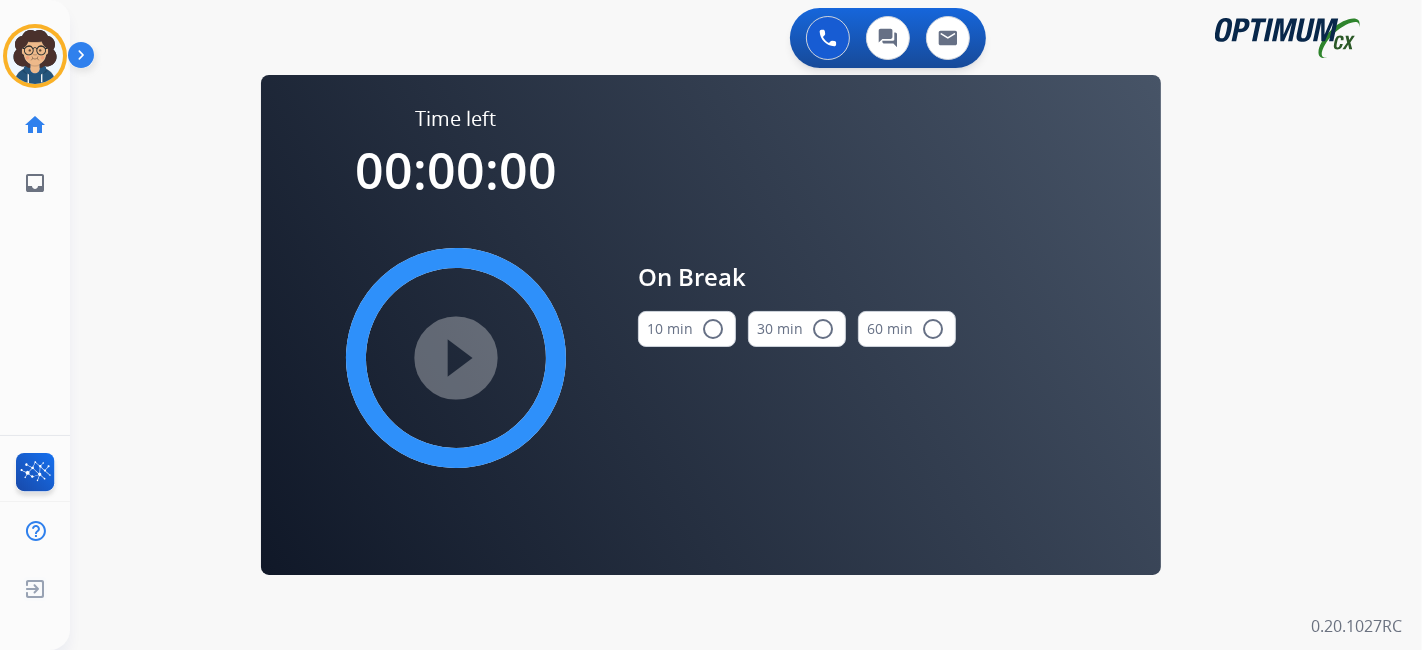 click on "10 min  radio_button_unchecked" at bounding box center [687, 329] 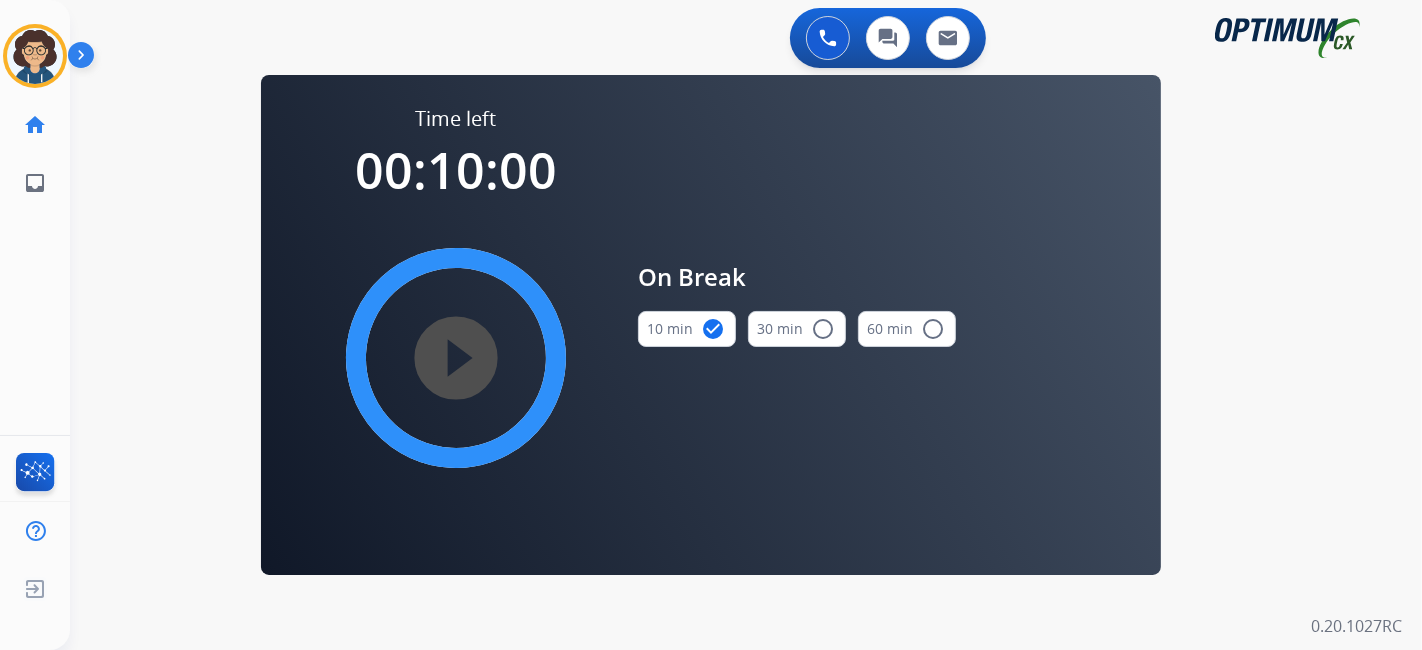 click on "play_circle_filled" at bounding box center [456, 358] 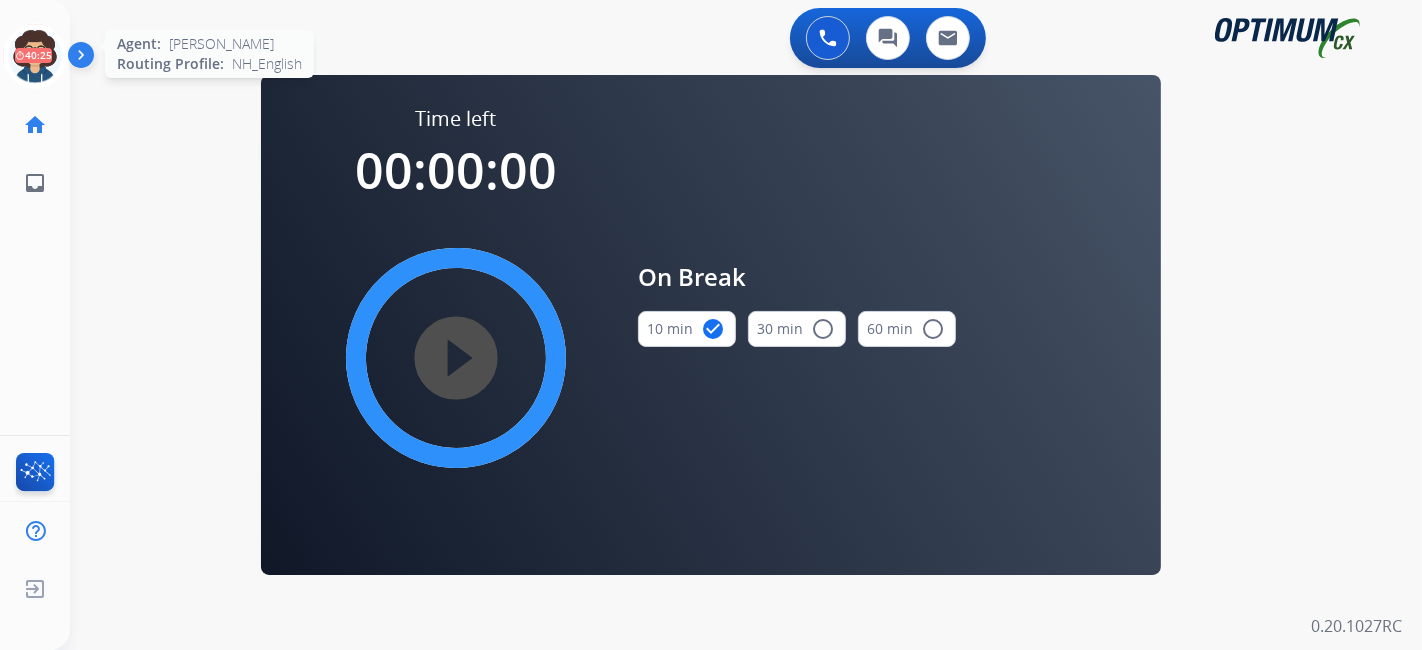 click 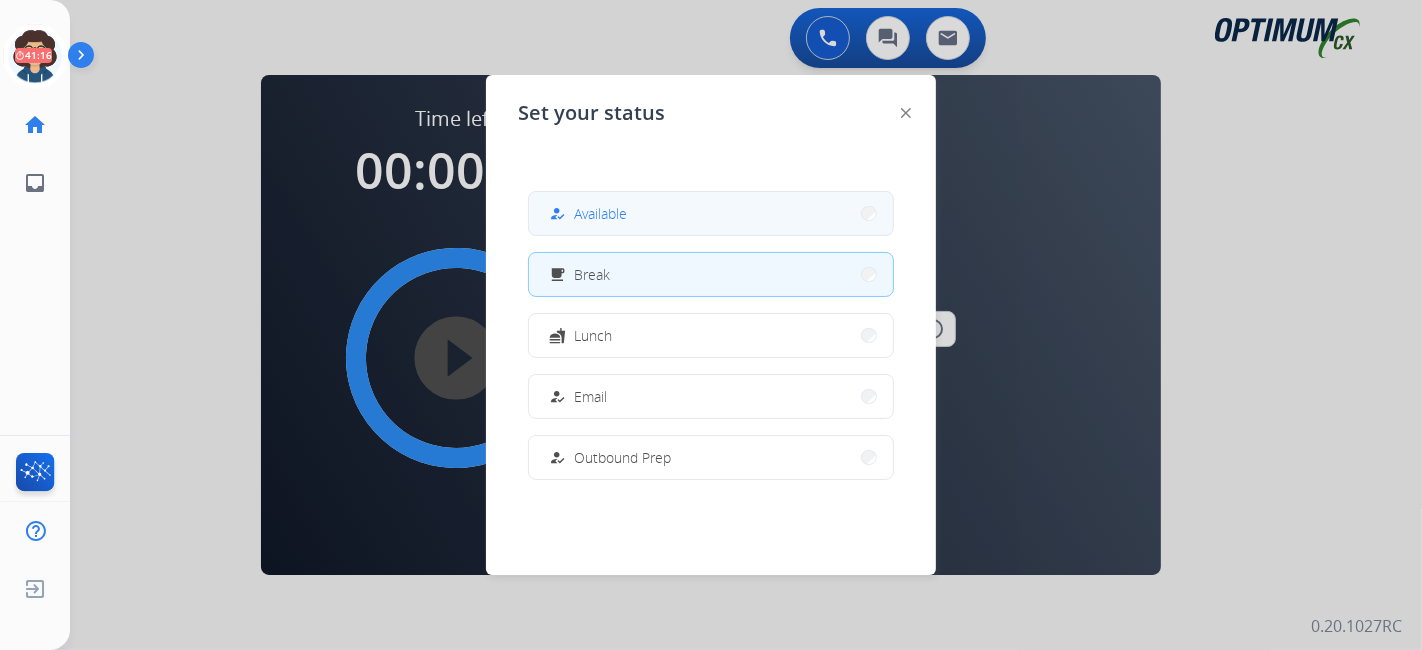 click on "how_to_reg Available" at bounding box center [711, 213] 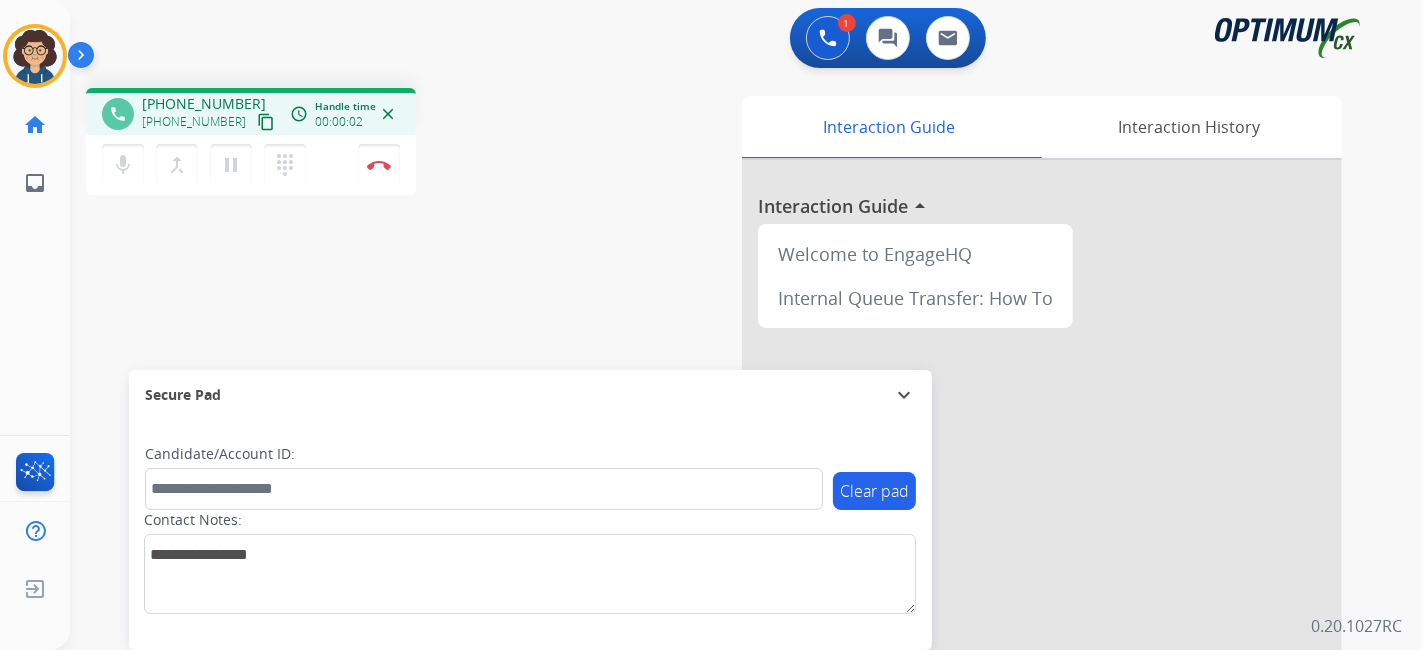 click on "content_copy" at bounding box center [266, 122] 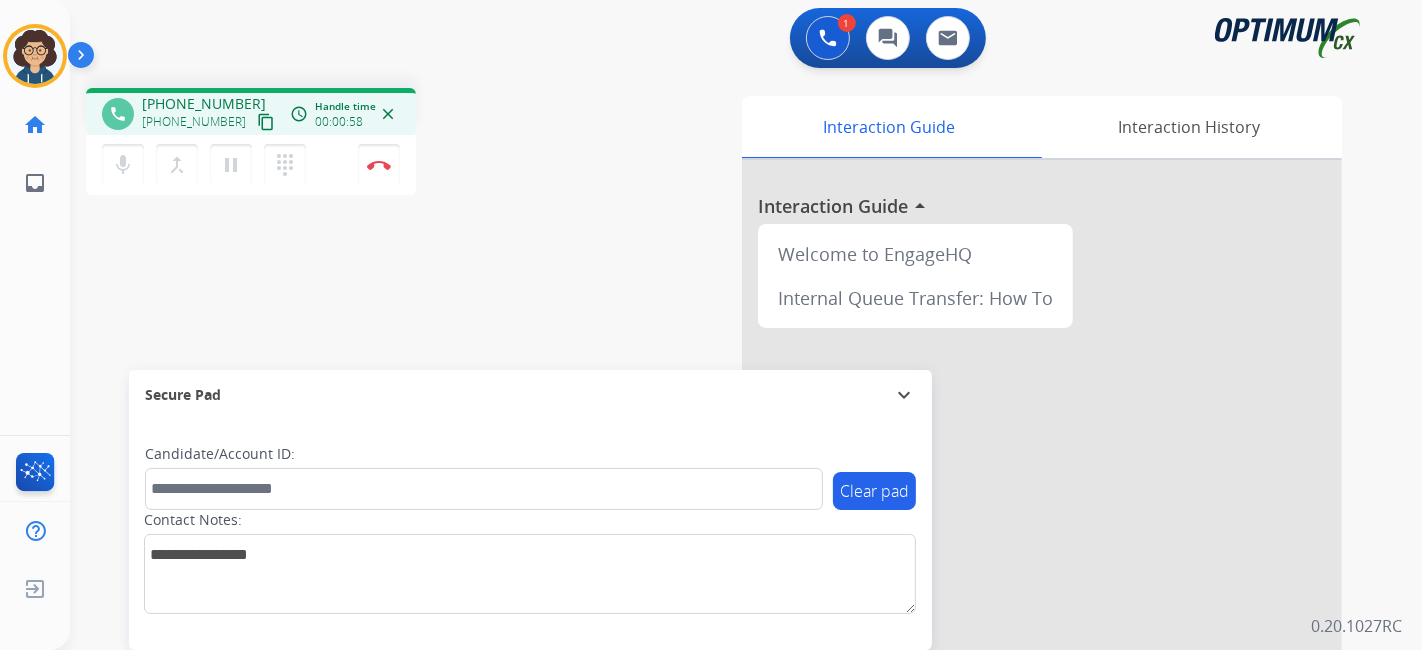 drag, startPoint x: 260, startPoint y: 524, endPoint x: 263, endPoint y: 492, distance: 32.140316 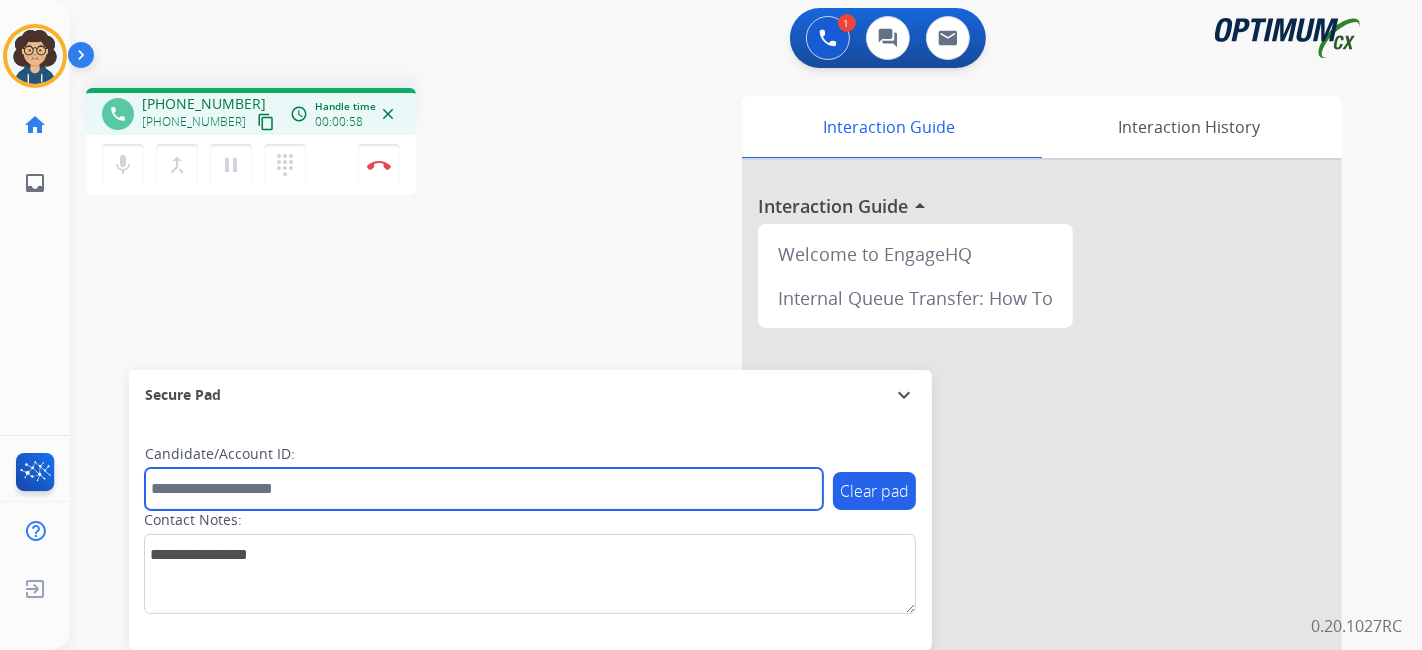 click at bounding box center [484, 489] 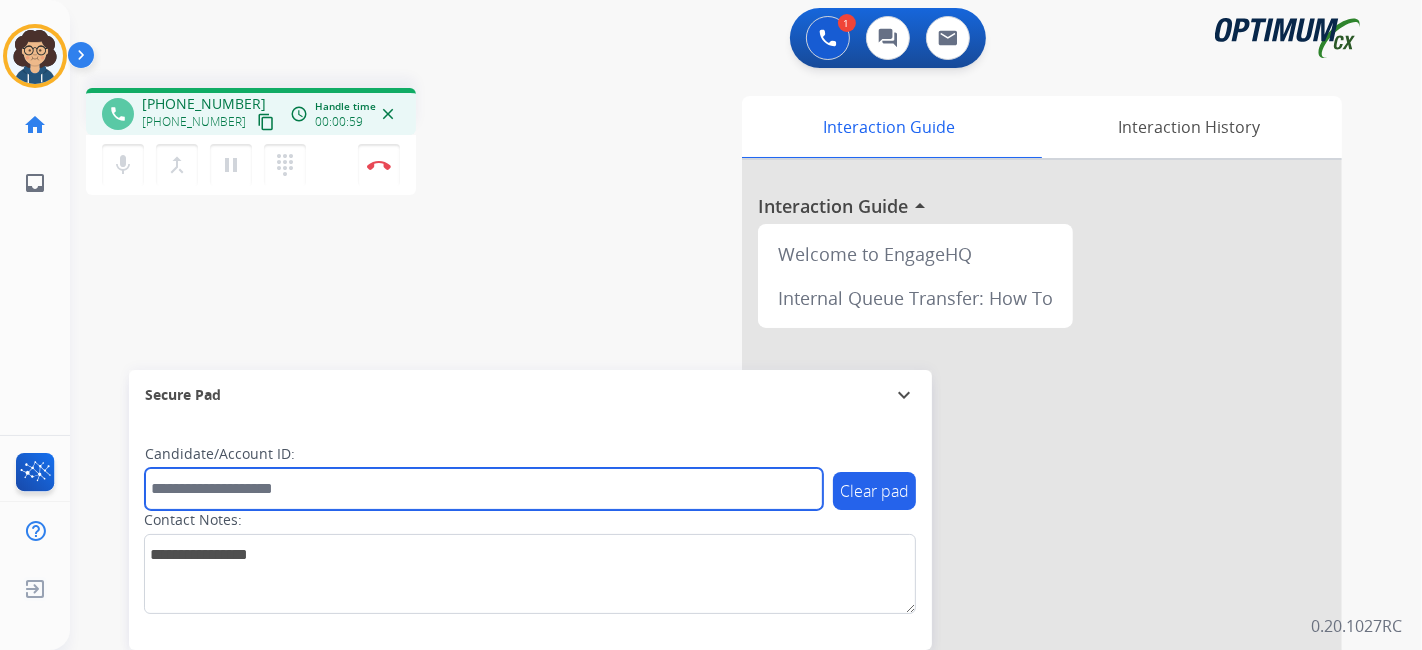 paste on "*******" 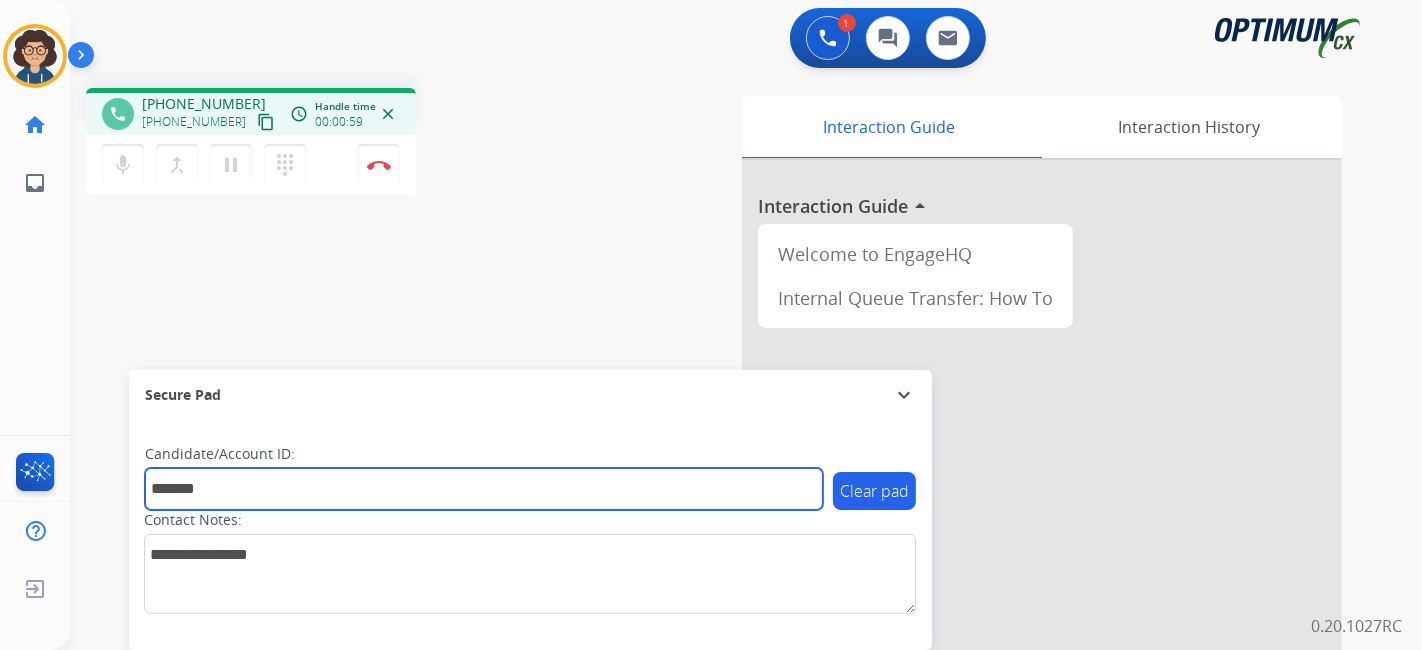 type on "*******" 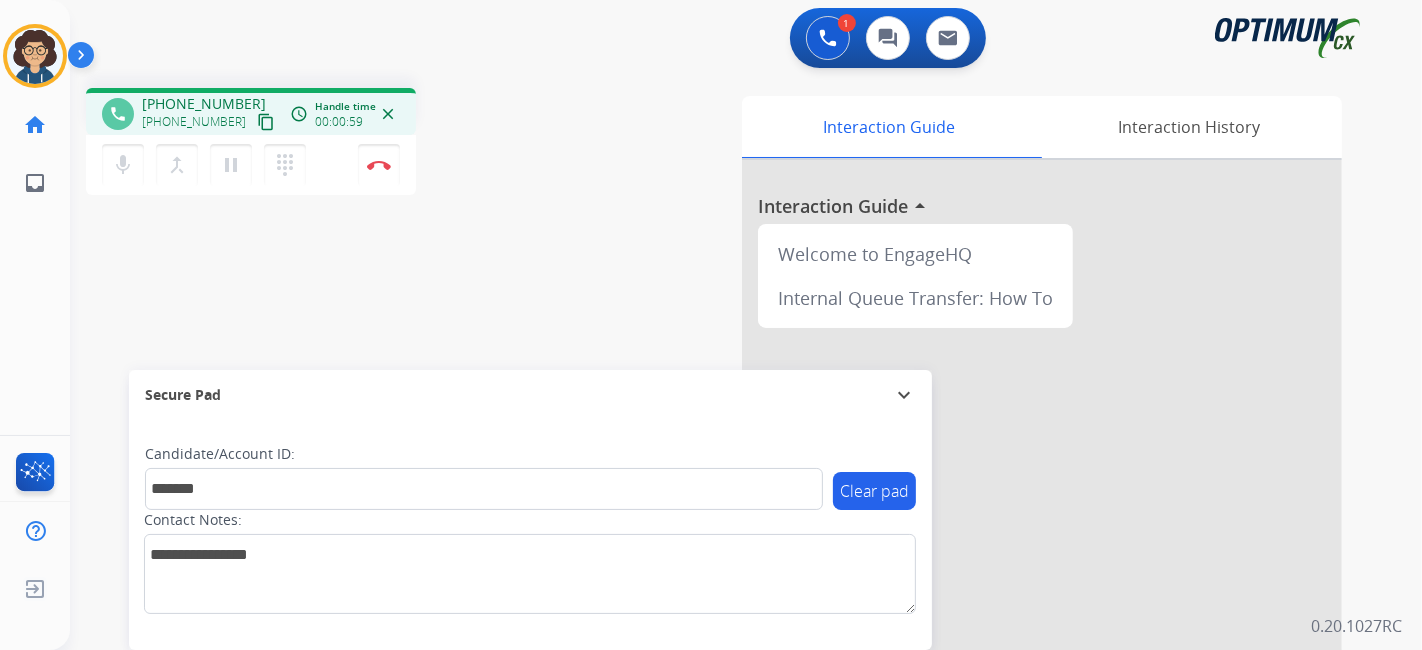drag, startPoint x: 448, startPoint y: 328, endPoint x: 457, endPoint y: 52, distance: 276.1467 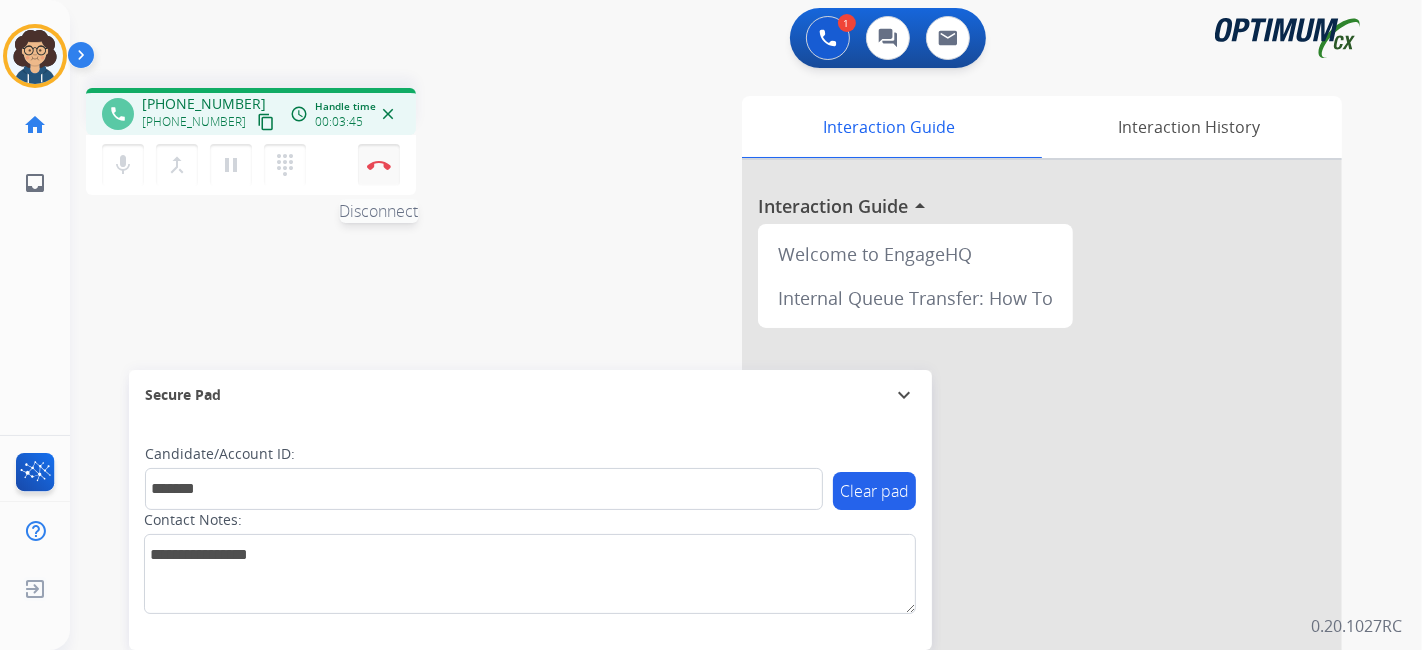 click at bounding box center [379, 165] 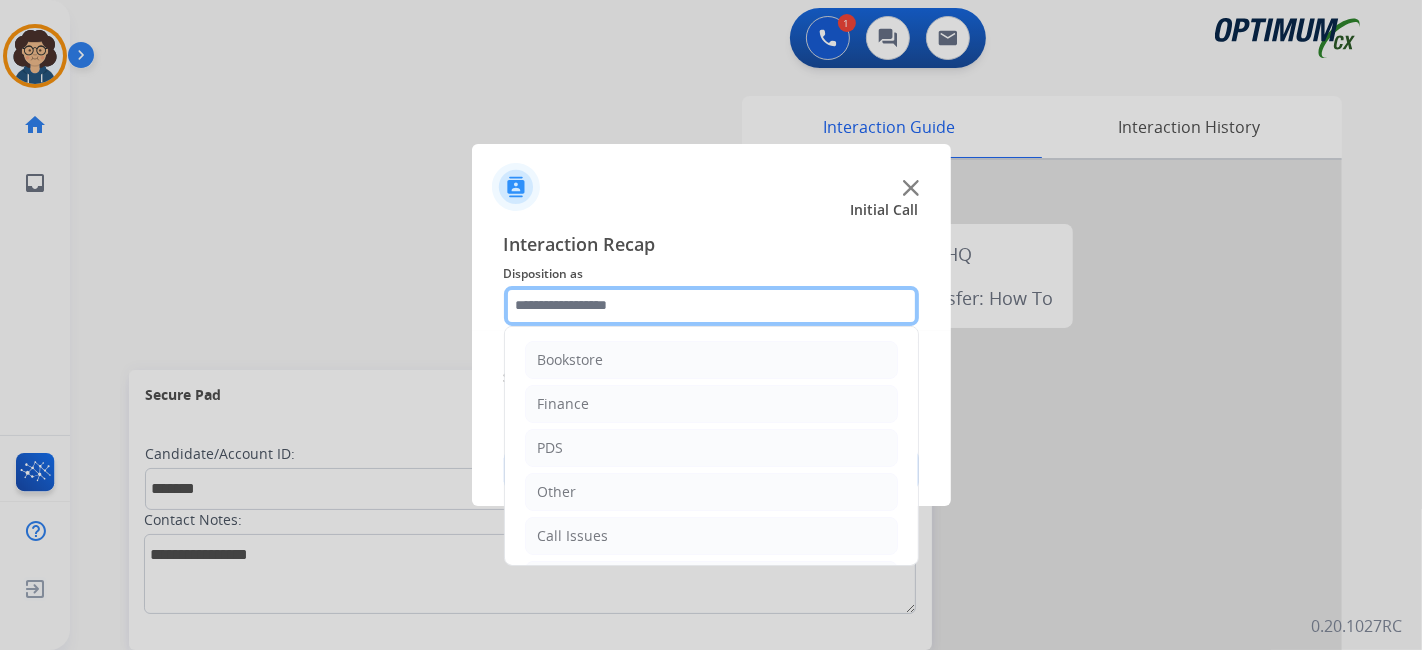 click 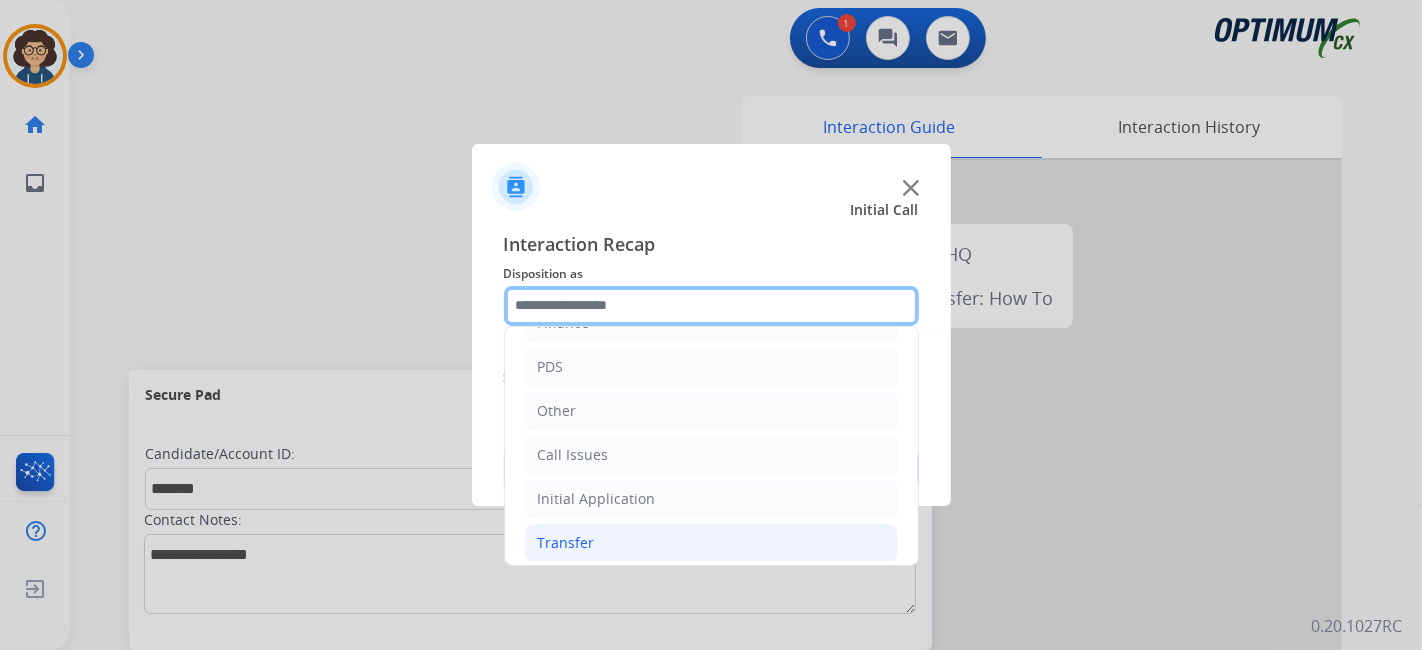 scroll, scrollTop: 131, scrollLeft: 0, axis: vertical 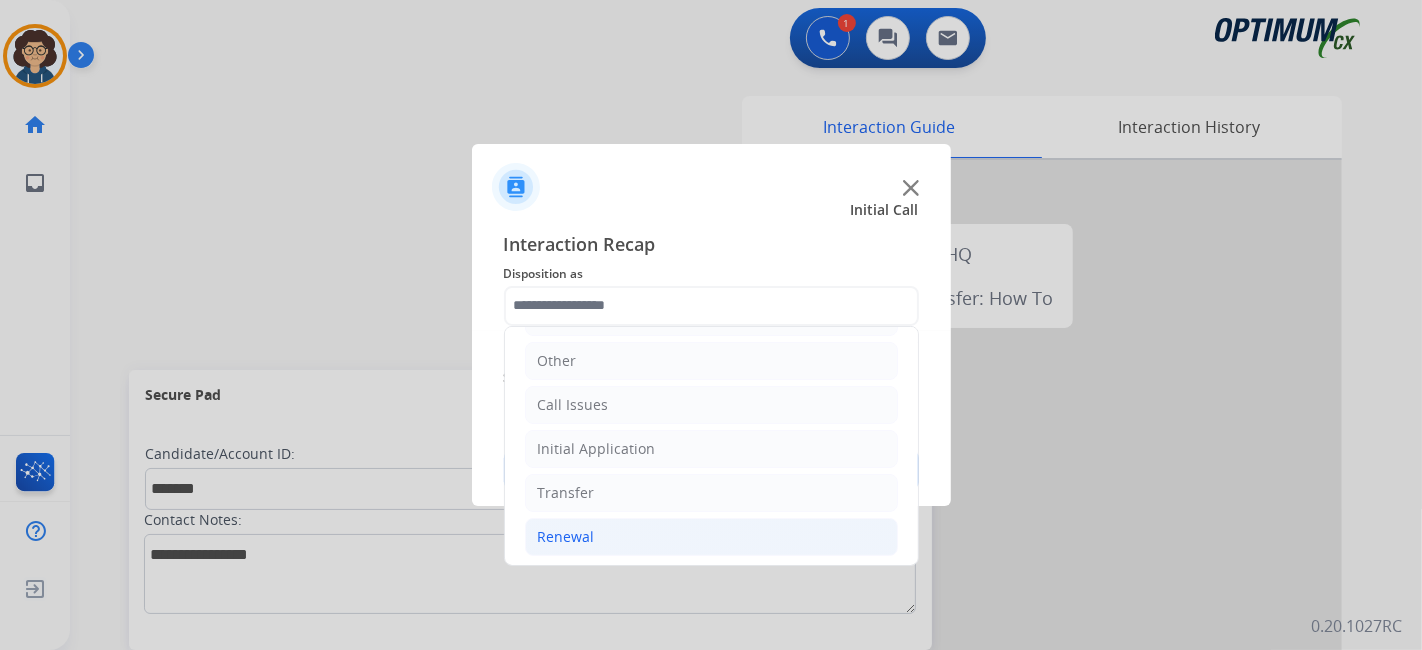 click on "Renewal" 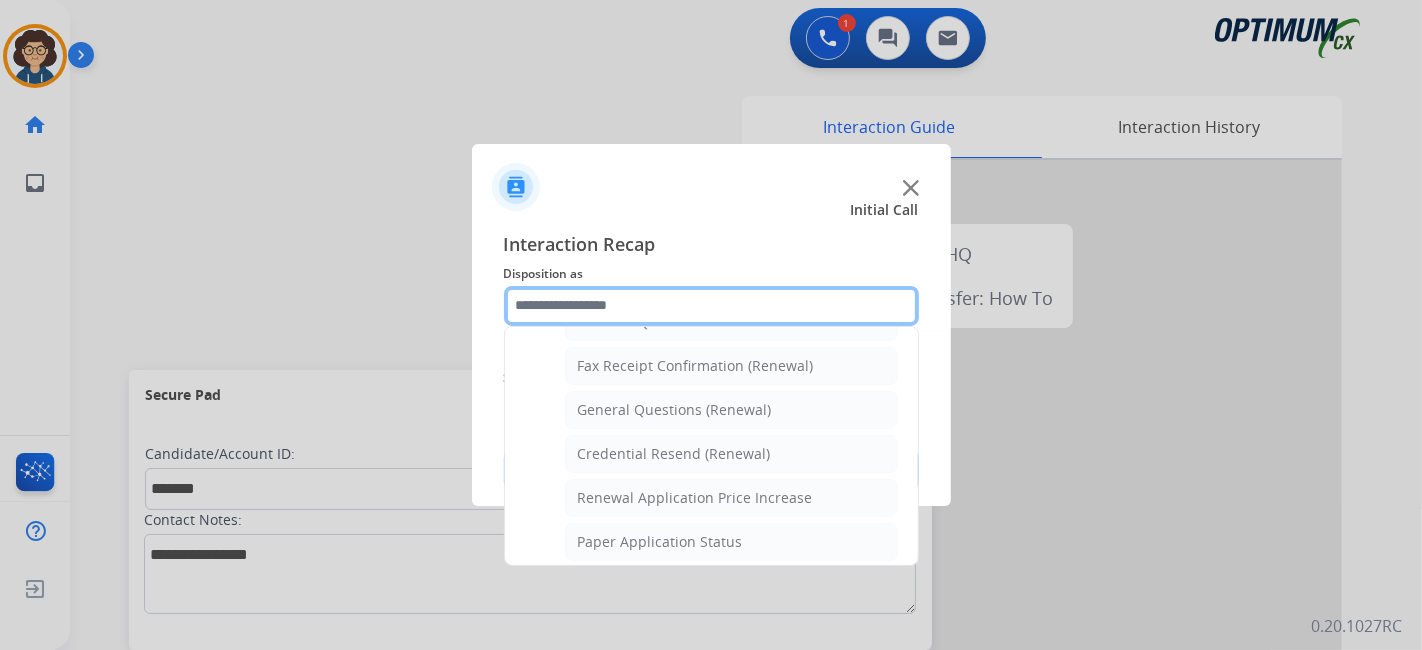 scroll, scrollTop: 551, scrollLeft: 0, axis: vertical 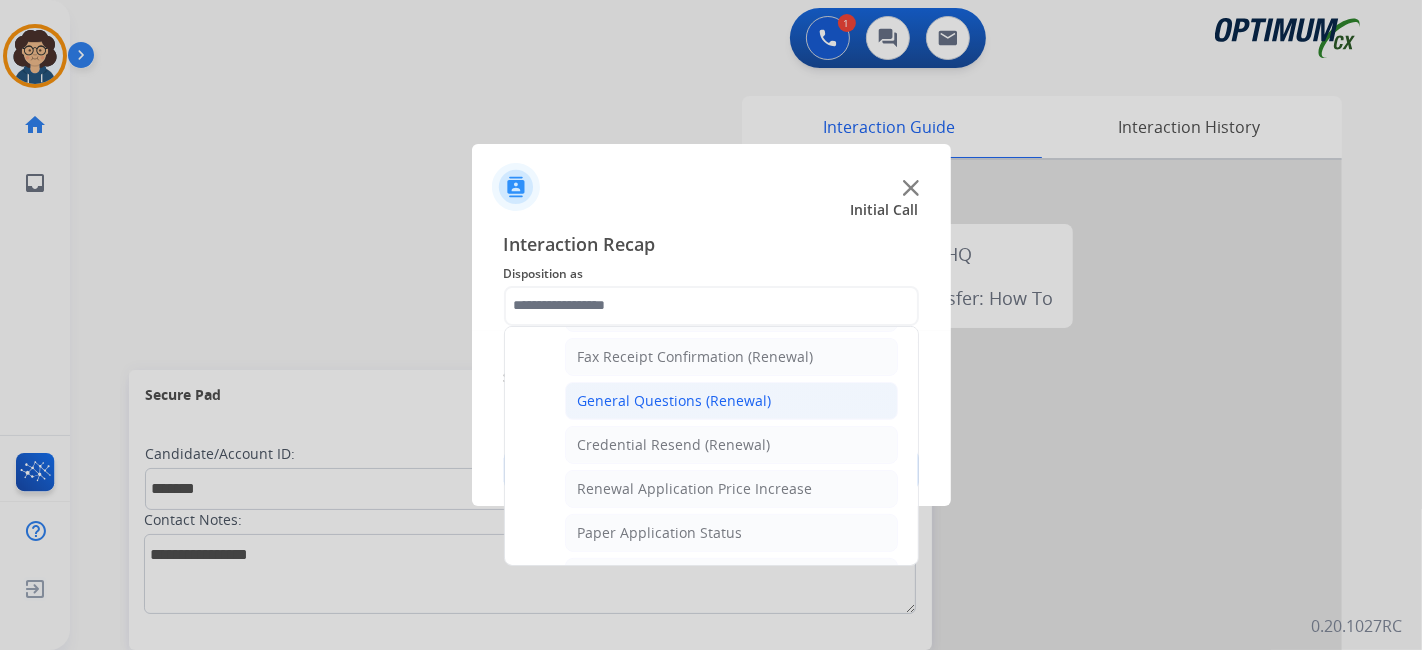click on "General Questions (Renewal)" 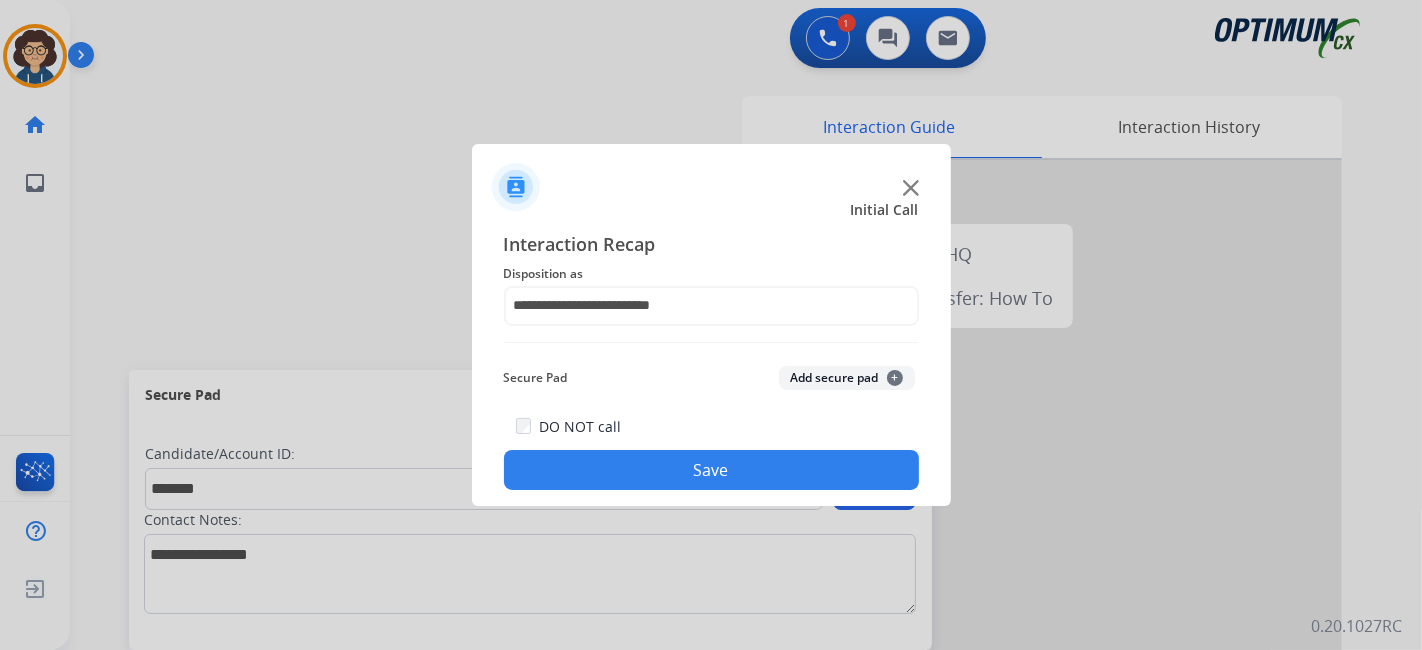 click on "Add secure pad  +" 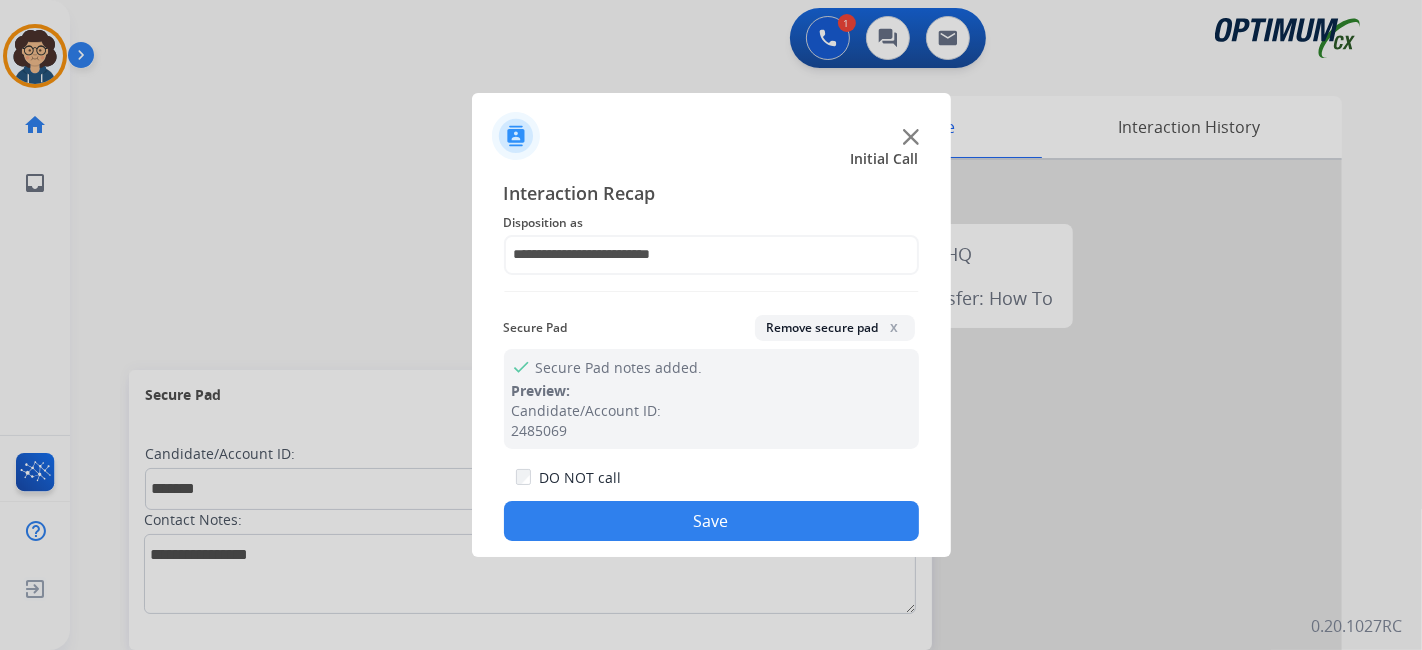 drag, startPoint x: 737, startPoint y: 505, endPoint x: 493, endPoint y: 27, distance: 536.6749 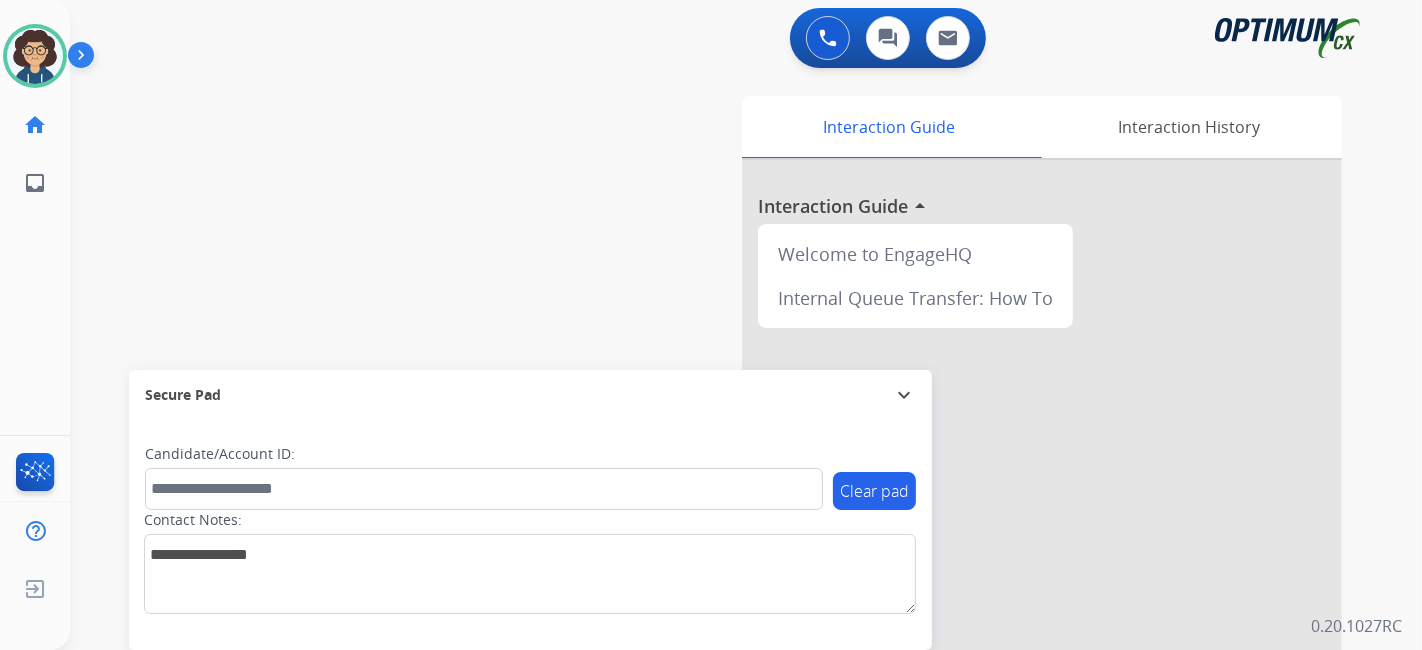 click on "0 Voice Interactions  0  Chat Interactions   0  Email Interactions swap_horiz Break voice bridge close_fullscreen Connect 3-Way Call merge_type Separate 3-Way Call  Interaction Guide   Interaction History  Interaction Guide arrow_drop_up  Welcome to EngageHQ   Internal Queue Transfer: How To  Secure Pad expand_more Clear pad Candidate/Account ID: Contact Notes:                  0.20.1027RC" at bounding box center [746, 325] 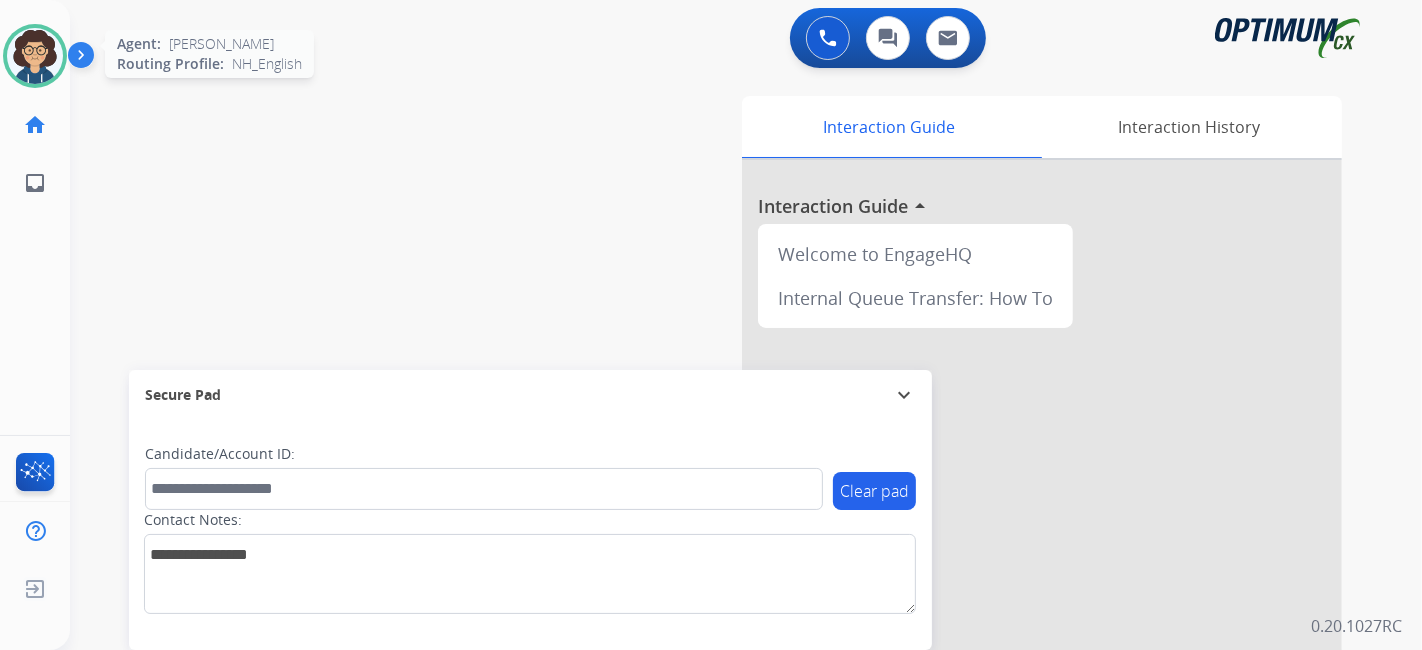 click at bounding box center (35, 56) 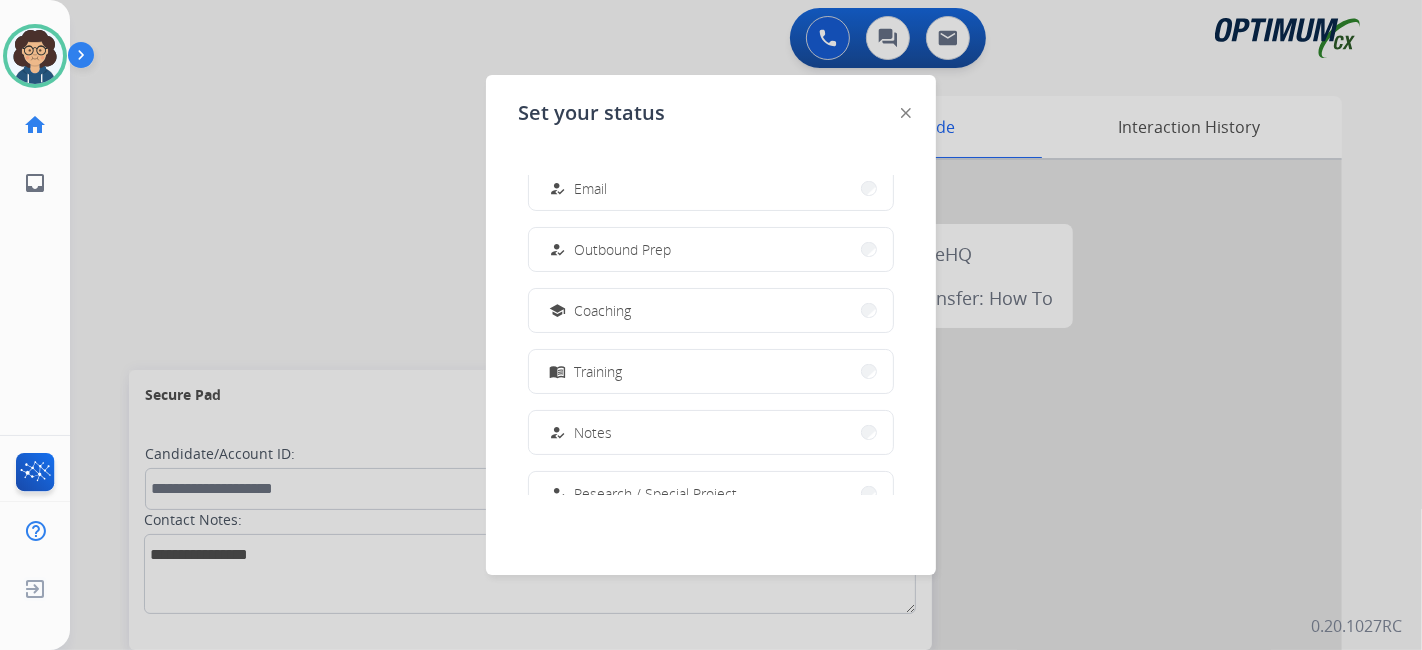 scroll, scrollTop: 267, scrollLeft: 0, axis: vertical 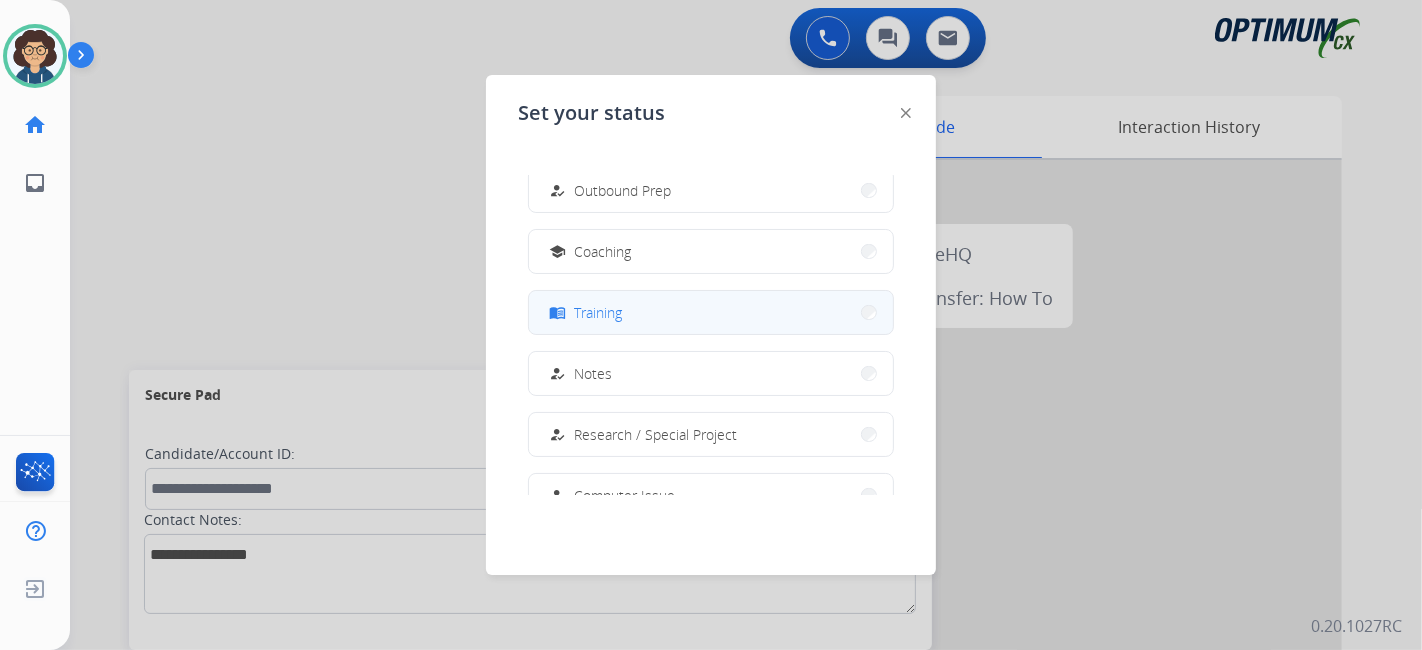click on "menu_book Training" at bounding box center (711, 312) 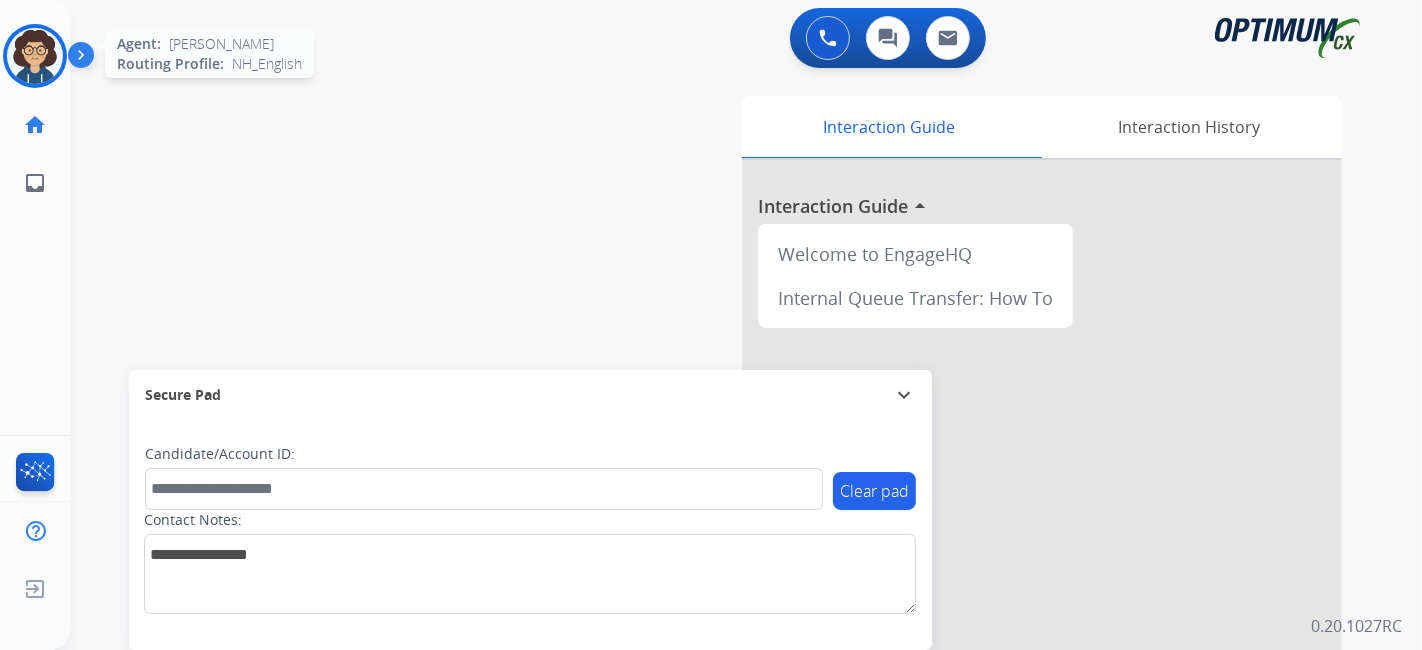 click at bounding box center (35, 56) 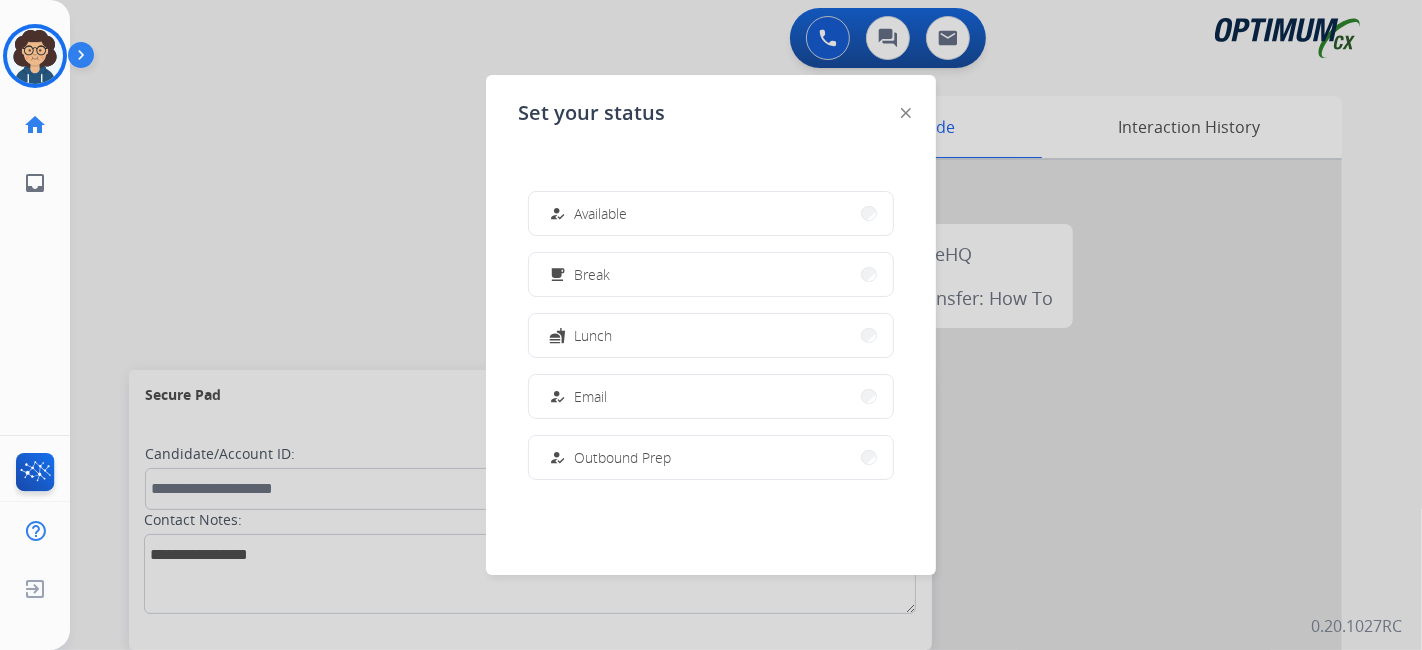scroll, scrollTop: 498, scrollLeft: 0, axis: vertical 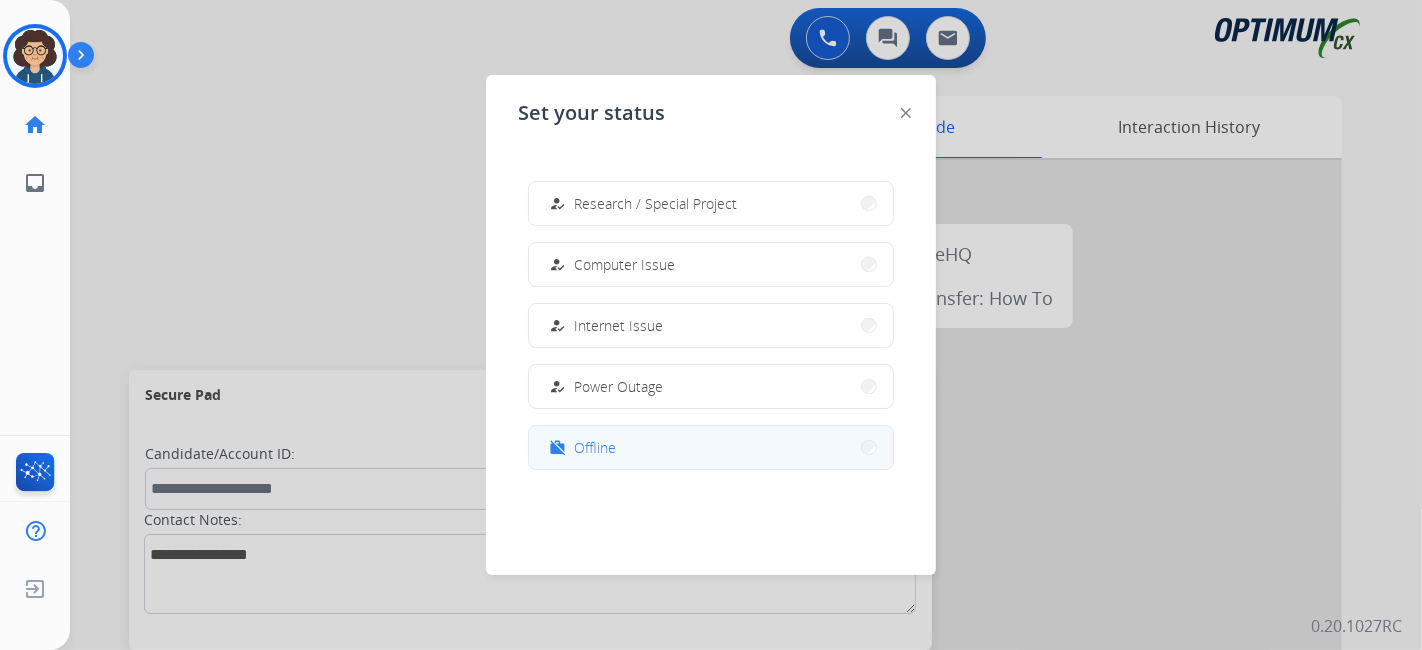 click on "work_off Offline" at bounding box center [711, 447] 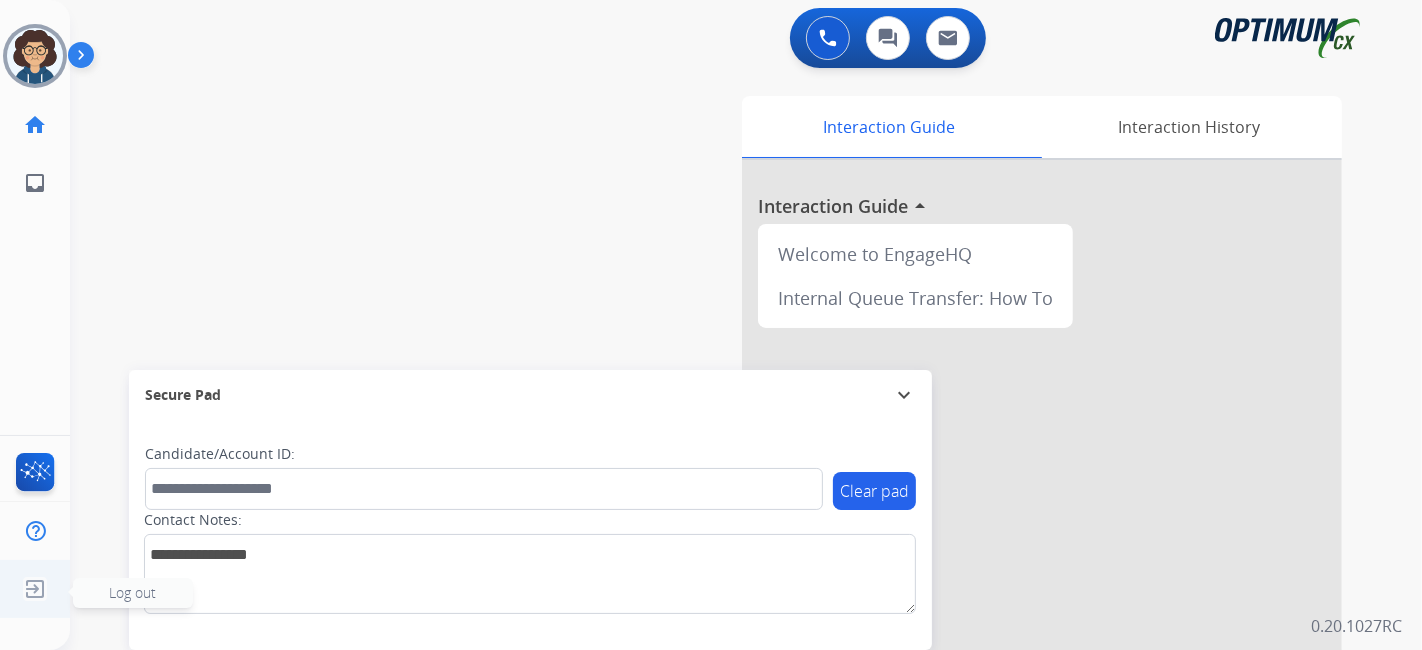 click 